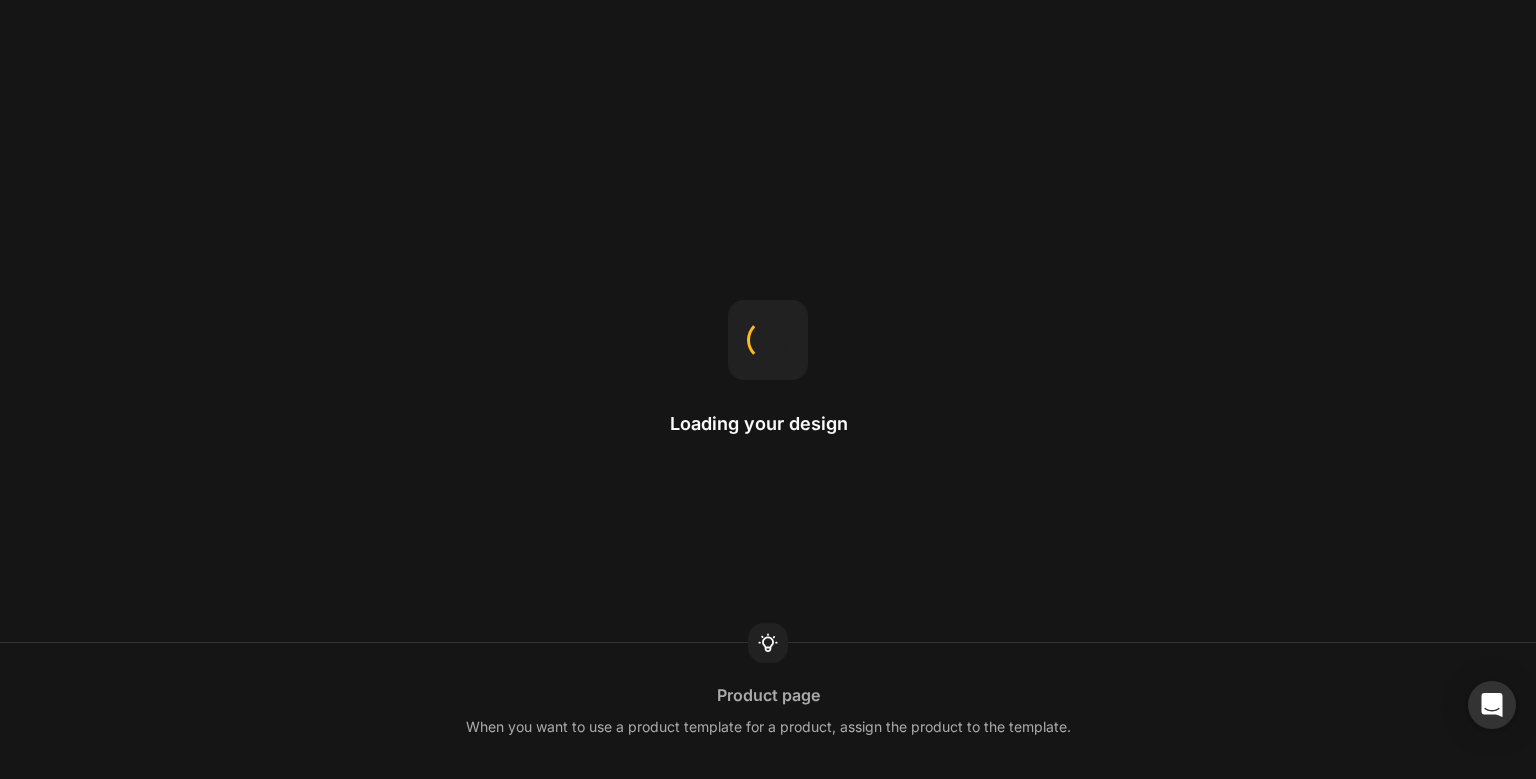 scroll, scrollTop: 0, scrollLeft: 0, axis: both 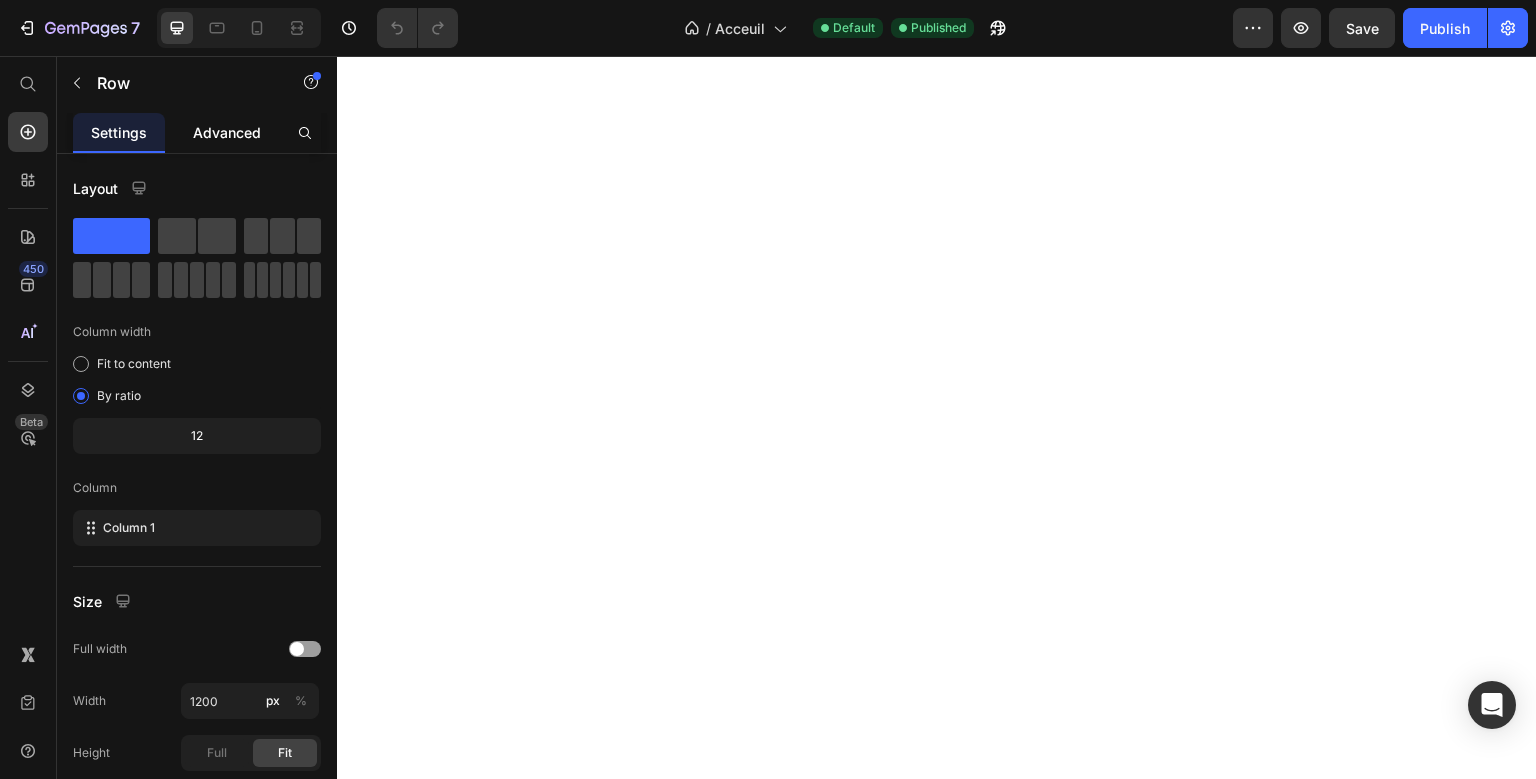 click on "Advanced" at bounding box center (227, 132) 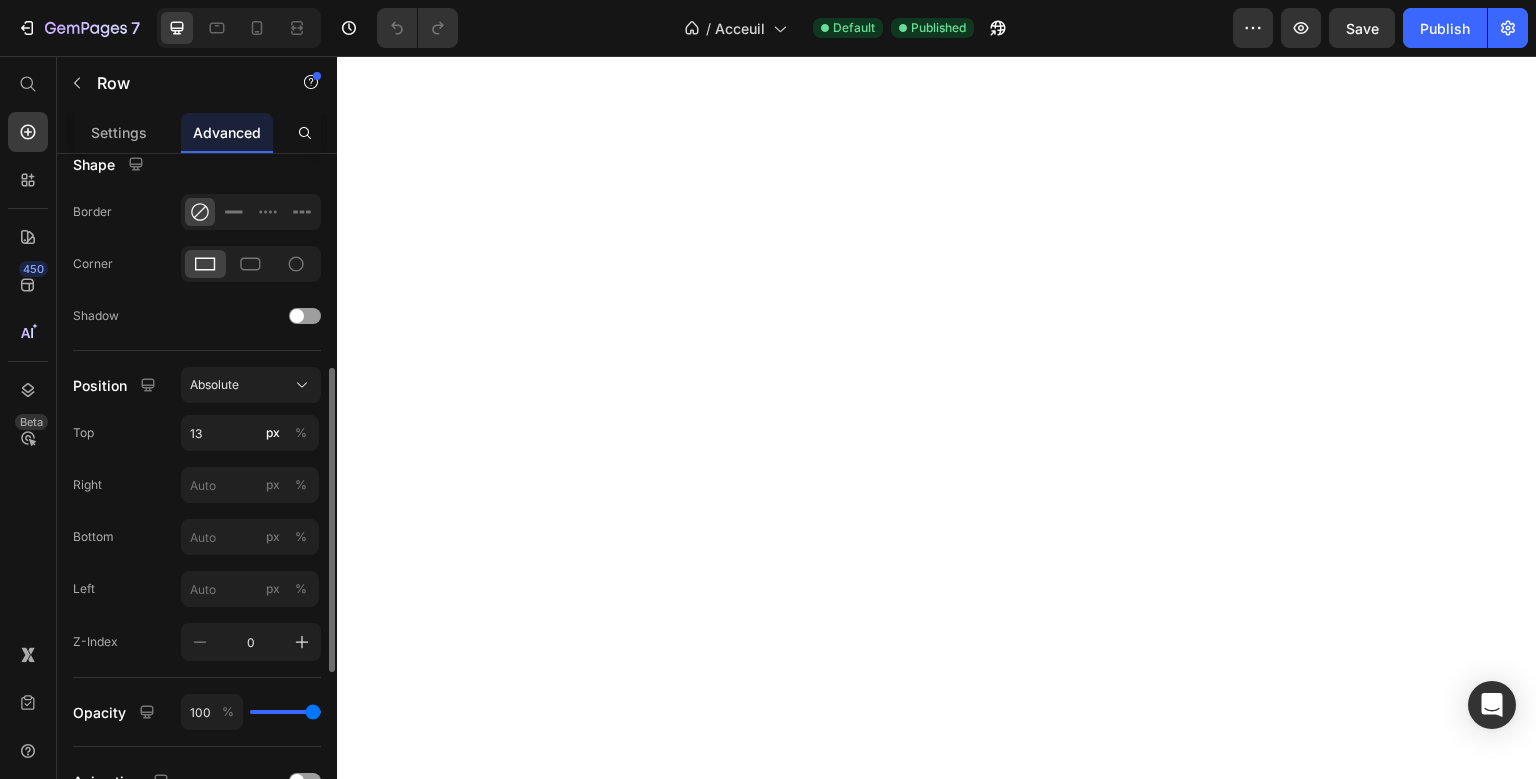 scroll, scrollTop: 523, scrollLeft: 0, axis: vertical 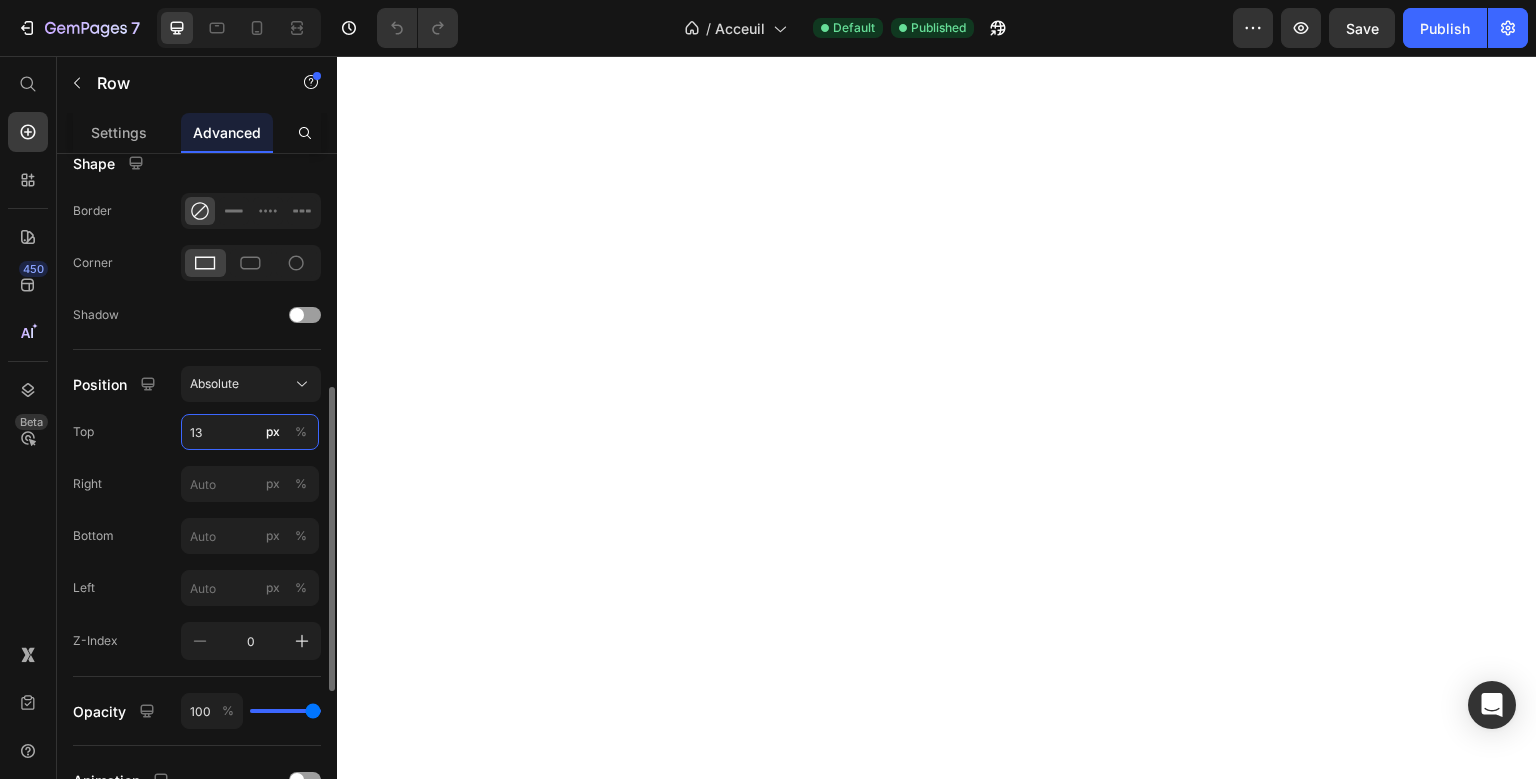 click on "13" at bounding box center [250, 432] 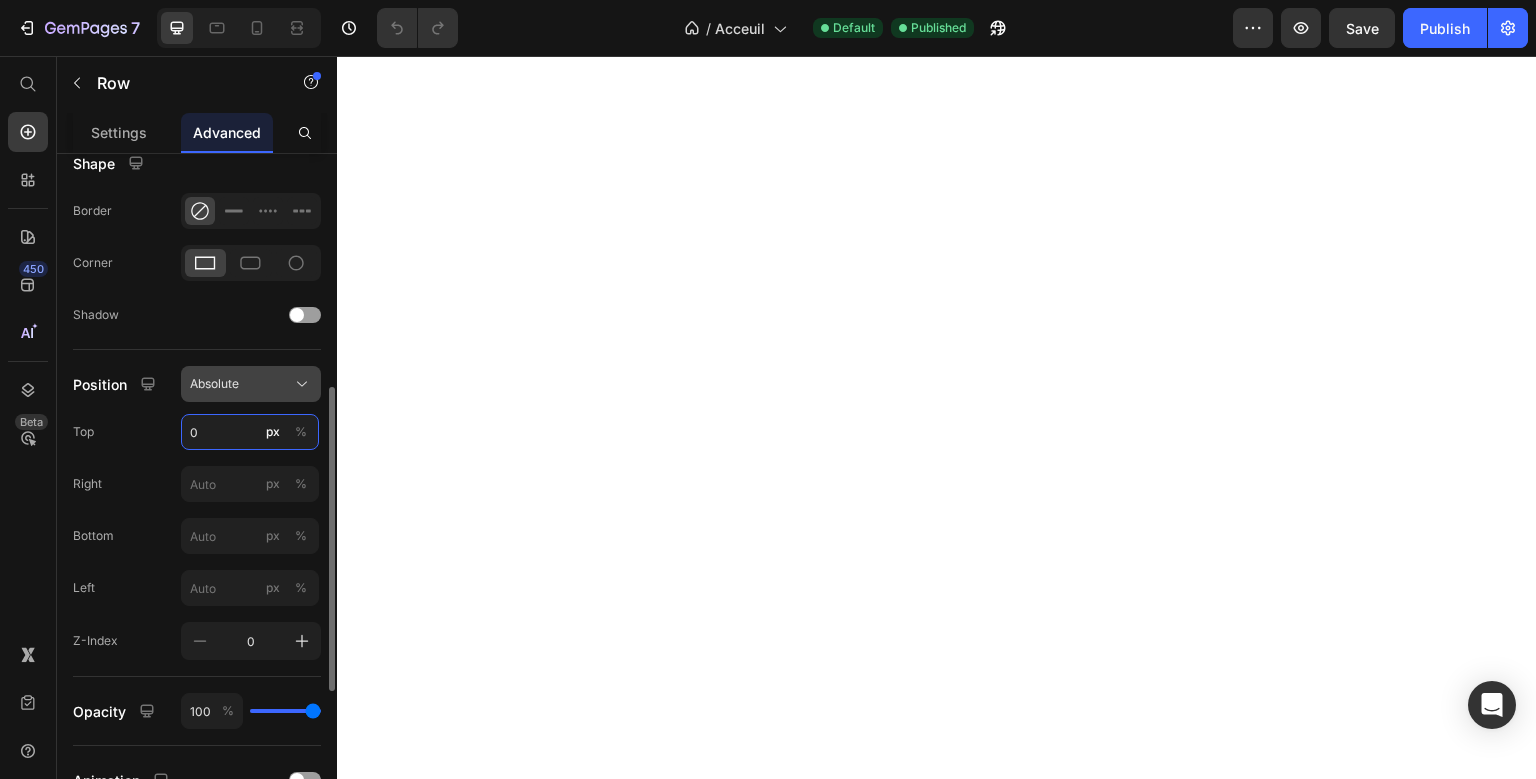 type on "0" 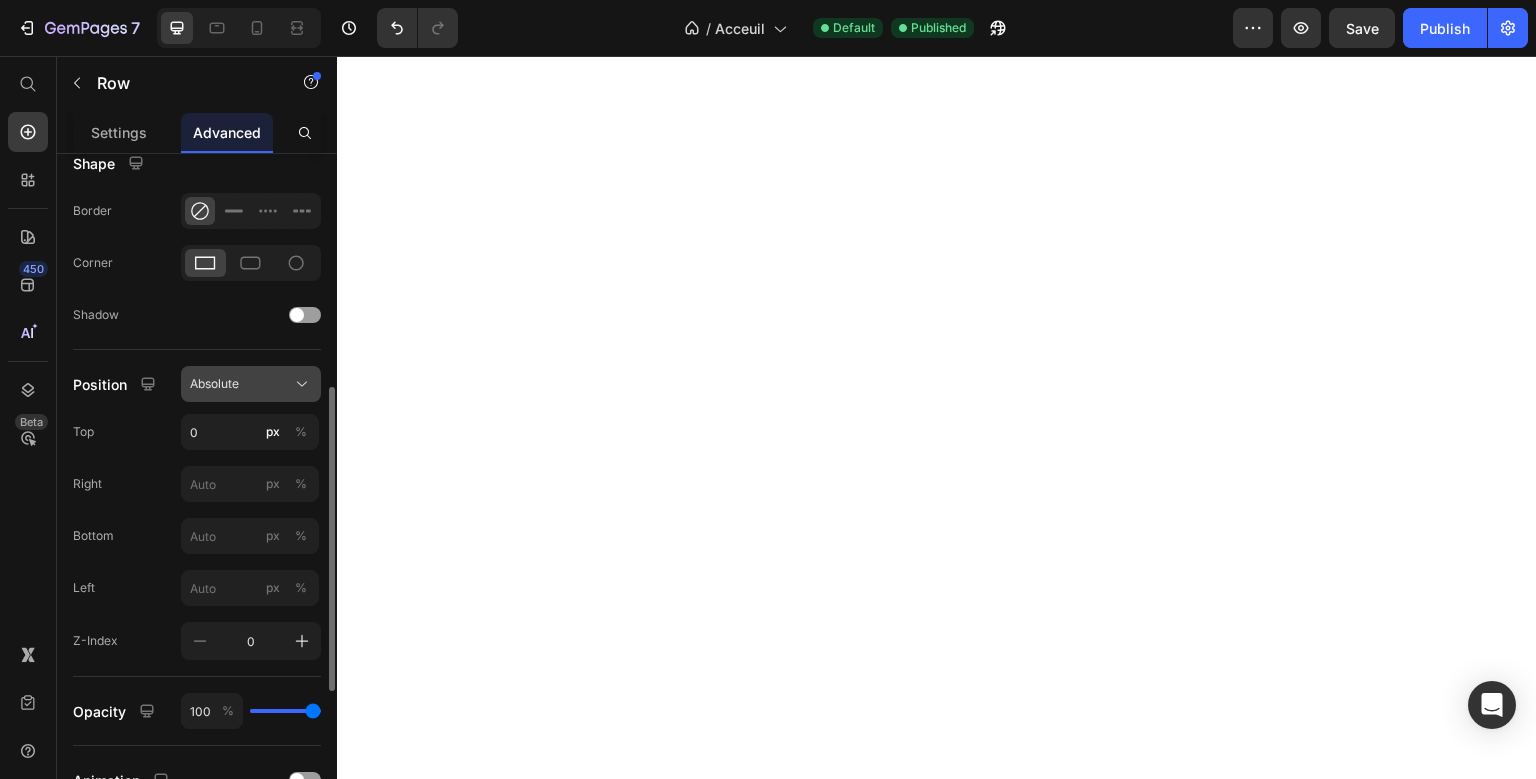 click on "Absolute" at bounding box center [251, 384] 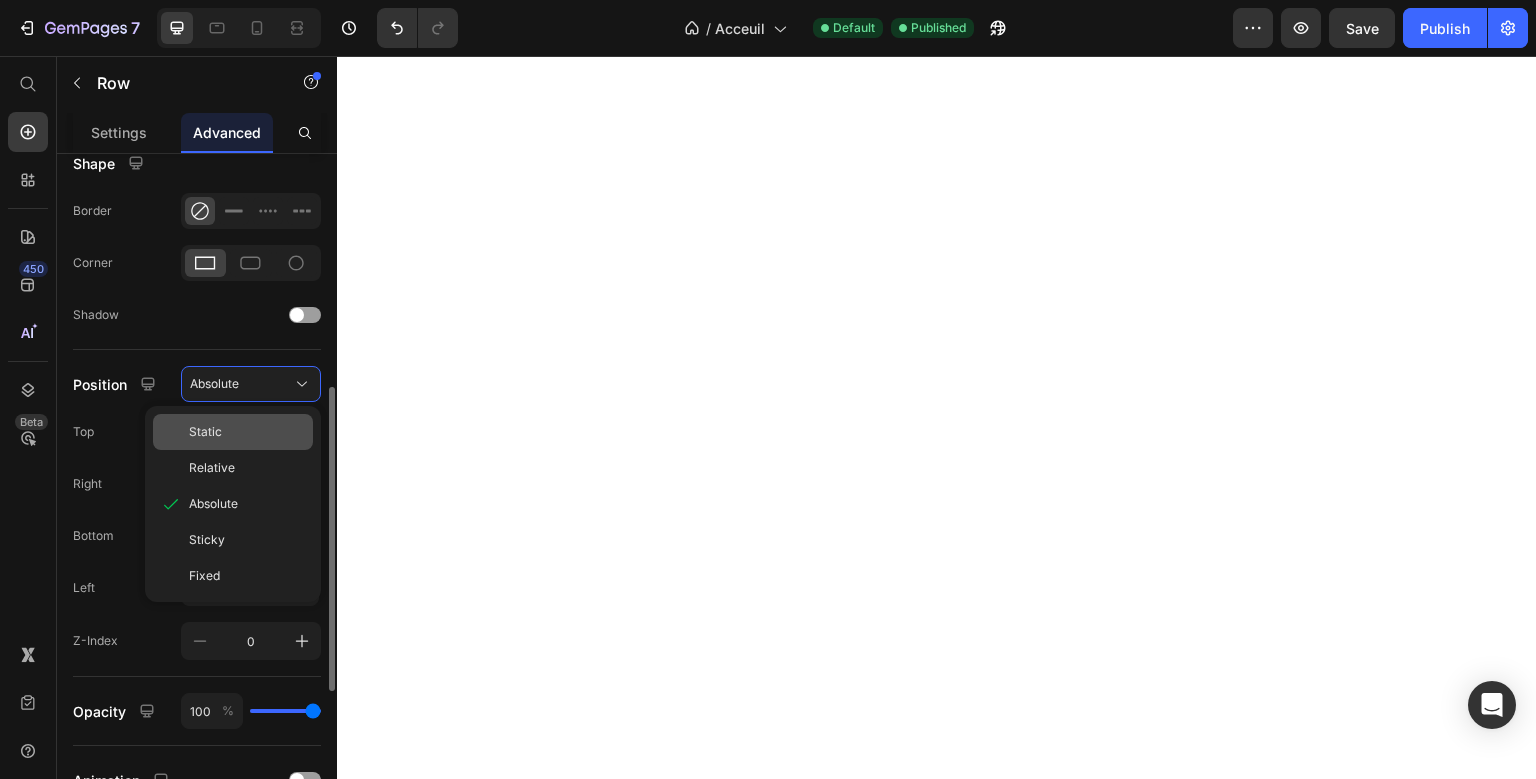 click on "Static" at bounding box center (247, 432) 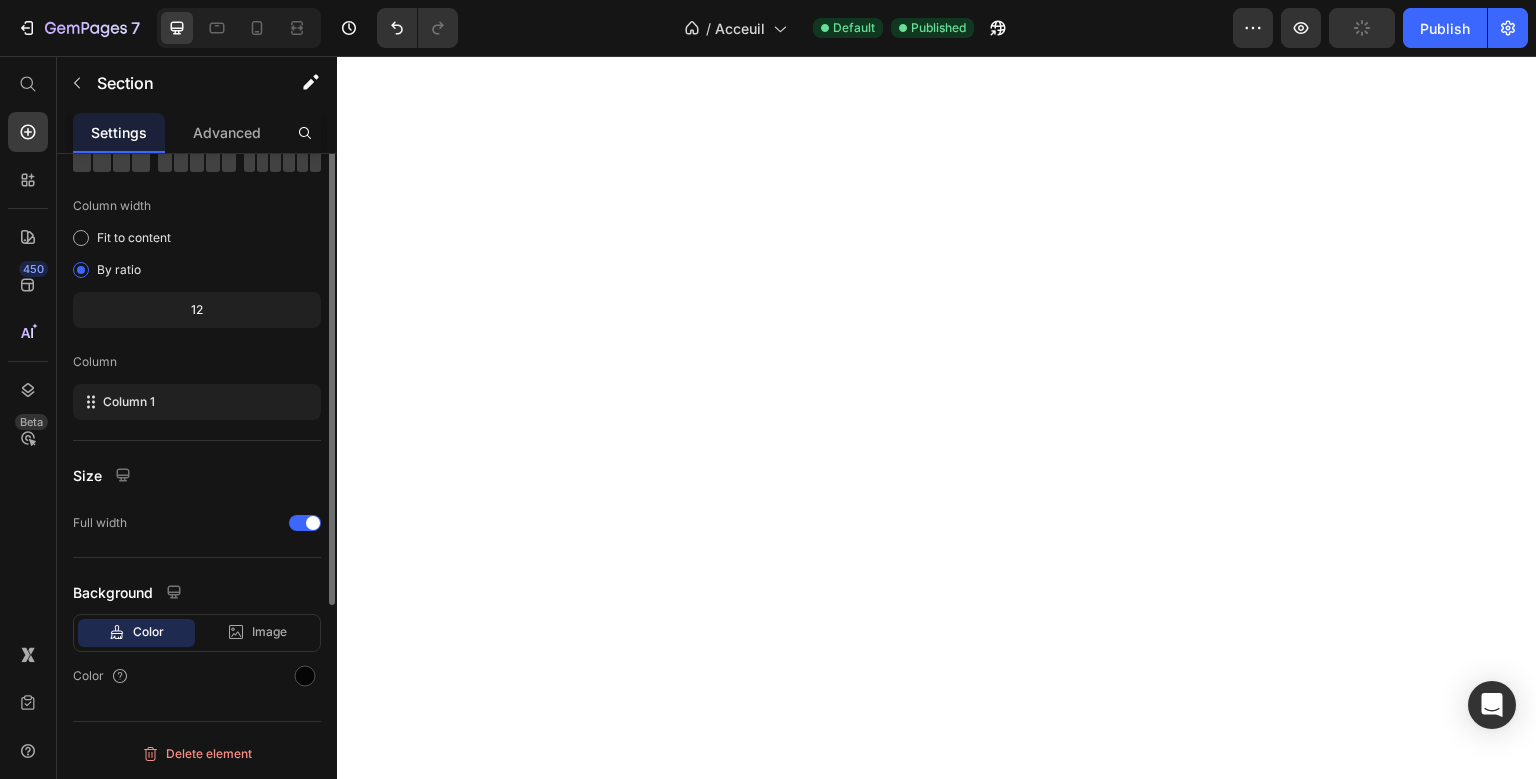 scroll, scrollTop: 0, scrollLeft: 0, axis: both 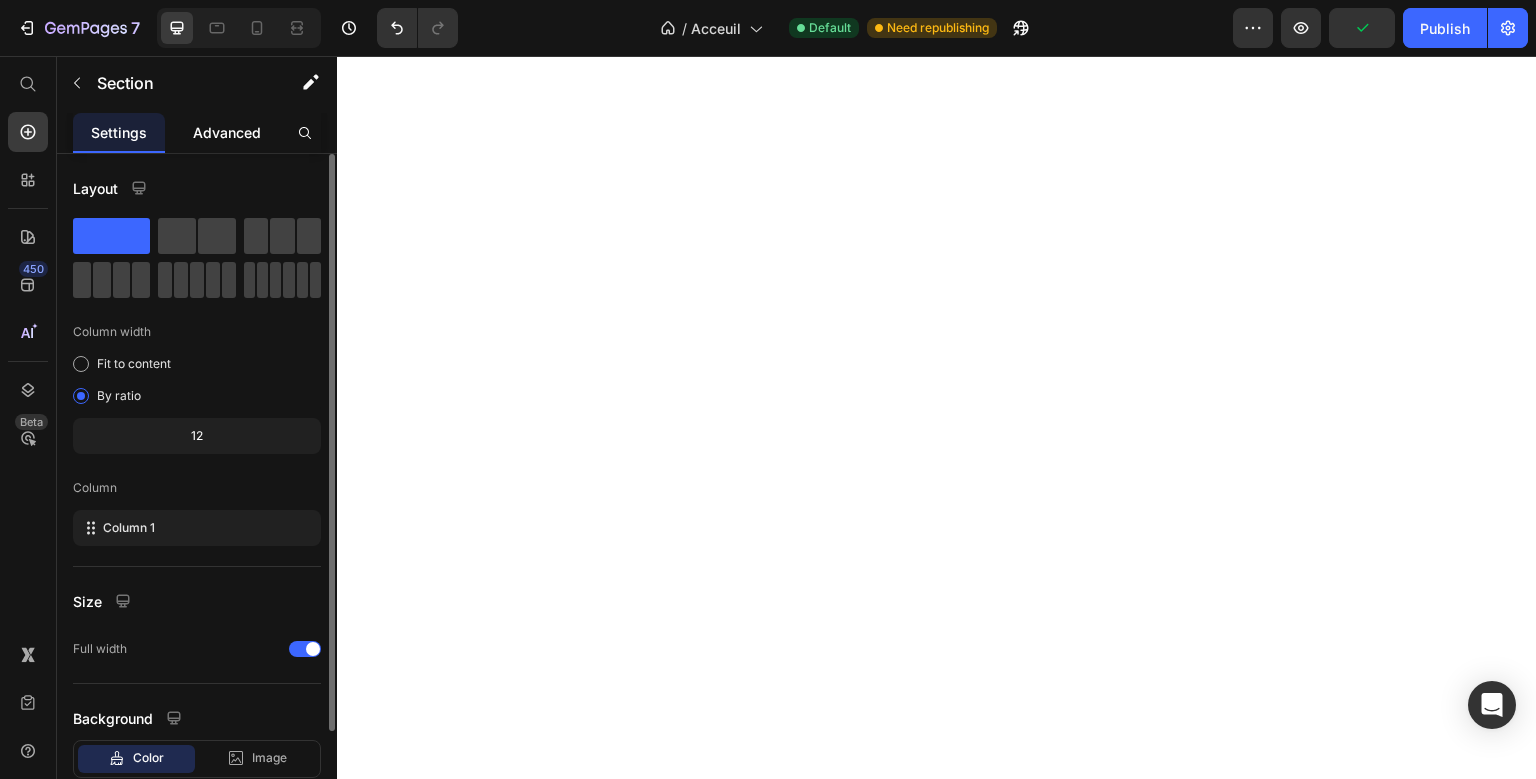 click on "Advanced" at bounding box center [227, 132] 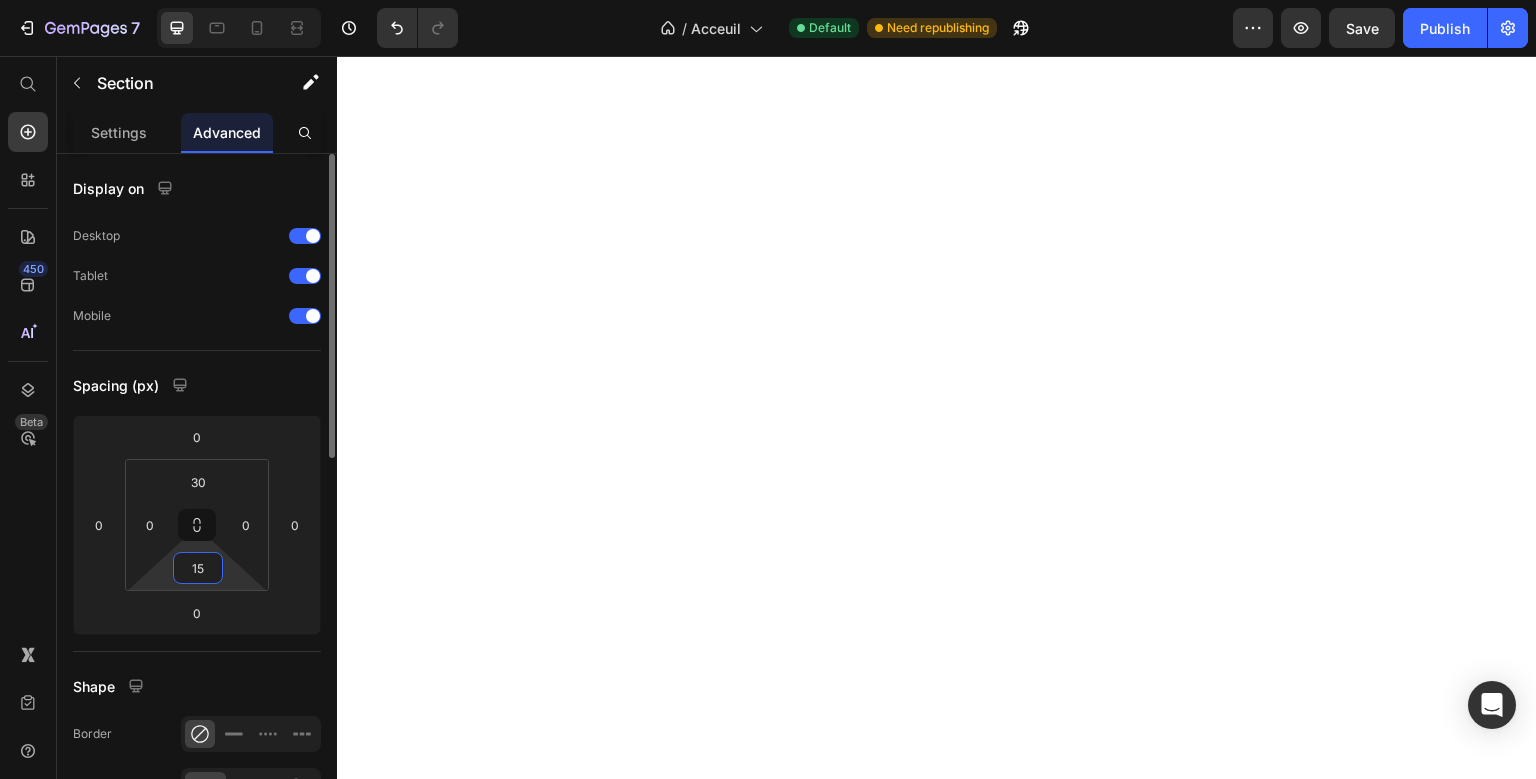 click on "15" at bounding box center [198, 568] 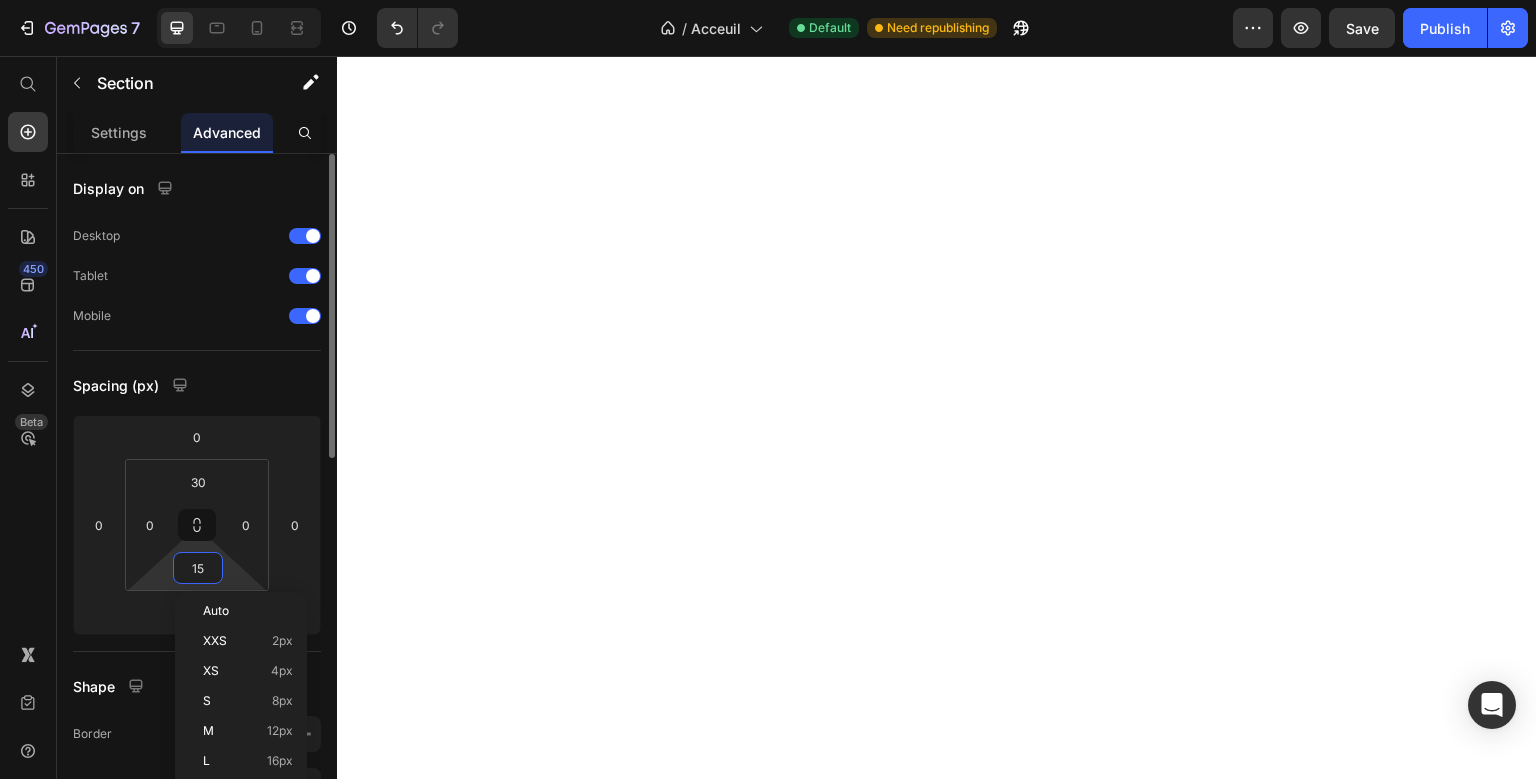 type on "0" 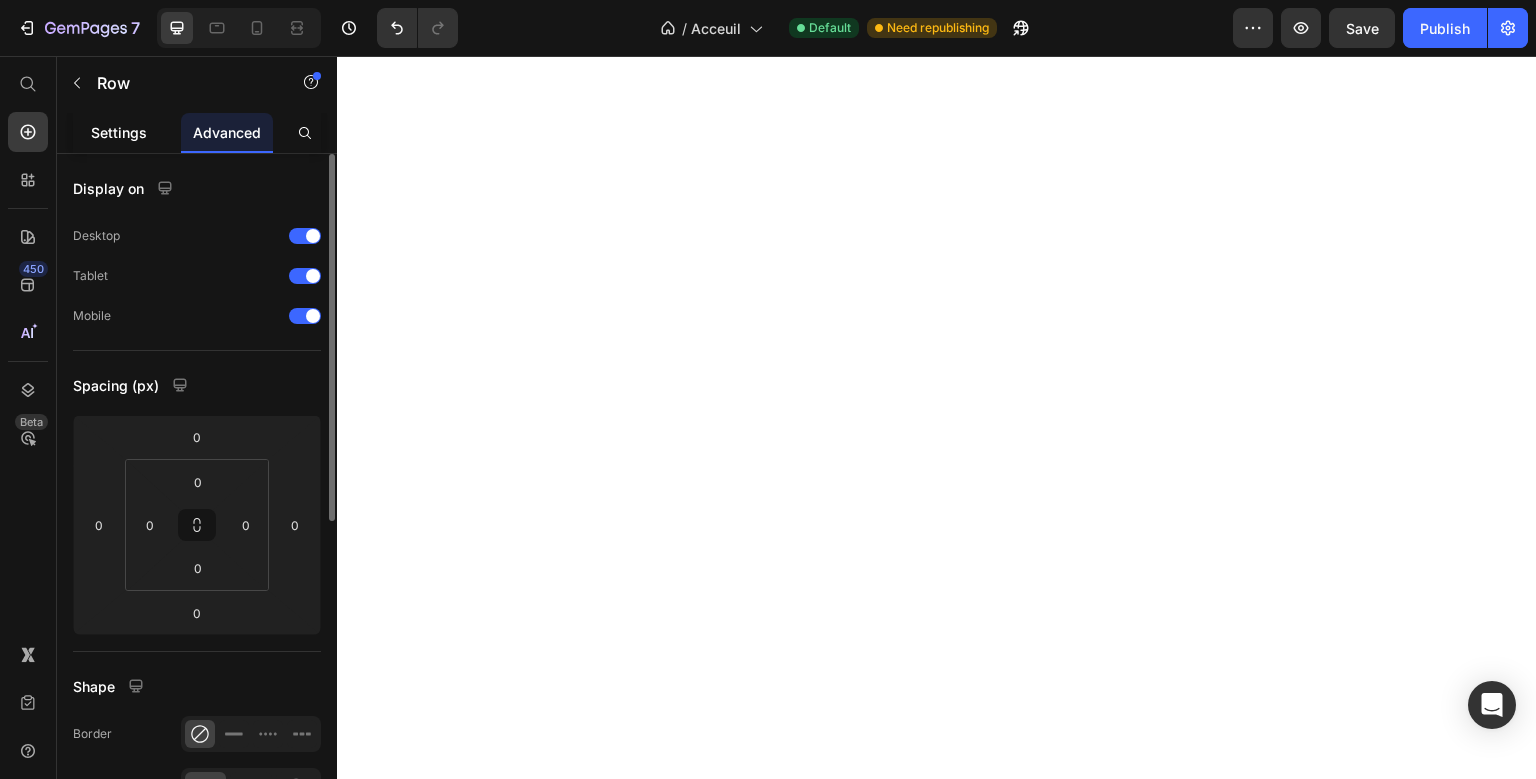 click on "Settings" 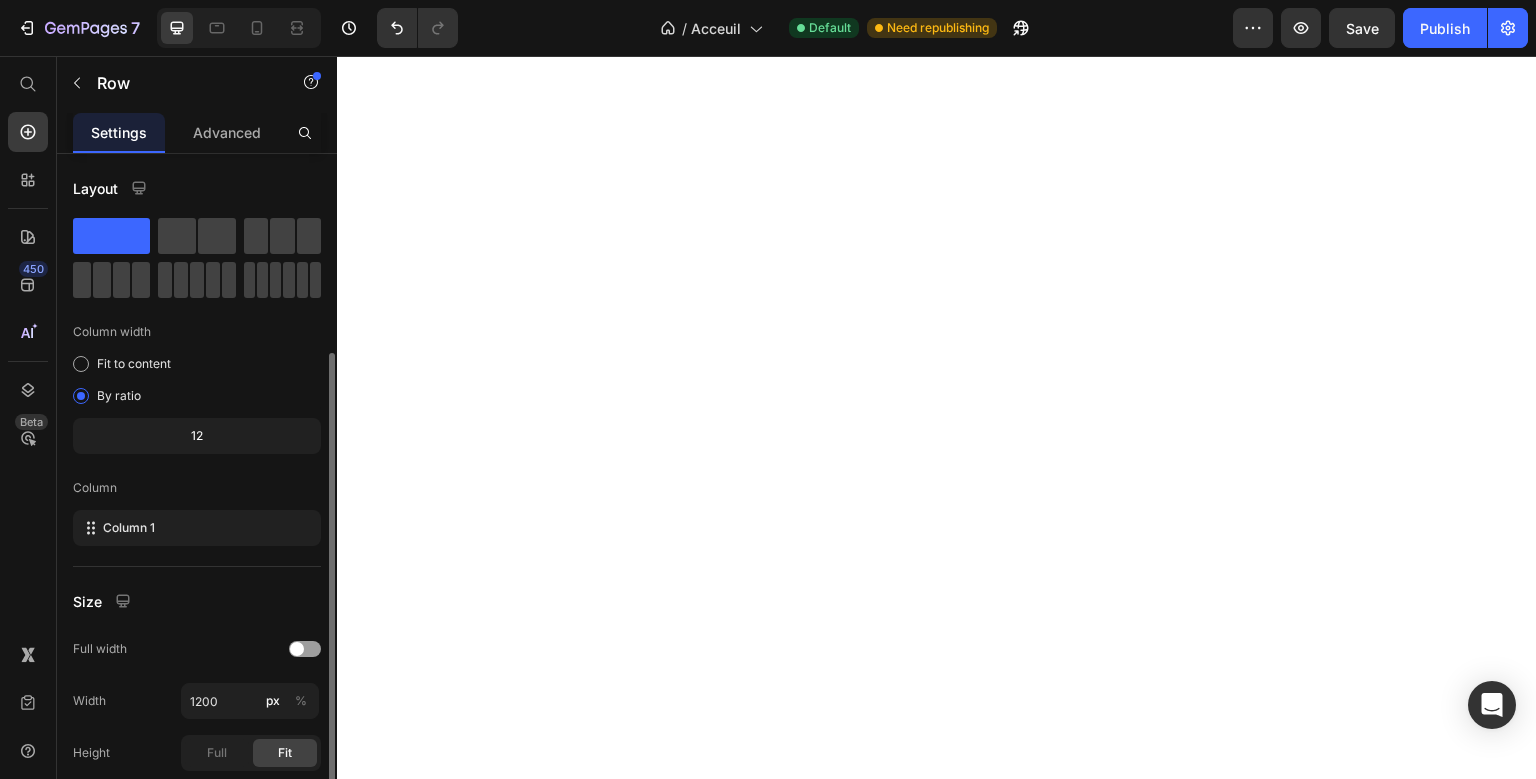 scroll, scrollTop: 228, scrollLeft: 0, axis: vertical 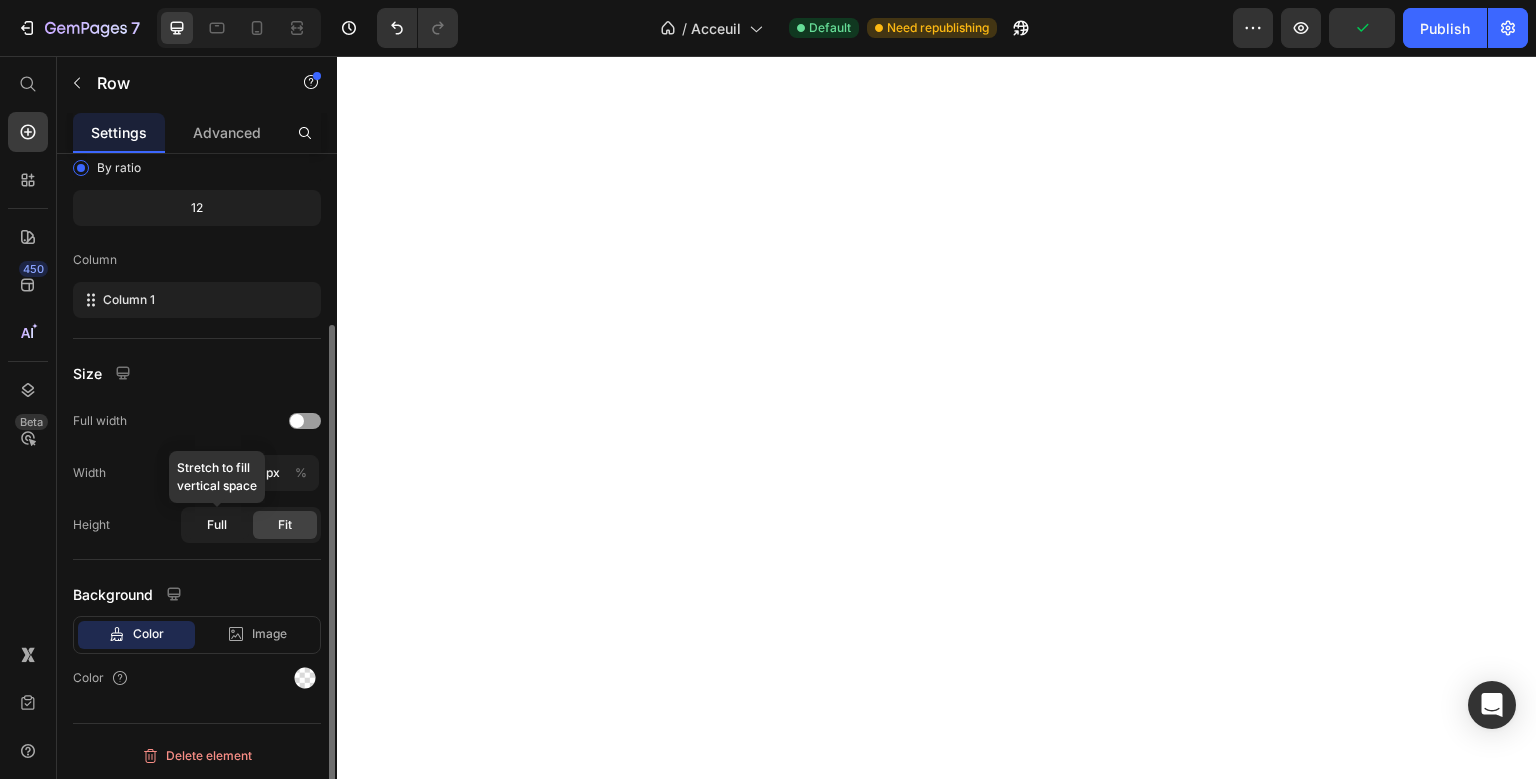 click on "Full" 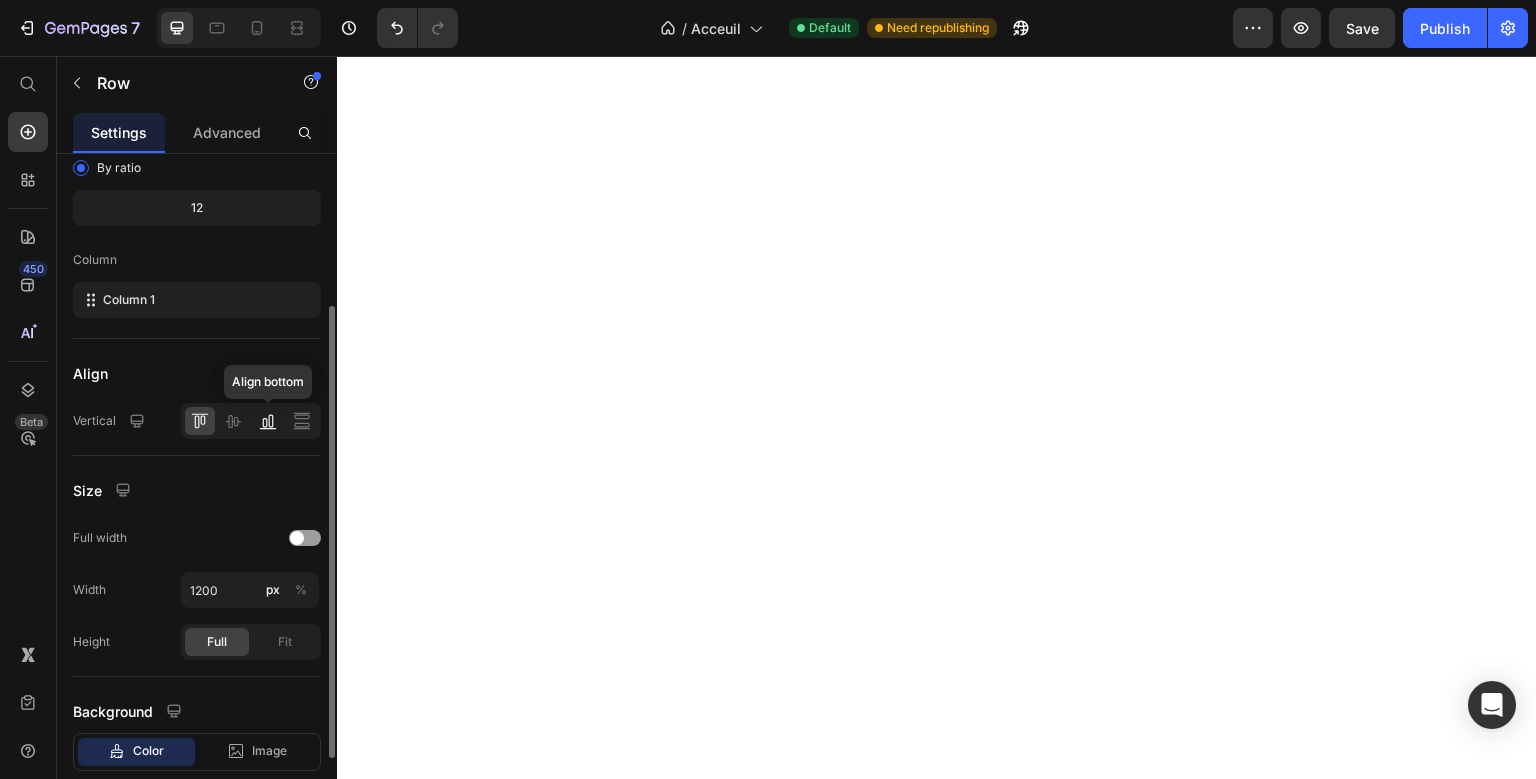 click 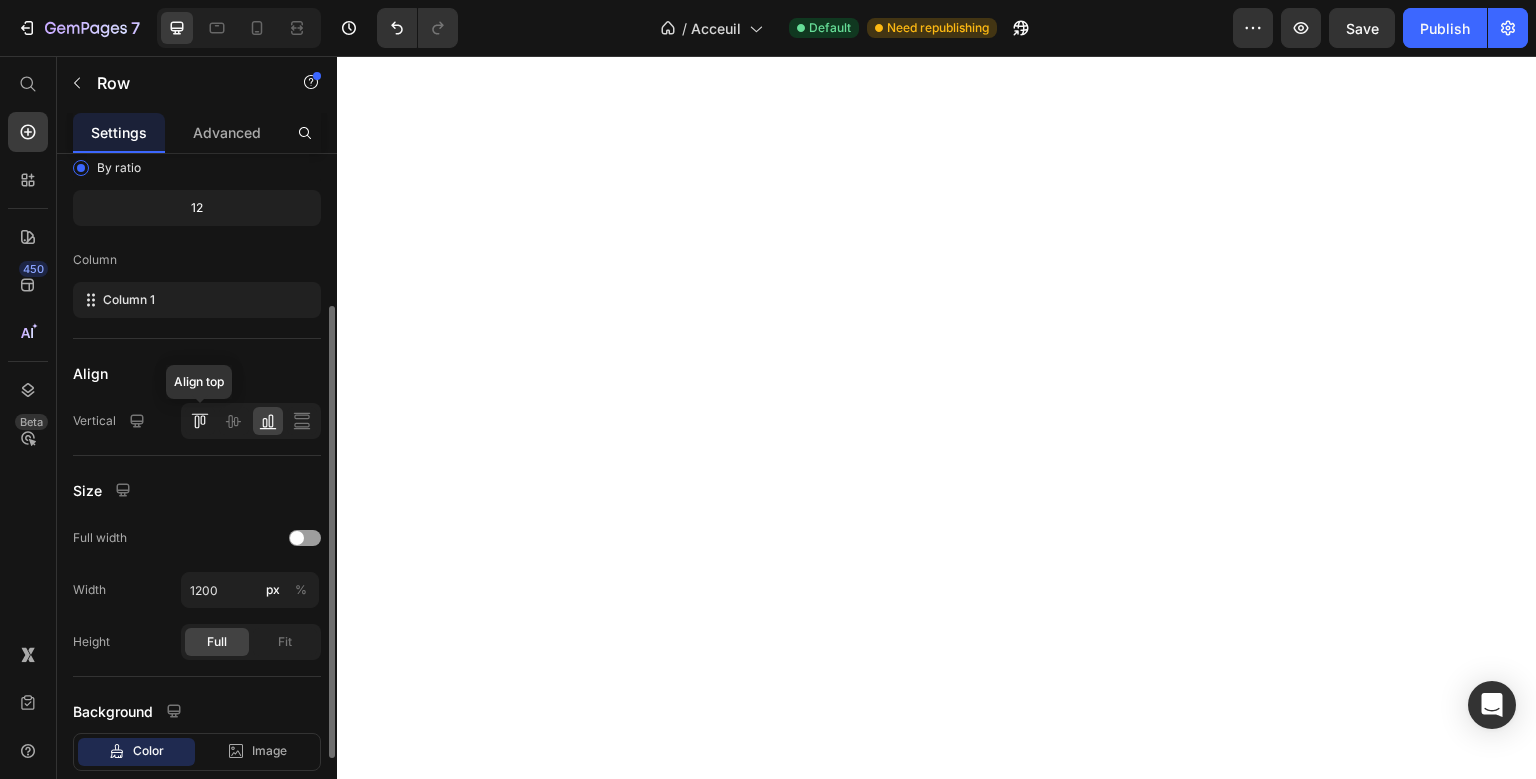 click 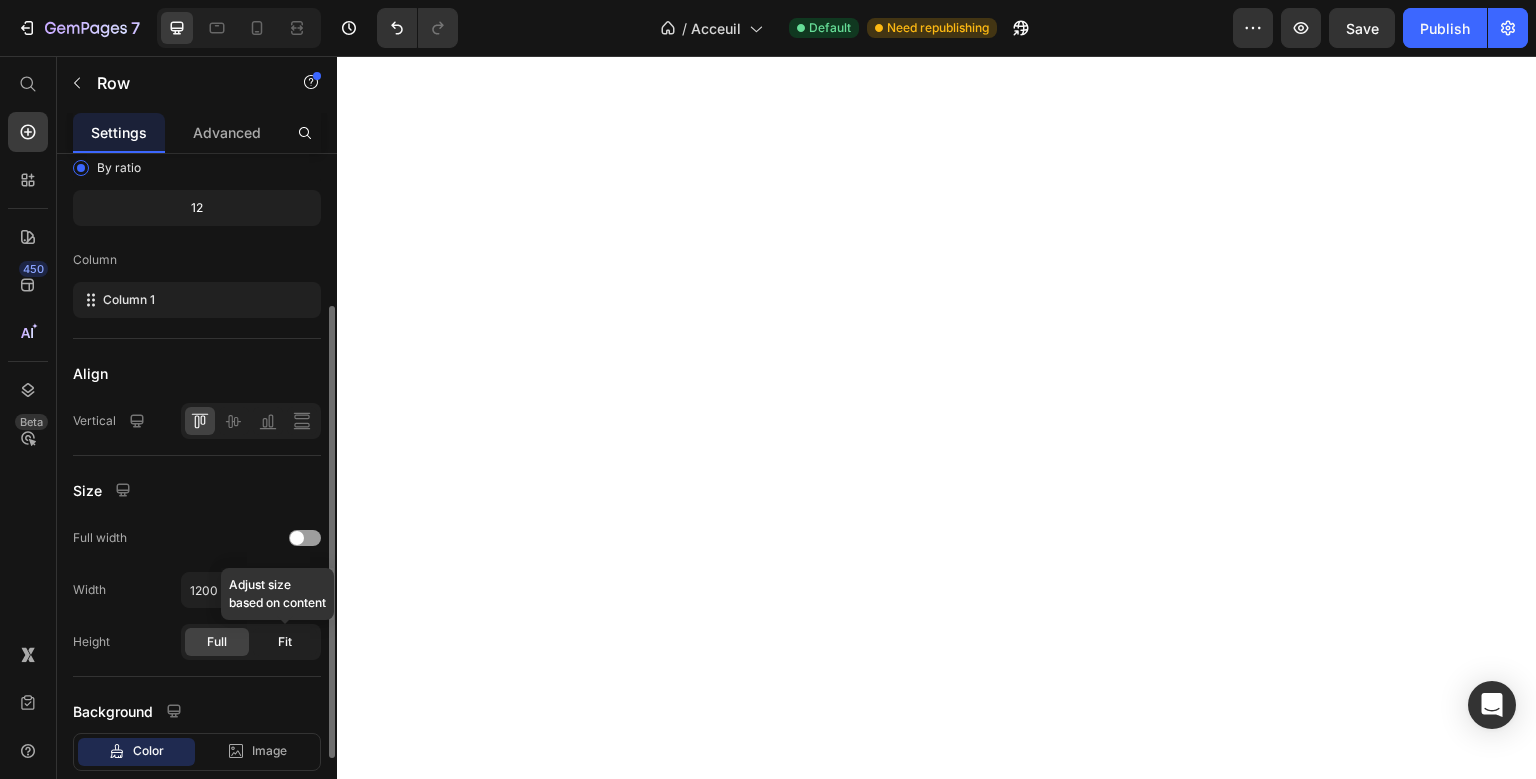 click on "Fit" 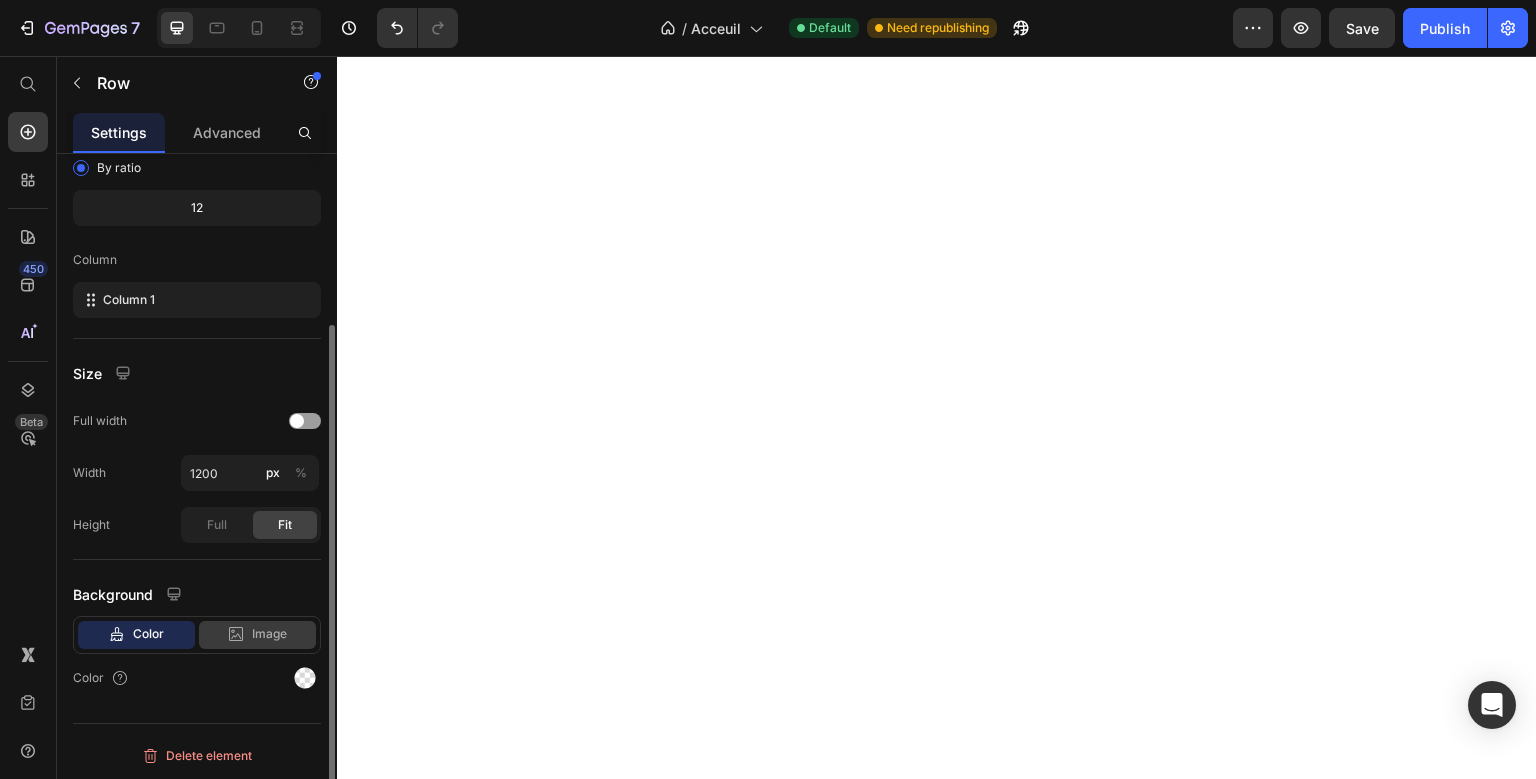 scroll, scrollTop: 0, scrollLeft: 0, axis: both 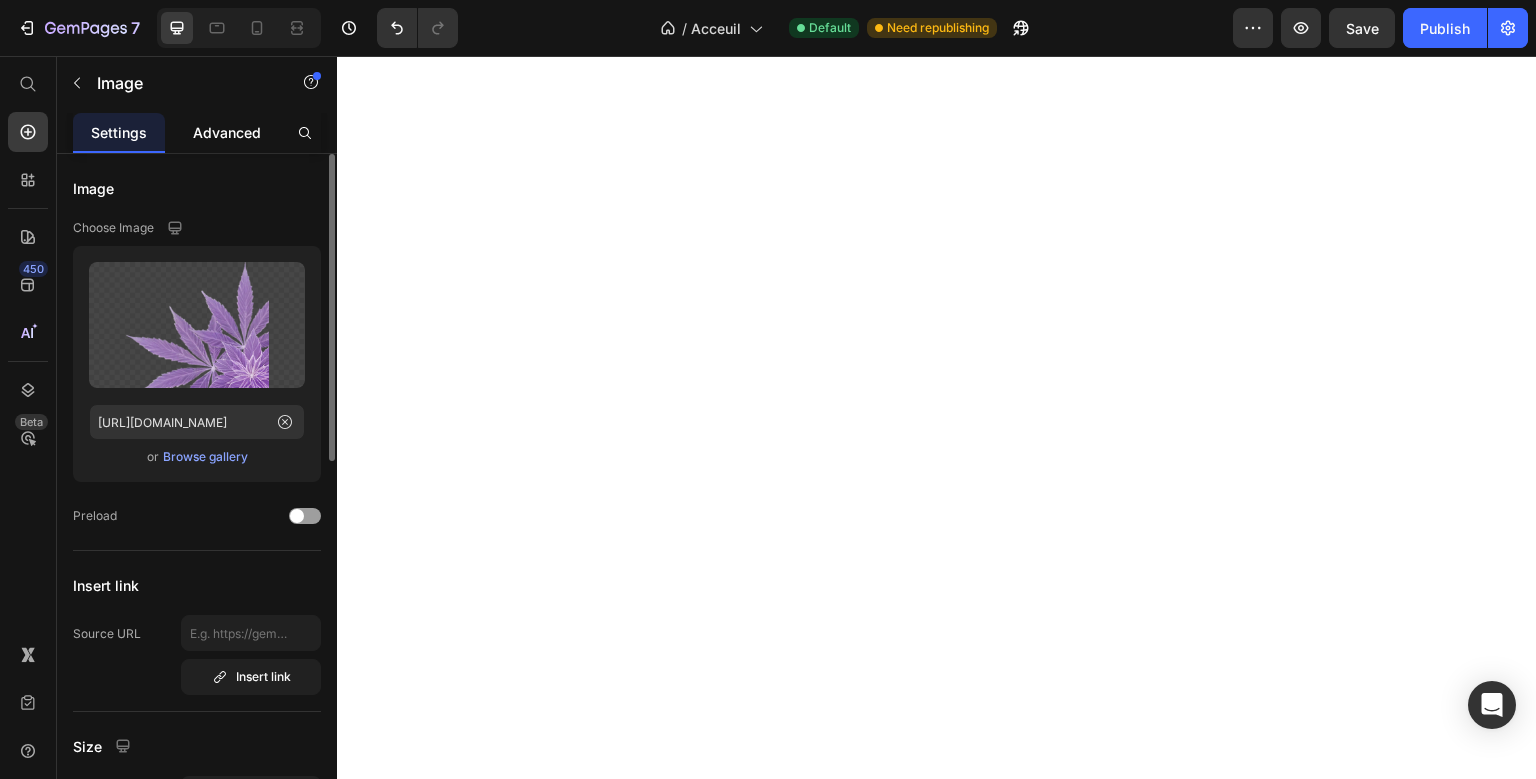 click on "Advanced" at bounding box center [227, 132] 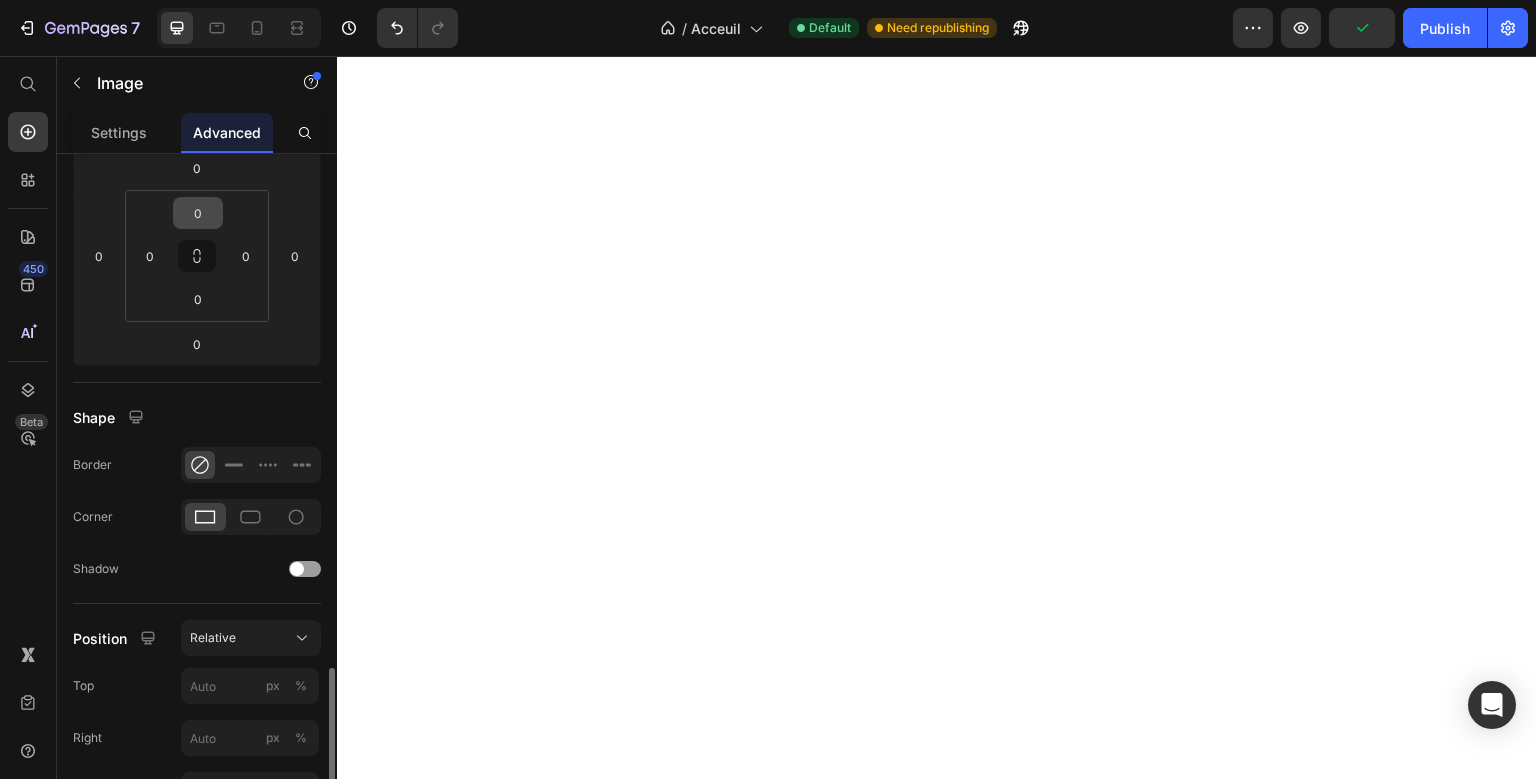 scroll, scrollTop: 550, scrollLeft: 0, axis: vertical 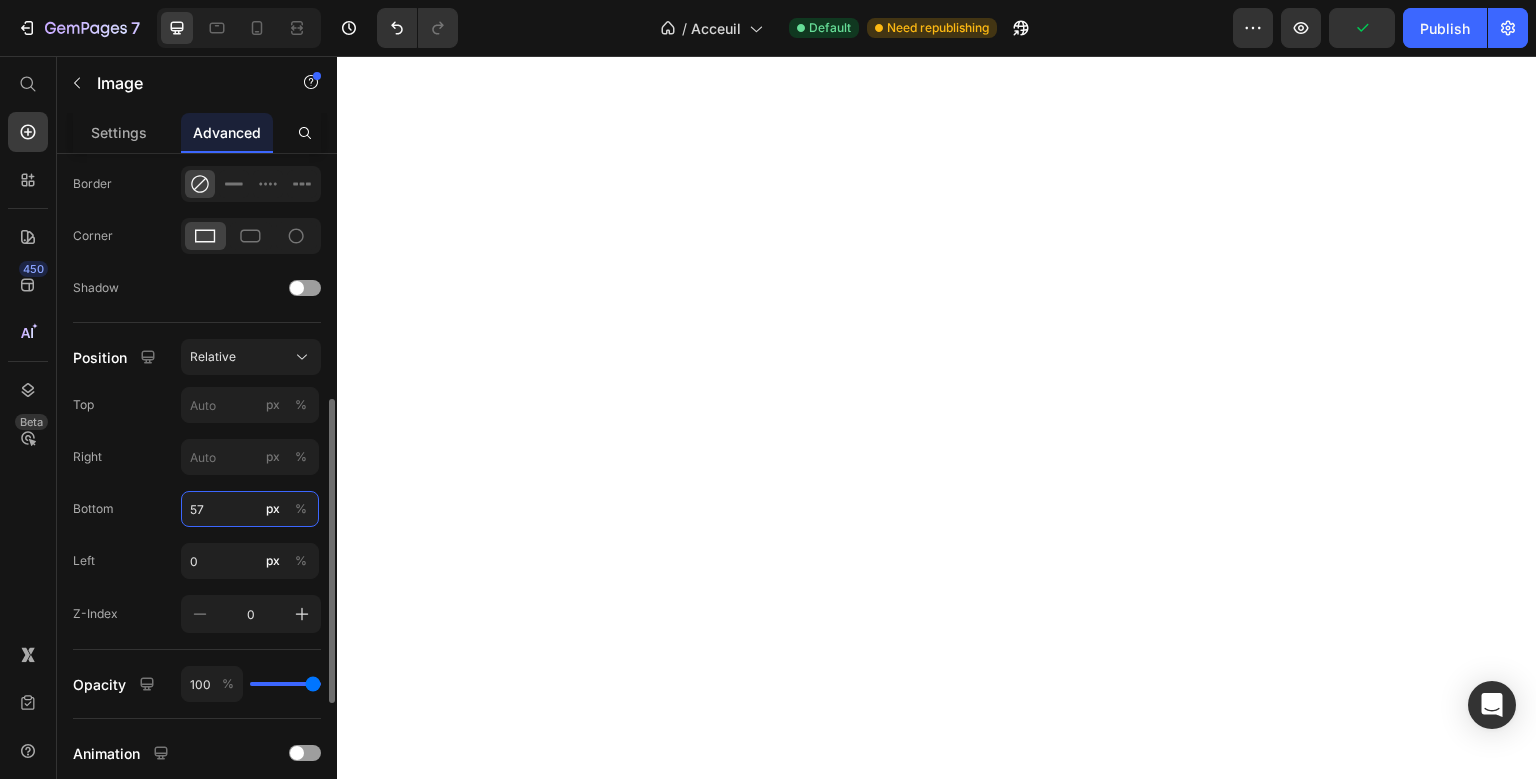 click on "57" at bounding box center [250, 509] 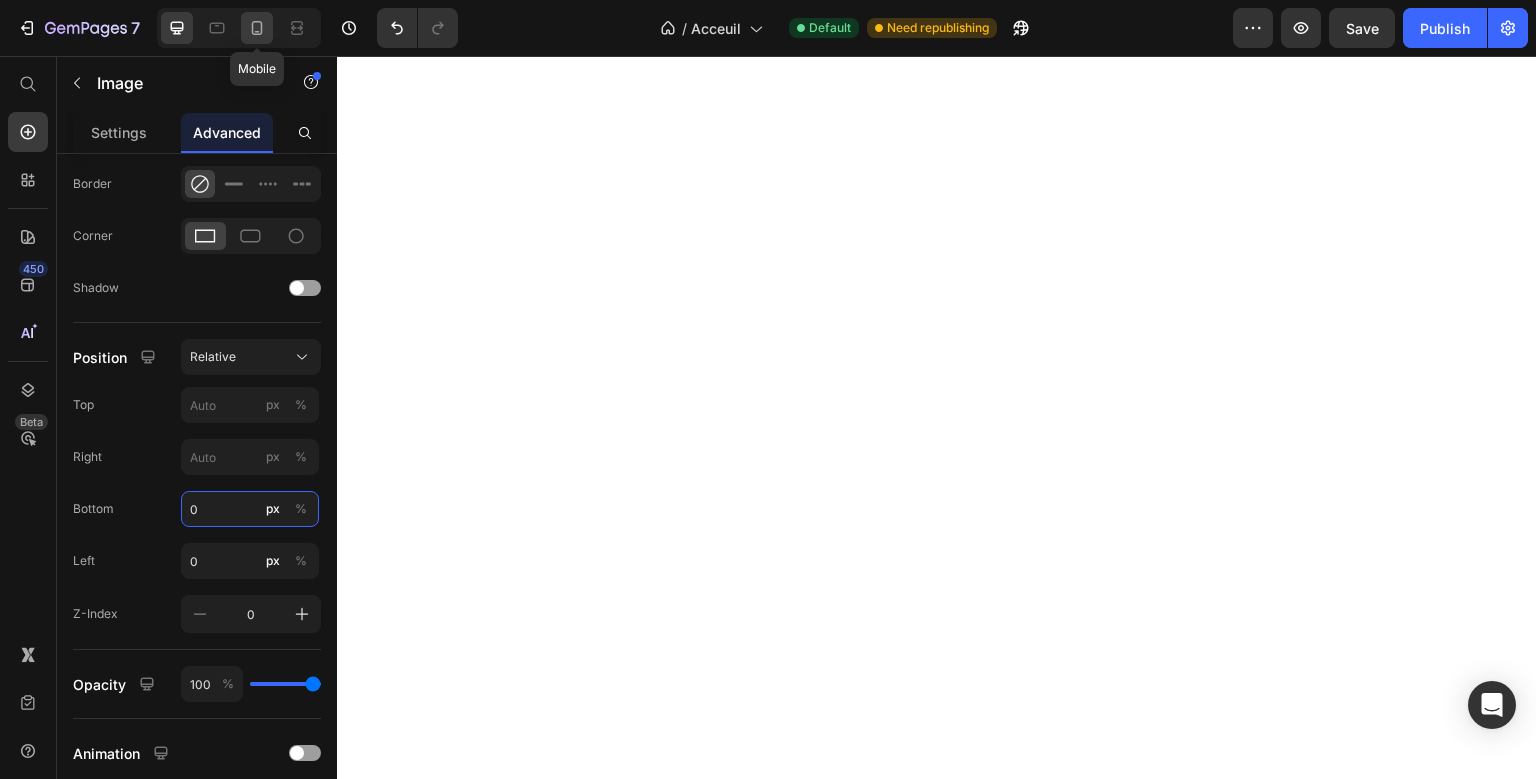type on "0" 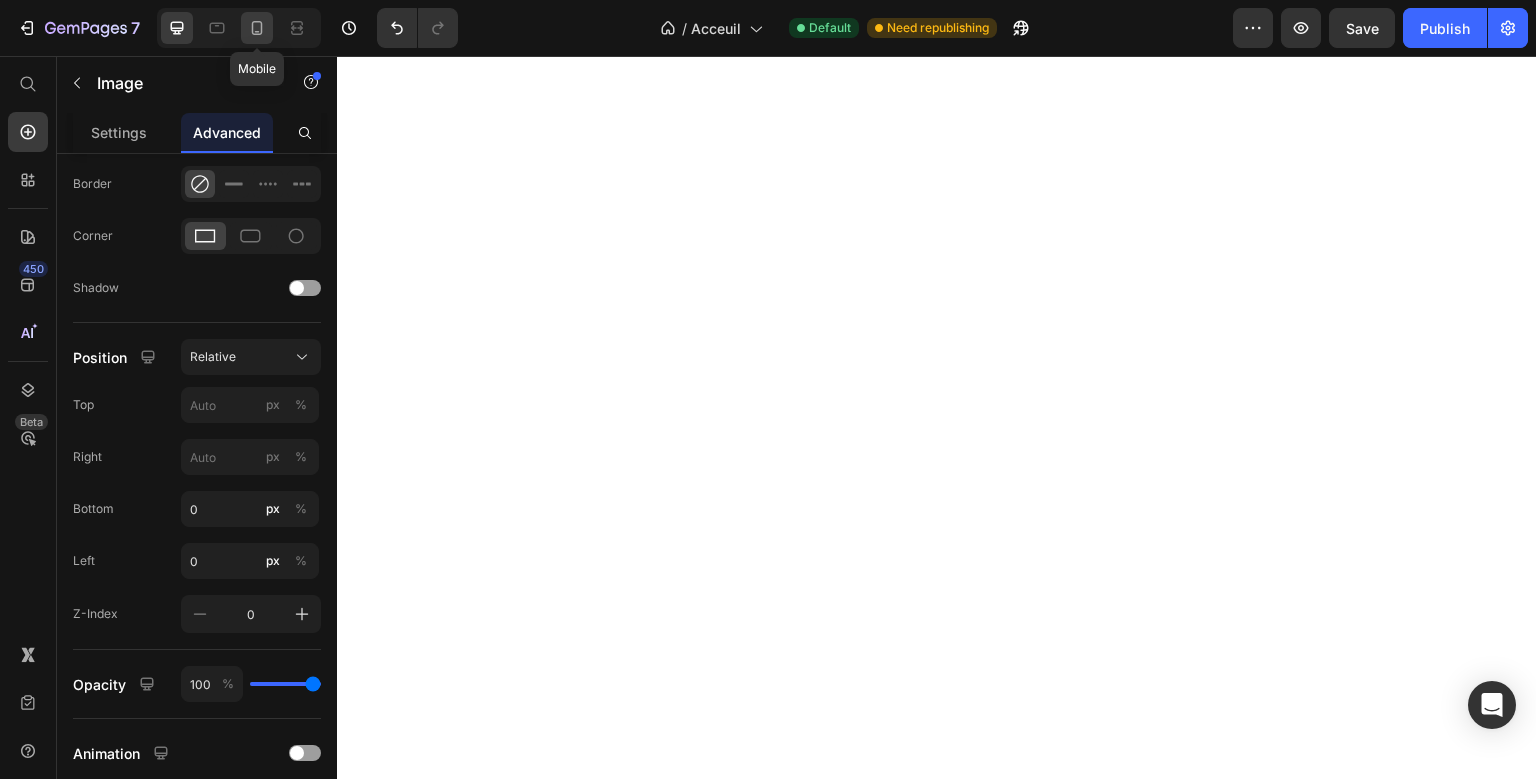 click 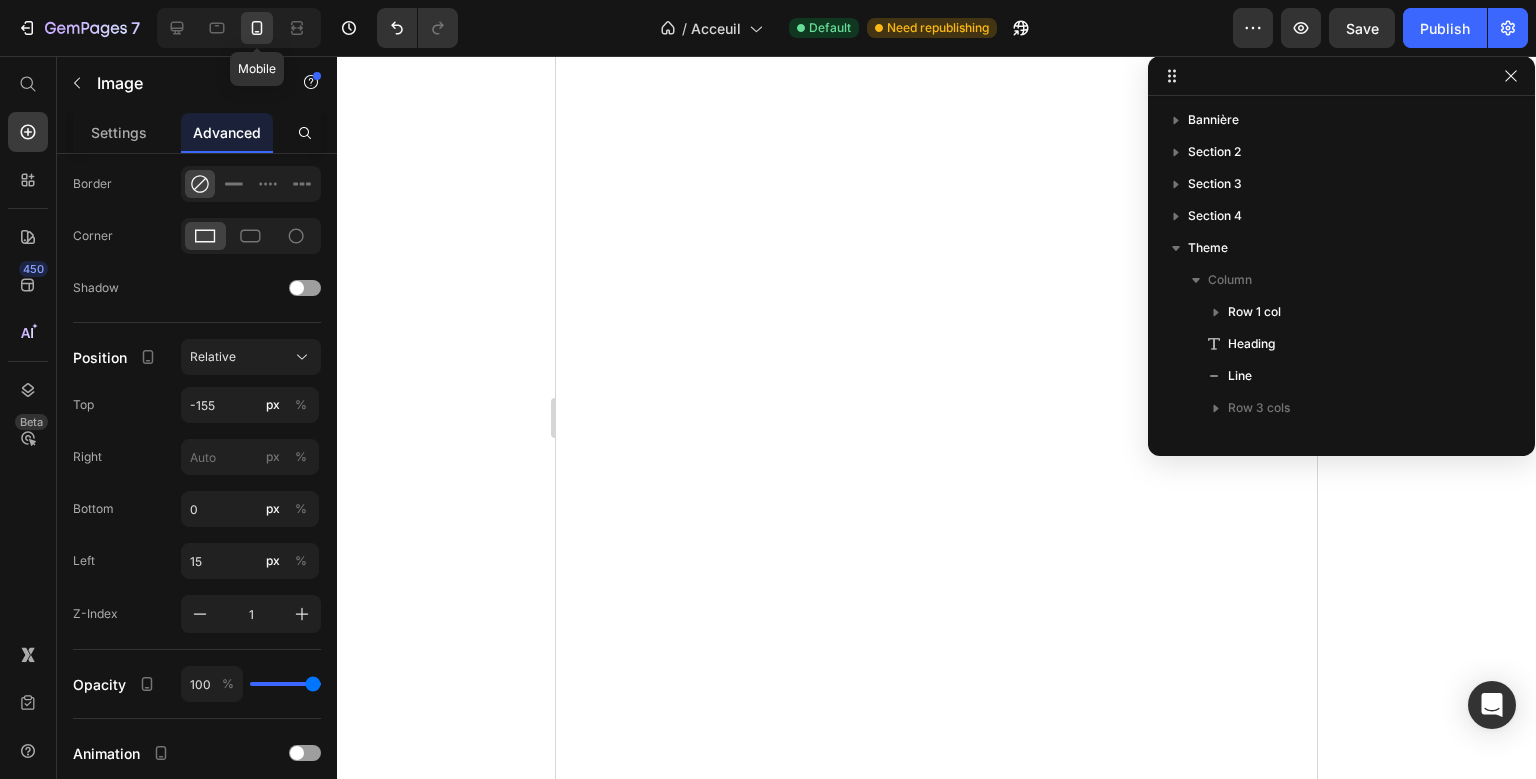 scroll, scrollTop: 474, scrollLeft: 0, axis: vertical 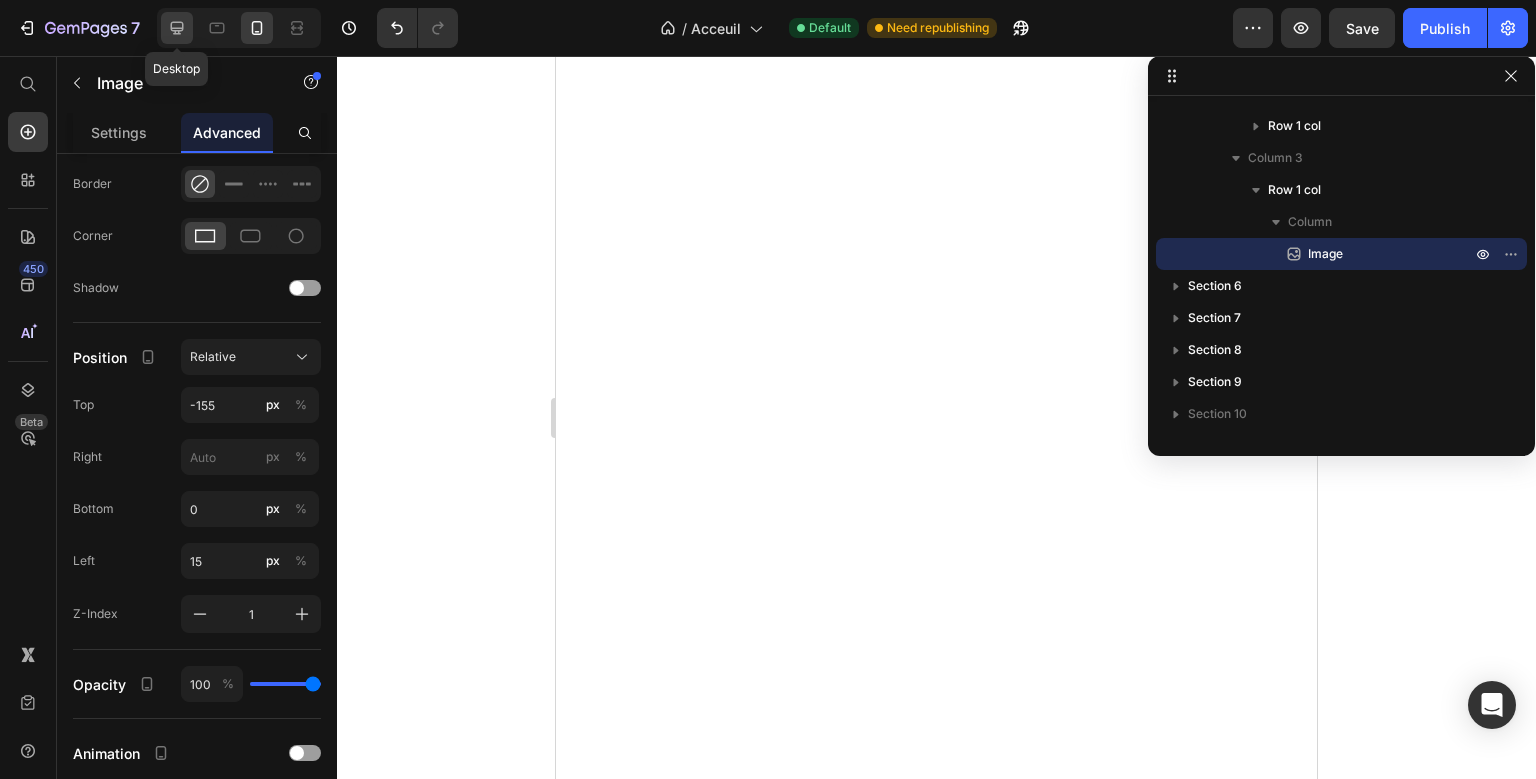 click 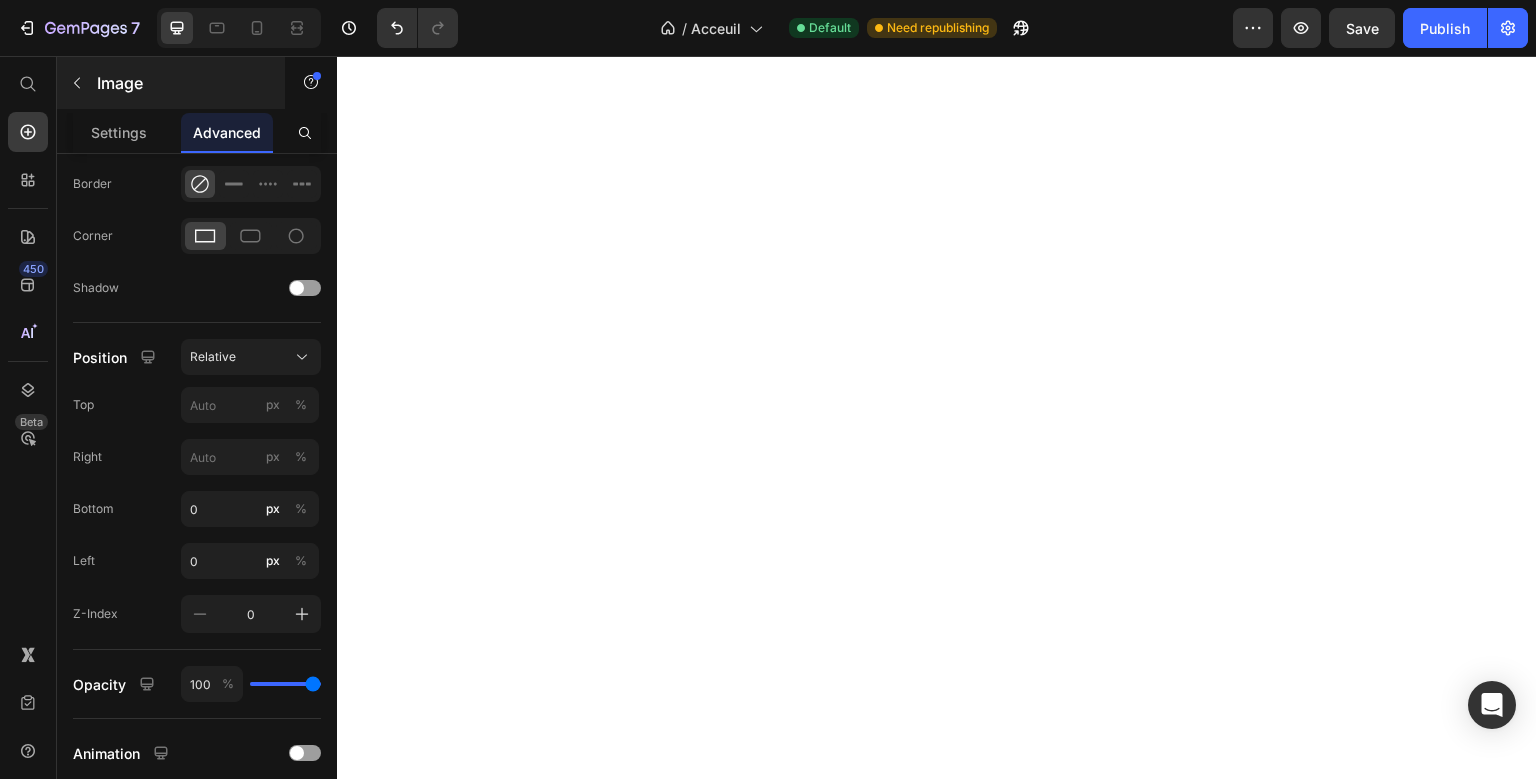 scroll, scrollTop: 0, scrollLeft: 0, axis: both 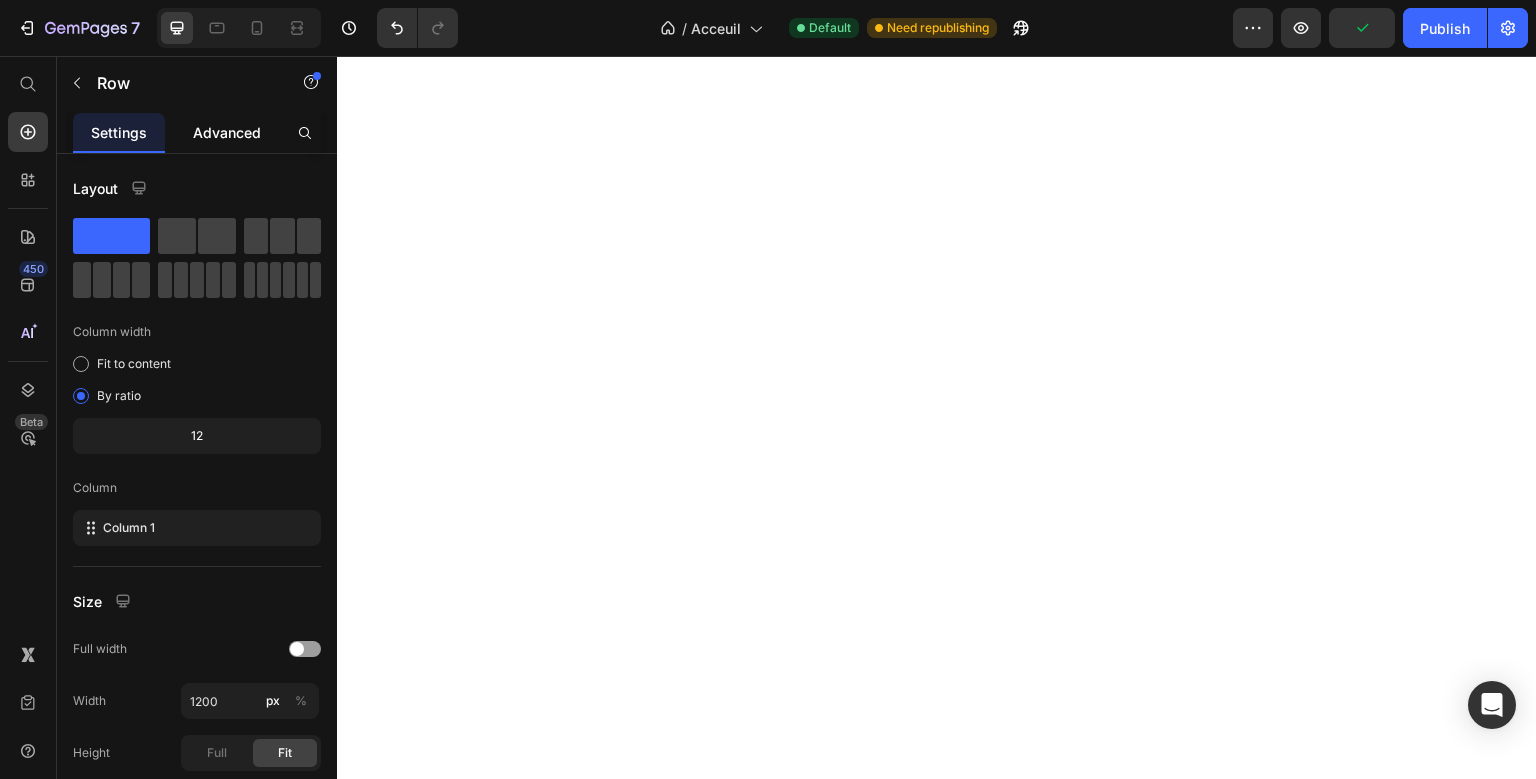 click on "Advanced" 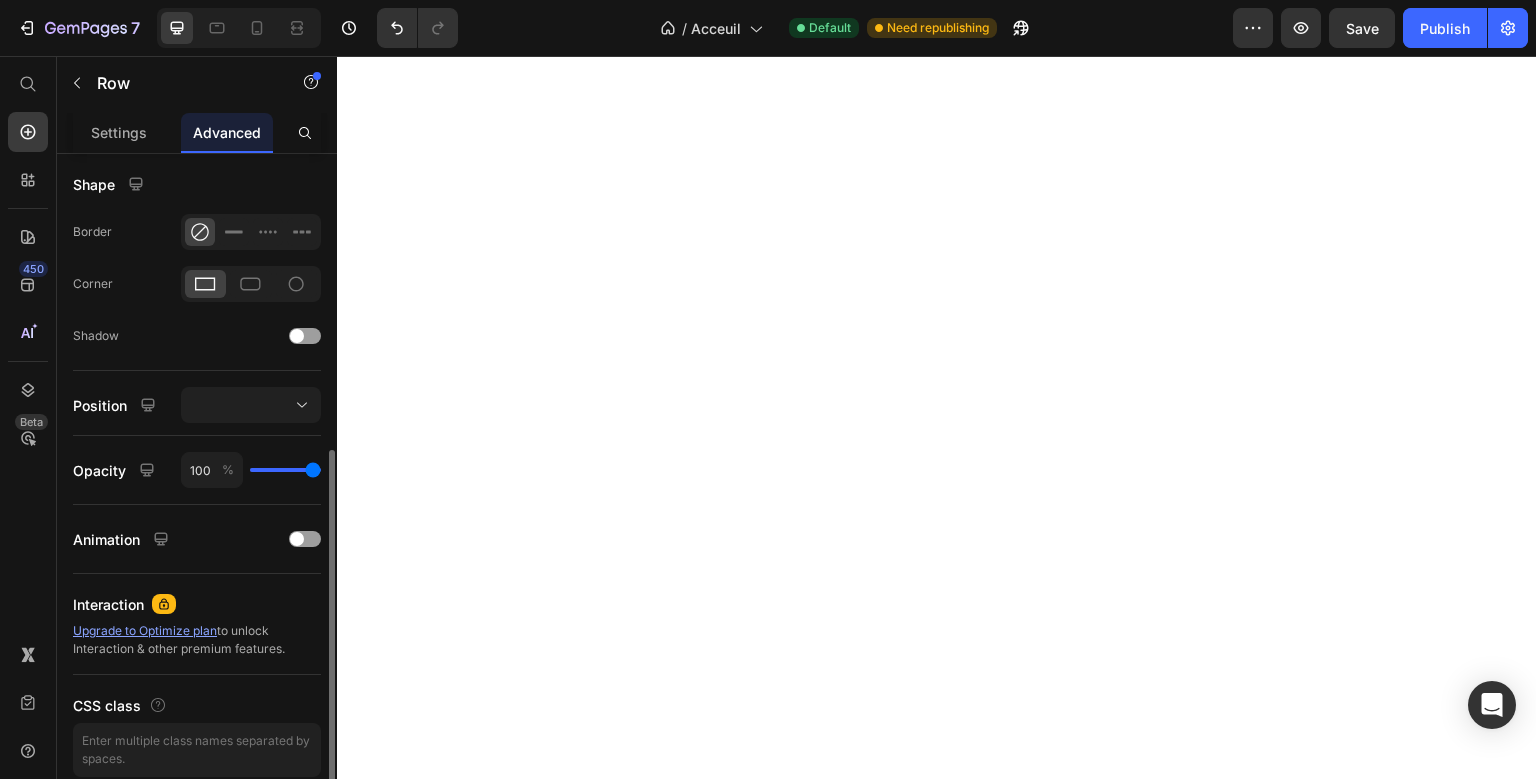 scroll, scrollTop: 500, scrollLeft: 0, axis: vertical 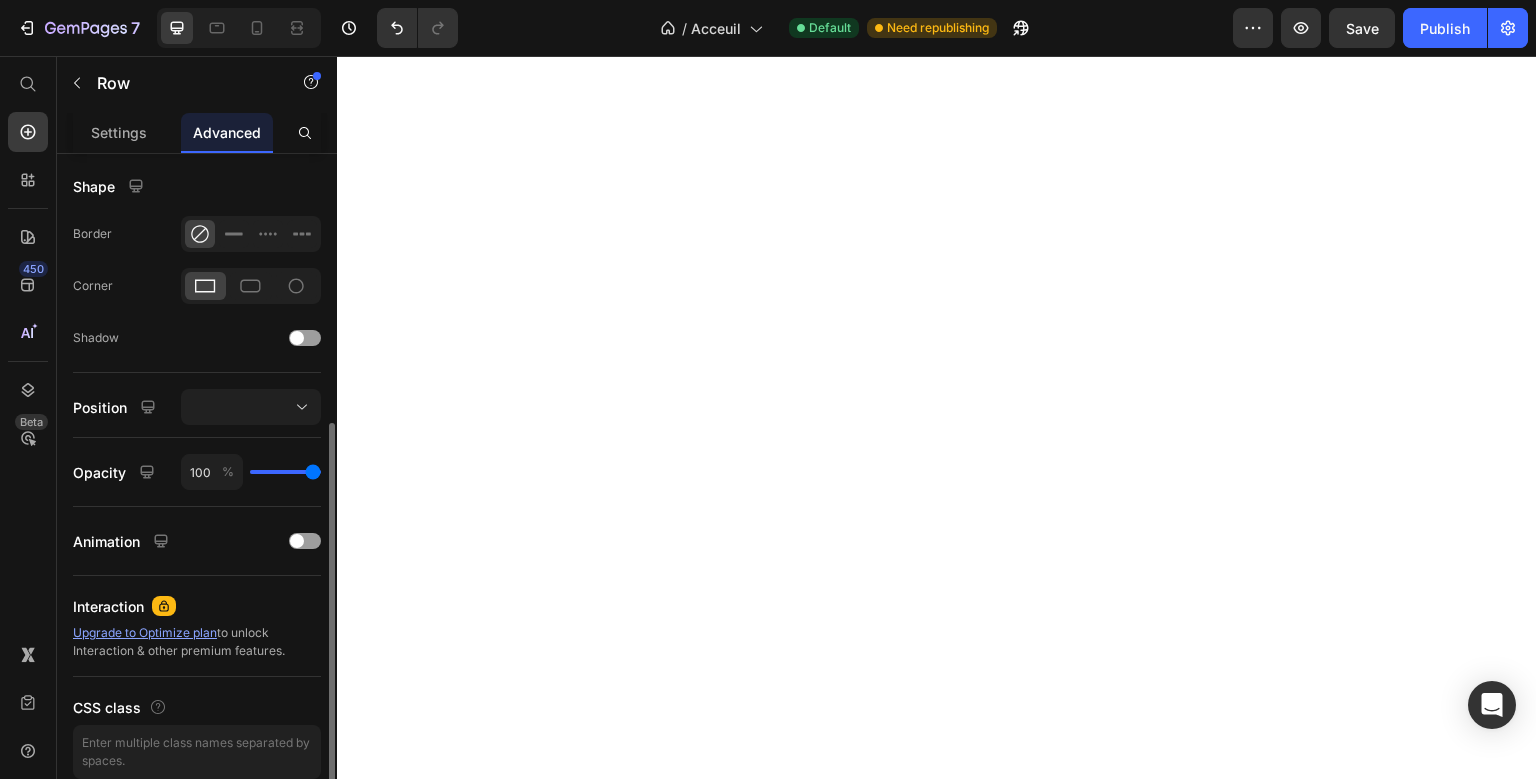 type on "0" 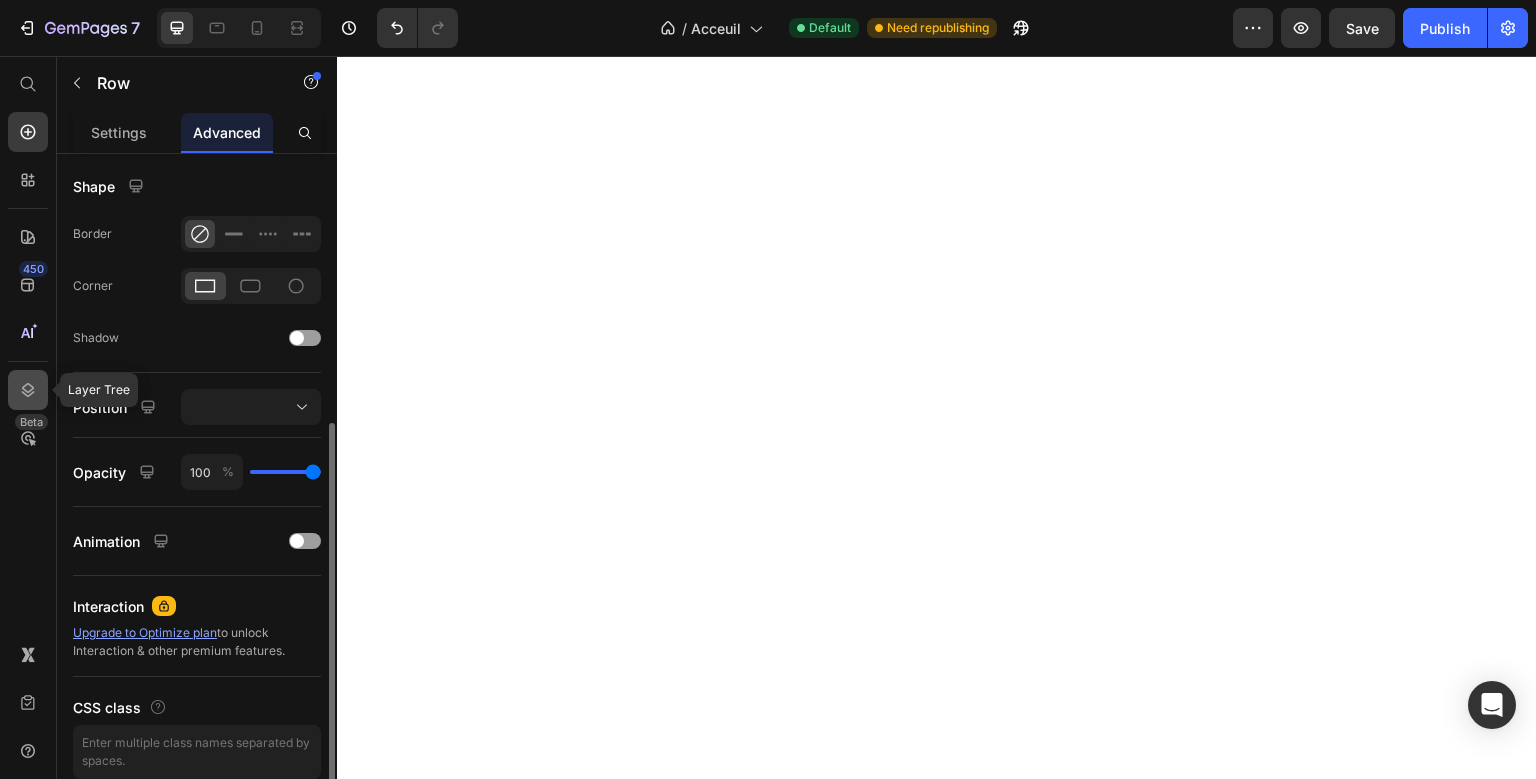 click 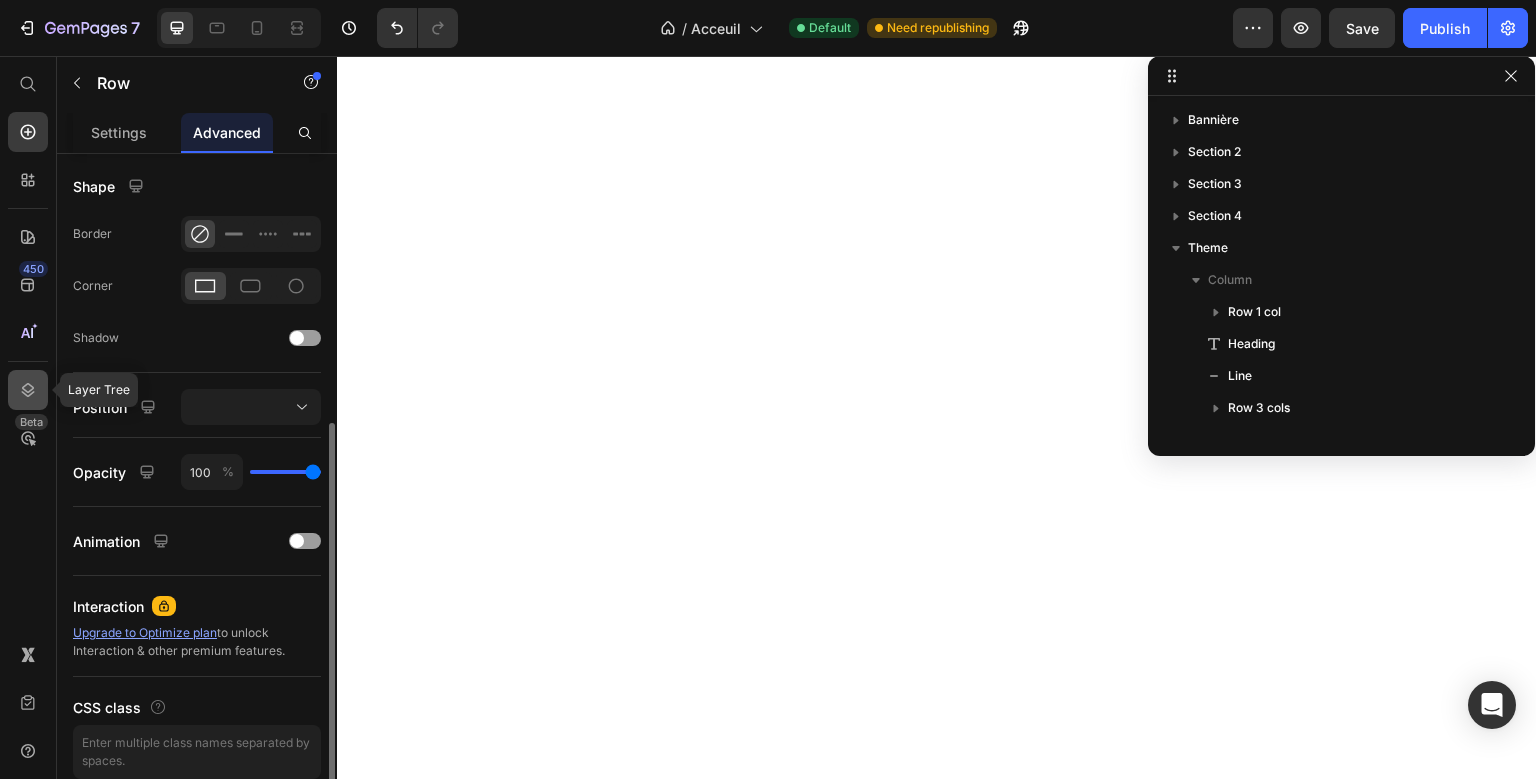 scroll, scrollTop: 314, scrollLeft: 0, axis: vertical 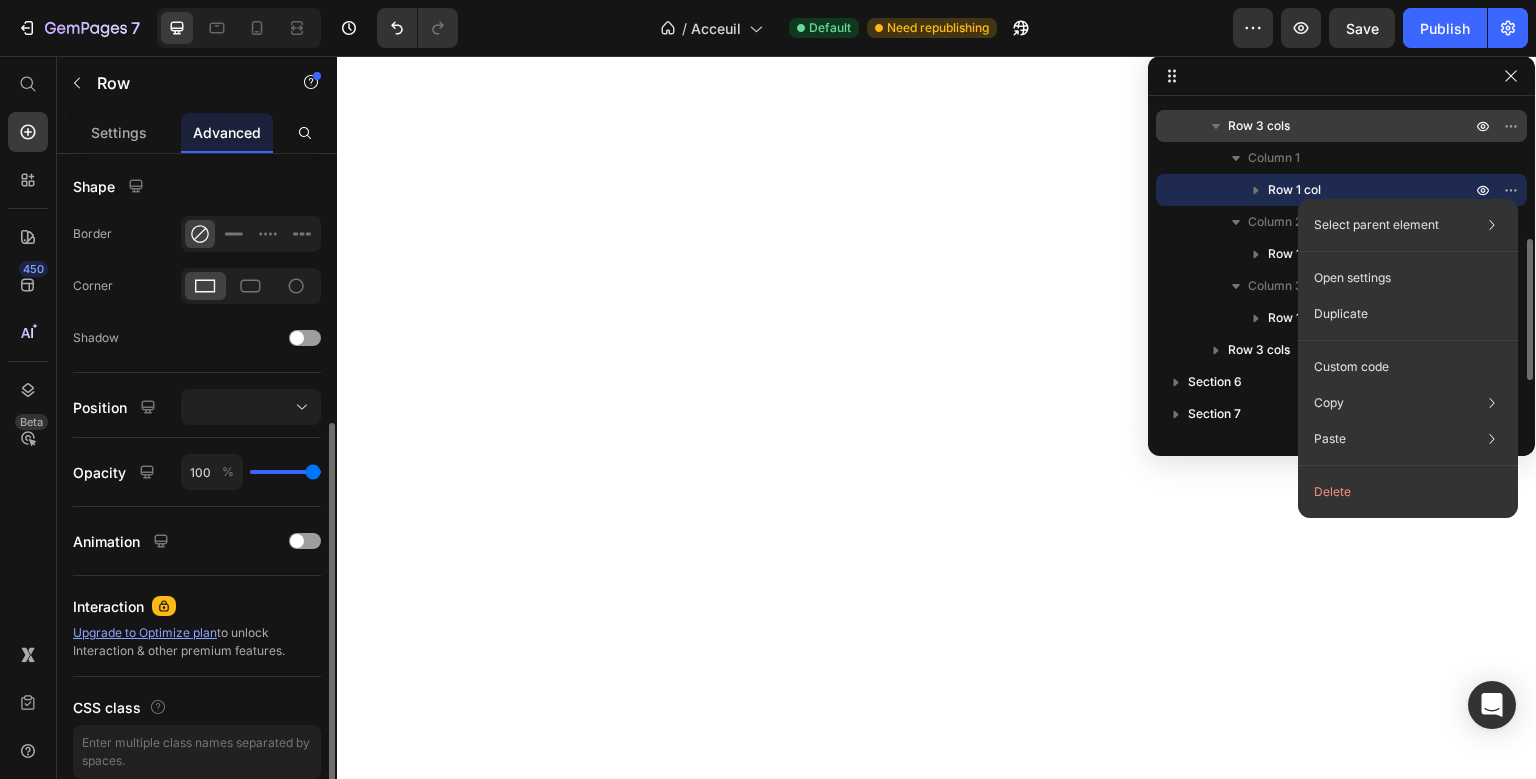click on "Row 3 cols" at bounding box center [1351, 126] 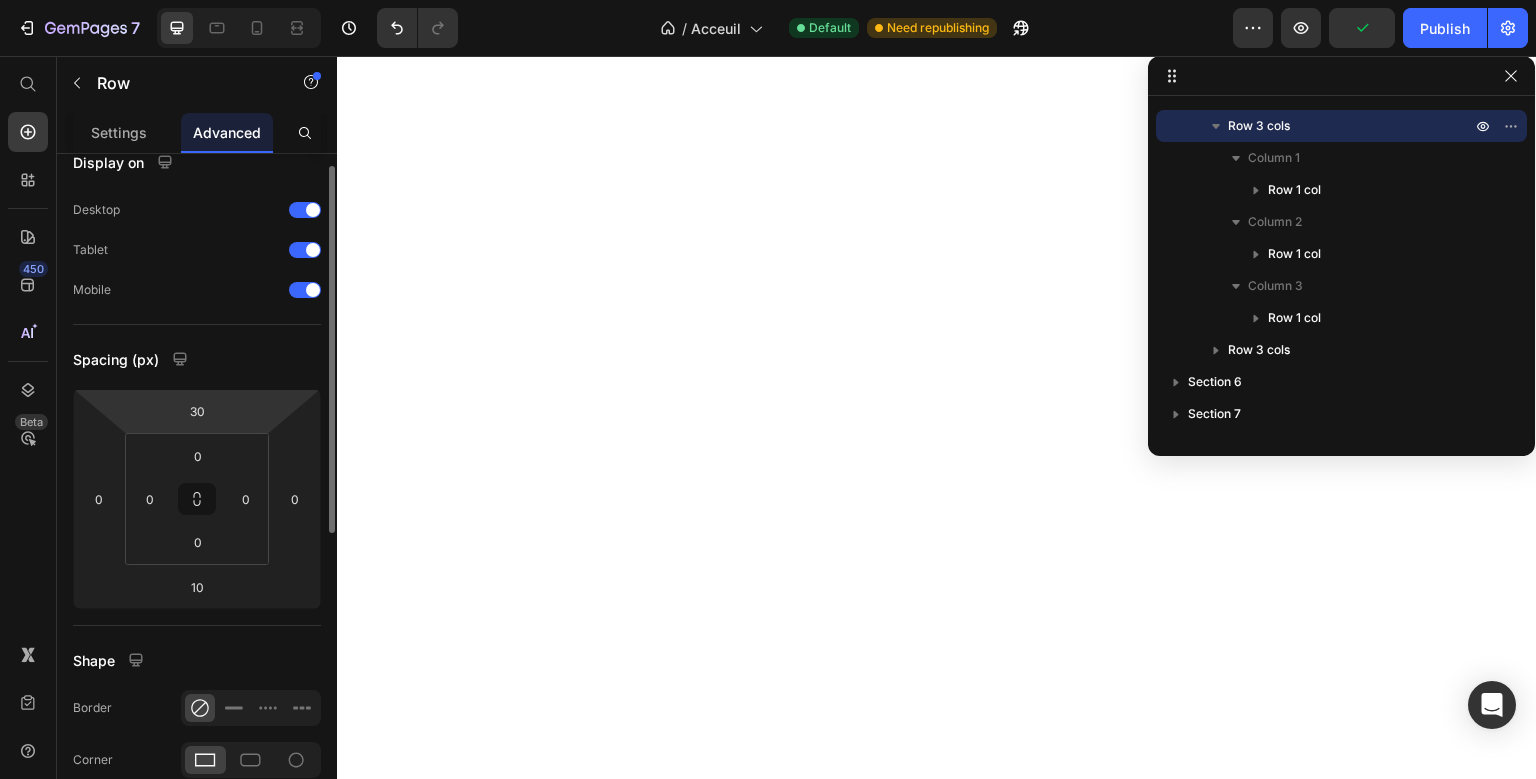scroll, scrollTop: 24, scrollLeft: 0, axis: vertical 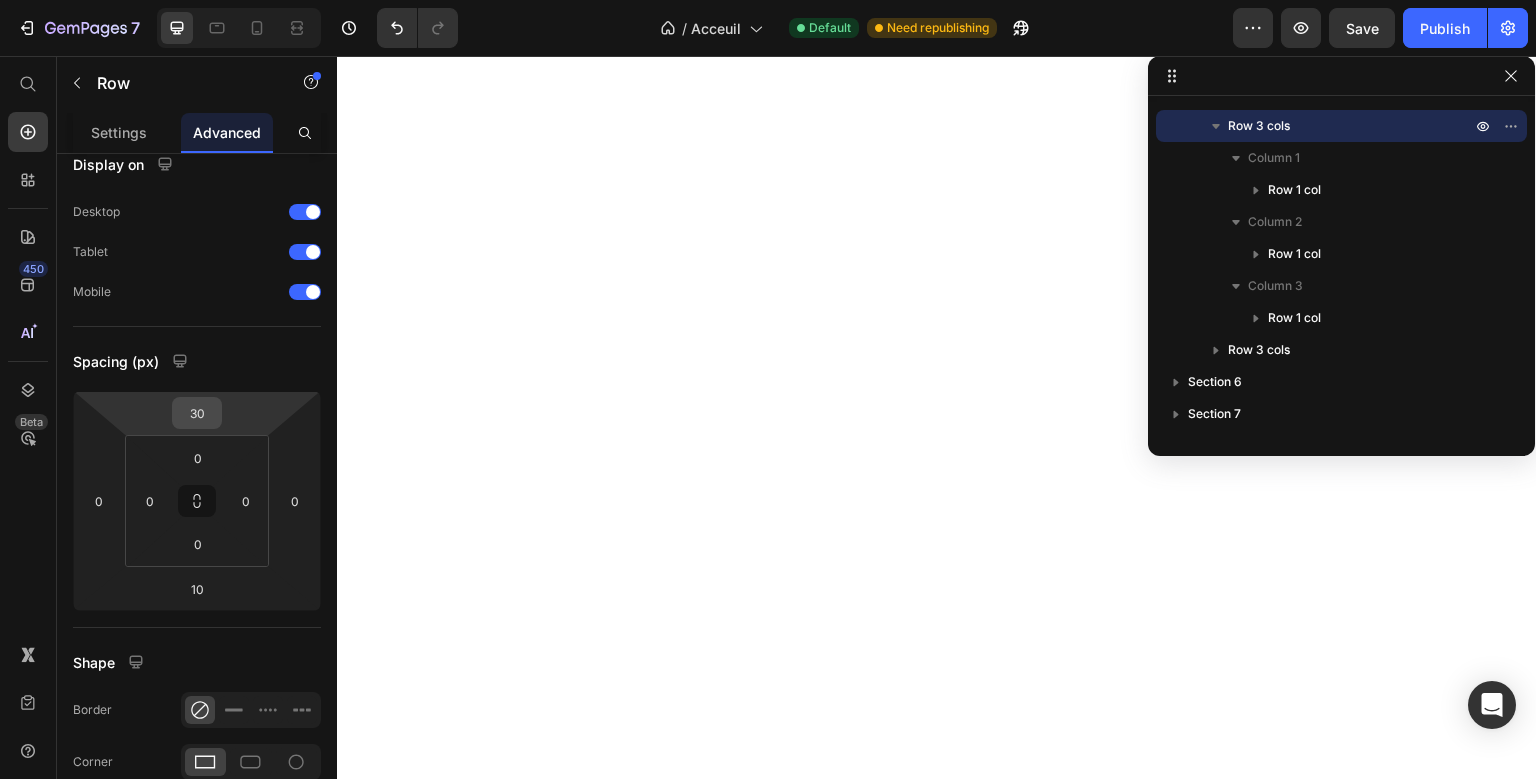 click on "30" at bounding box center (197, 413) 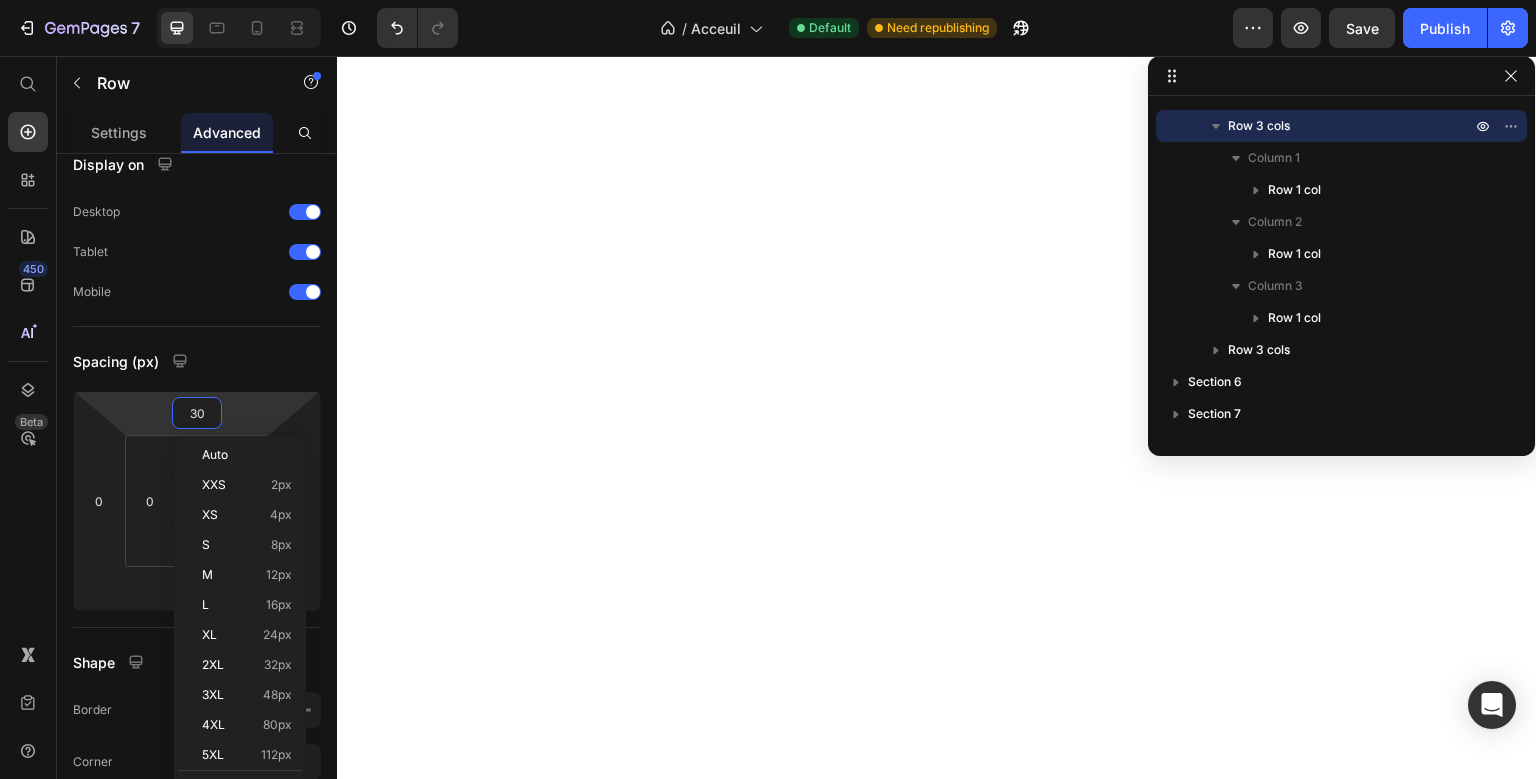 type on "0" 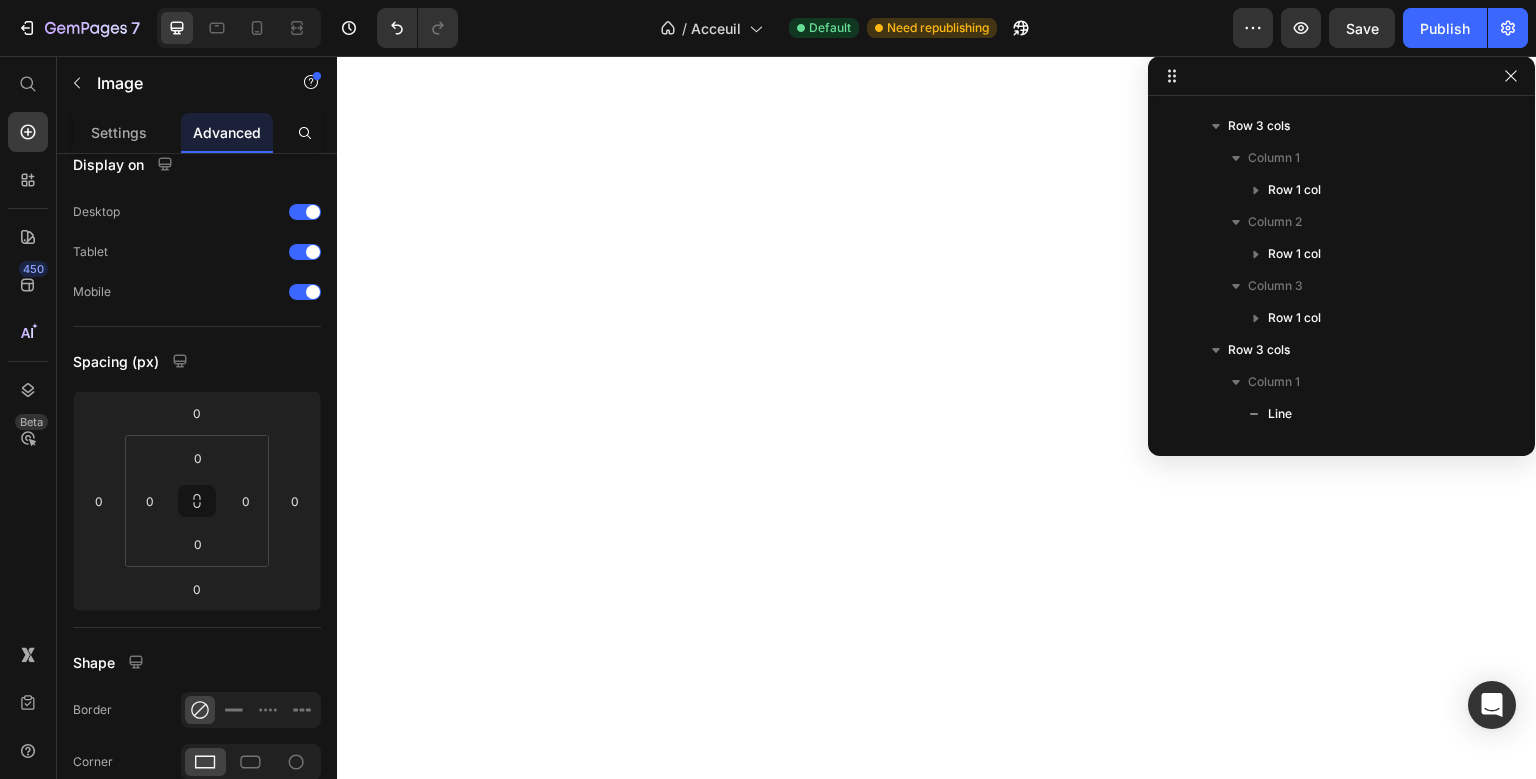 scroll, scrollTop: 666, scrollLeft: 0, axis: vertical 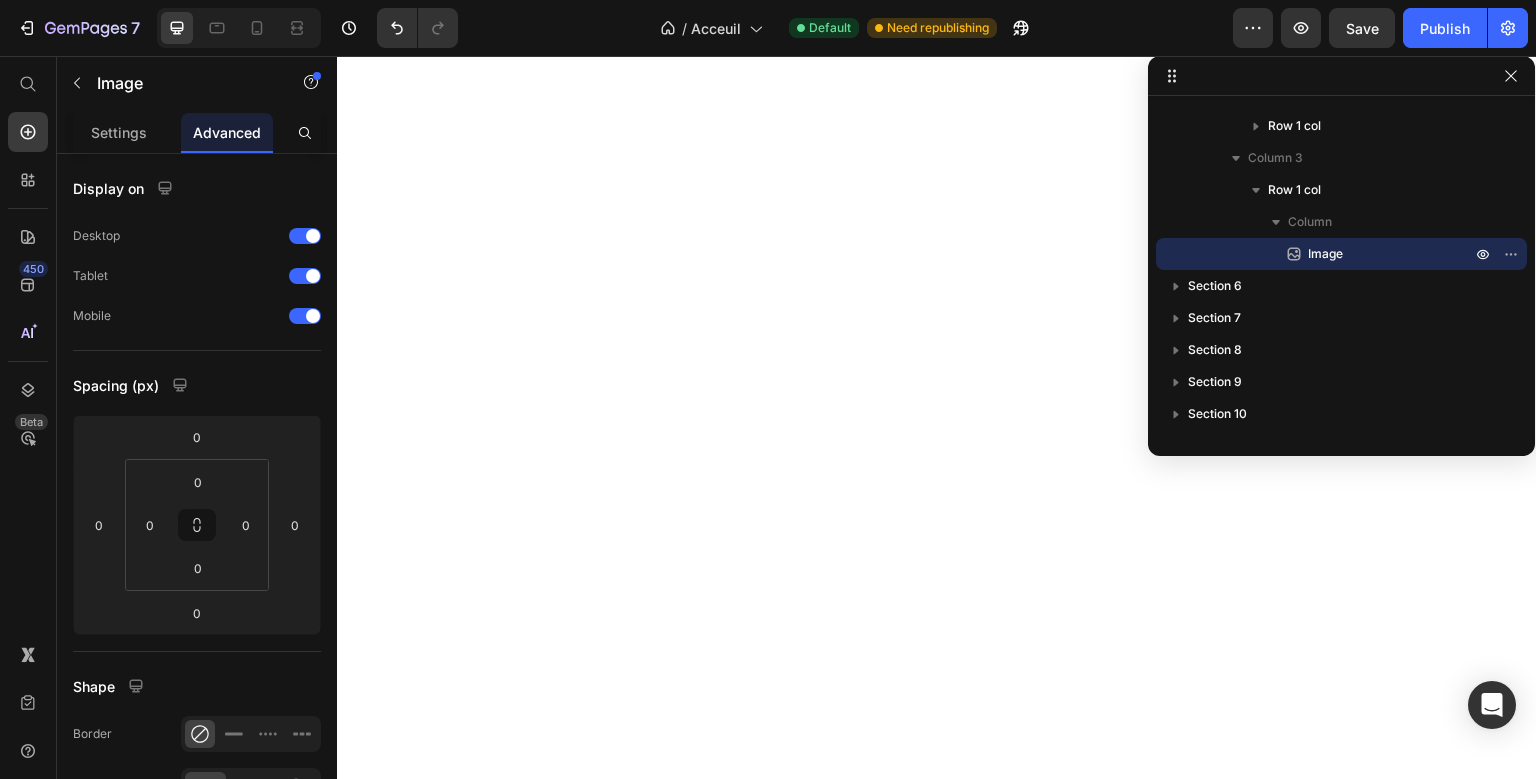 click 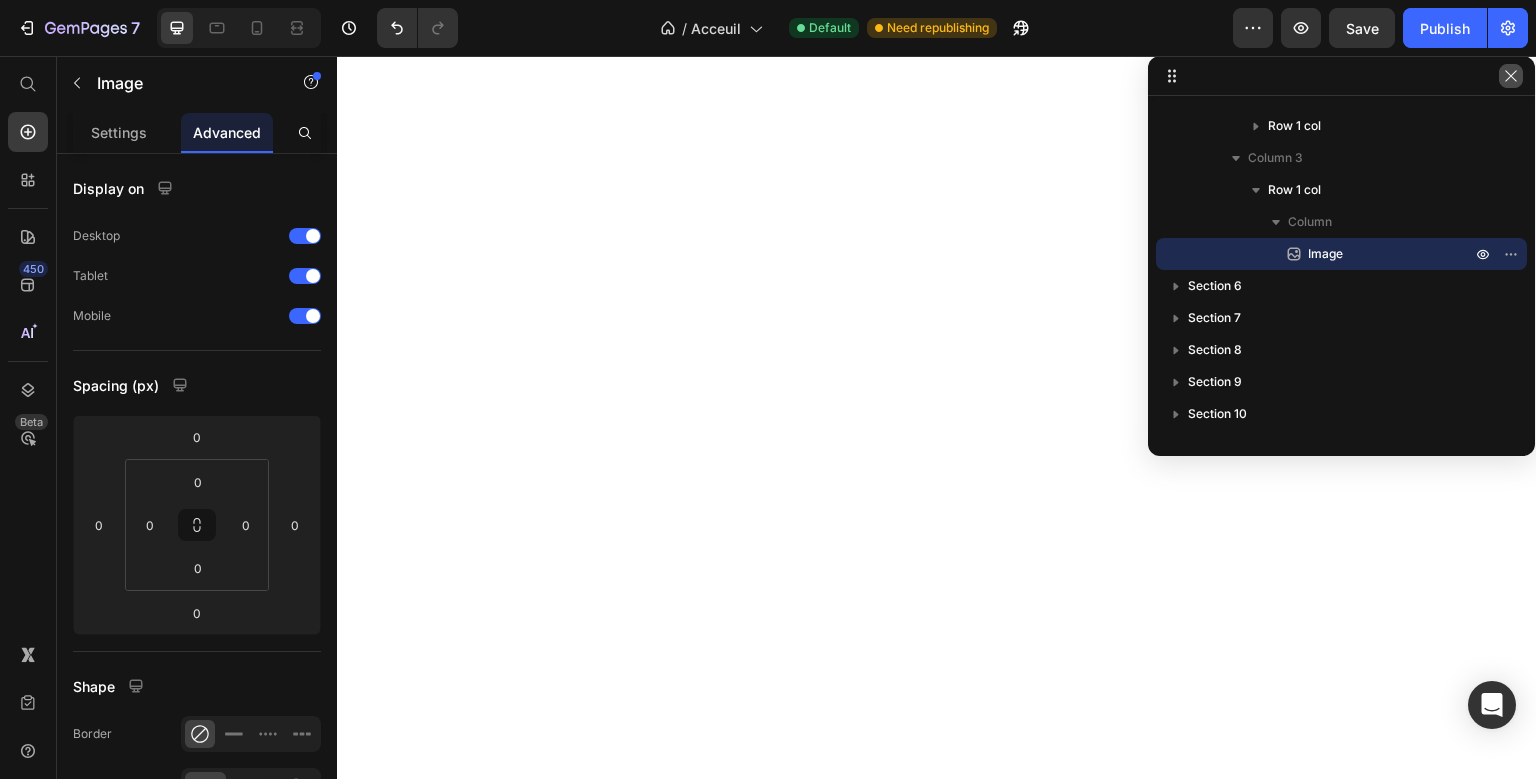 click at bounding box center [1511, 76] 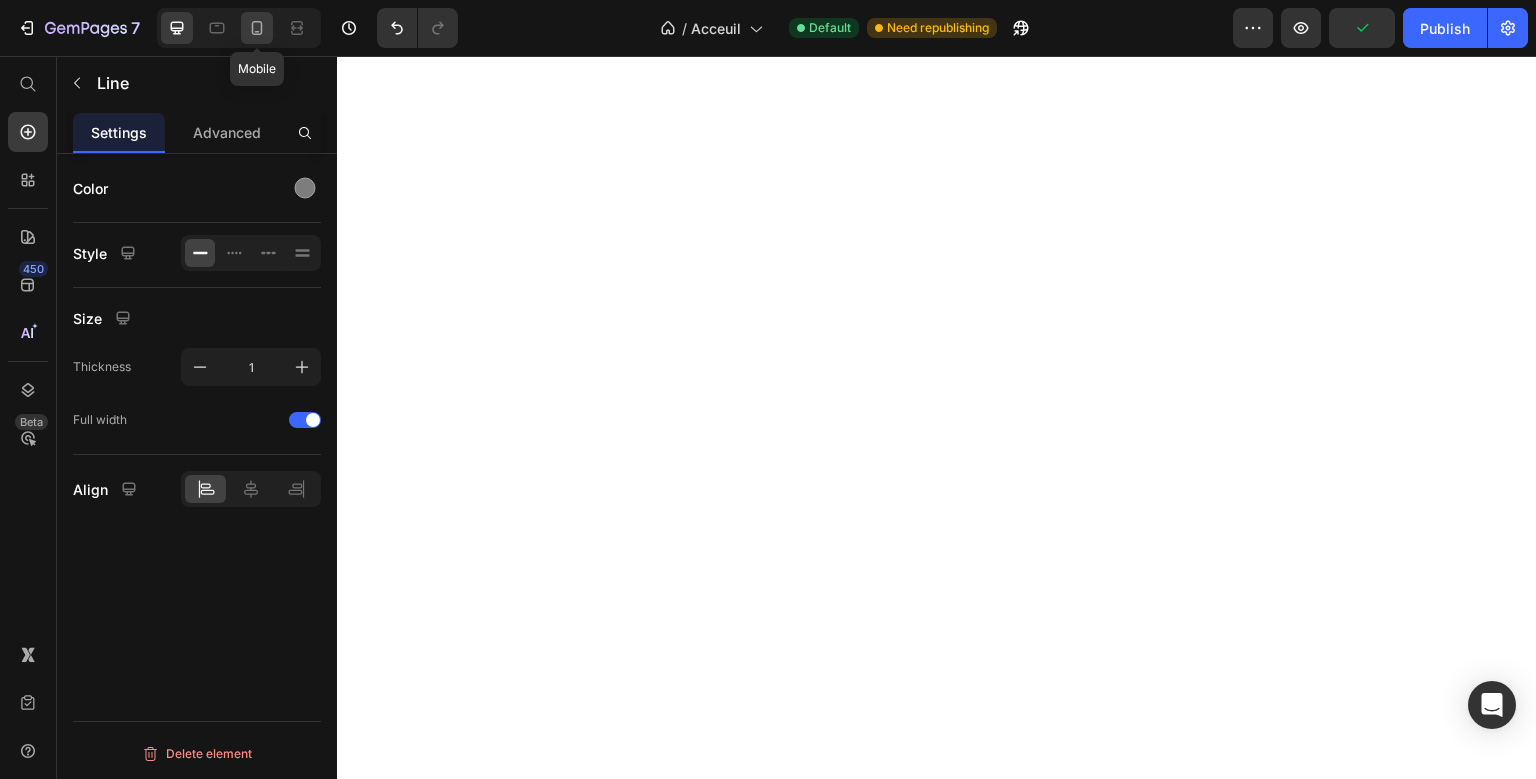 click 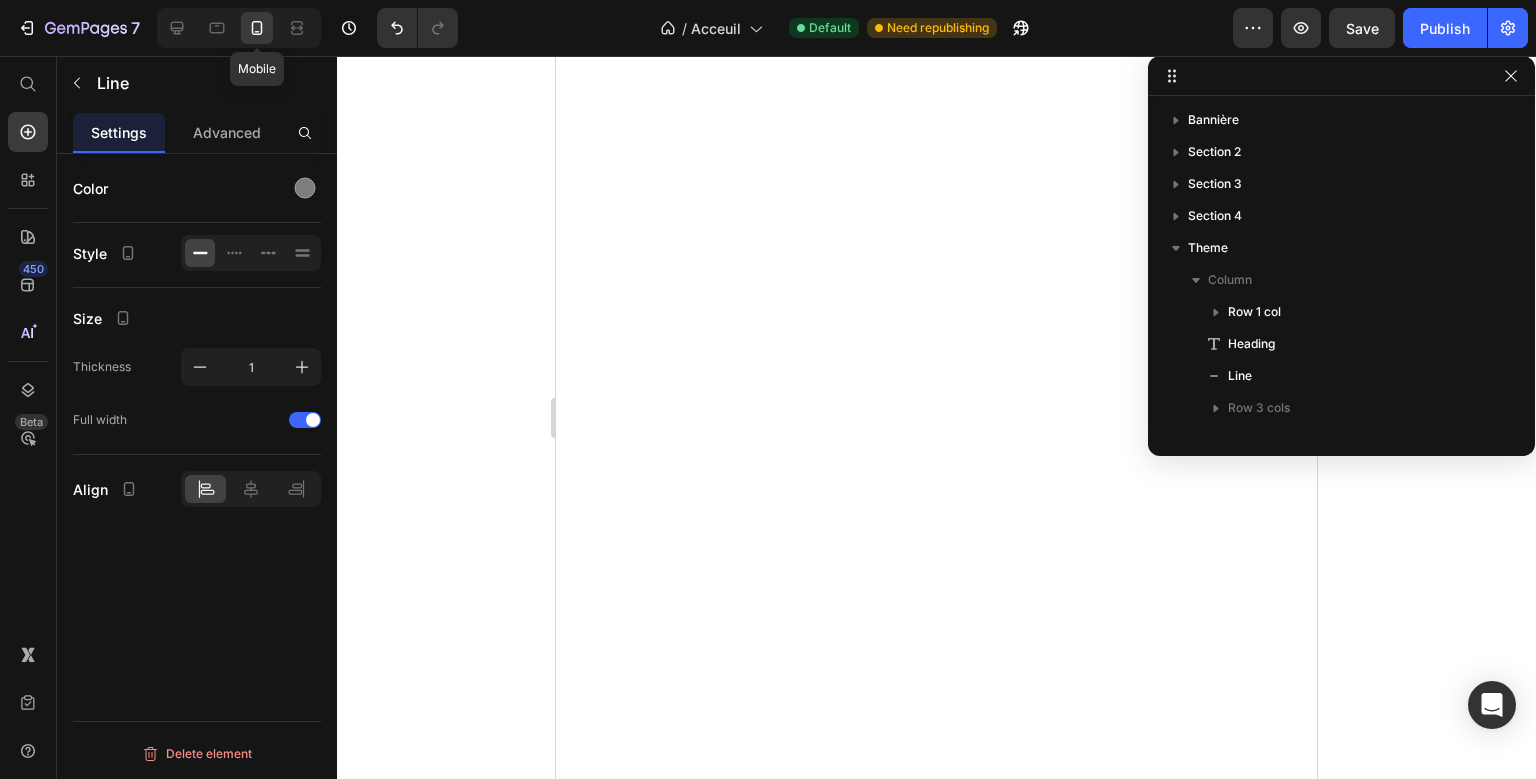 scroll, scrollTop: 282, scrollLeft: 0, axis: vertical 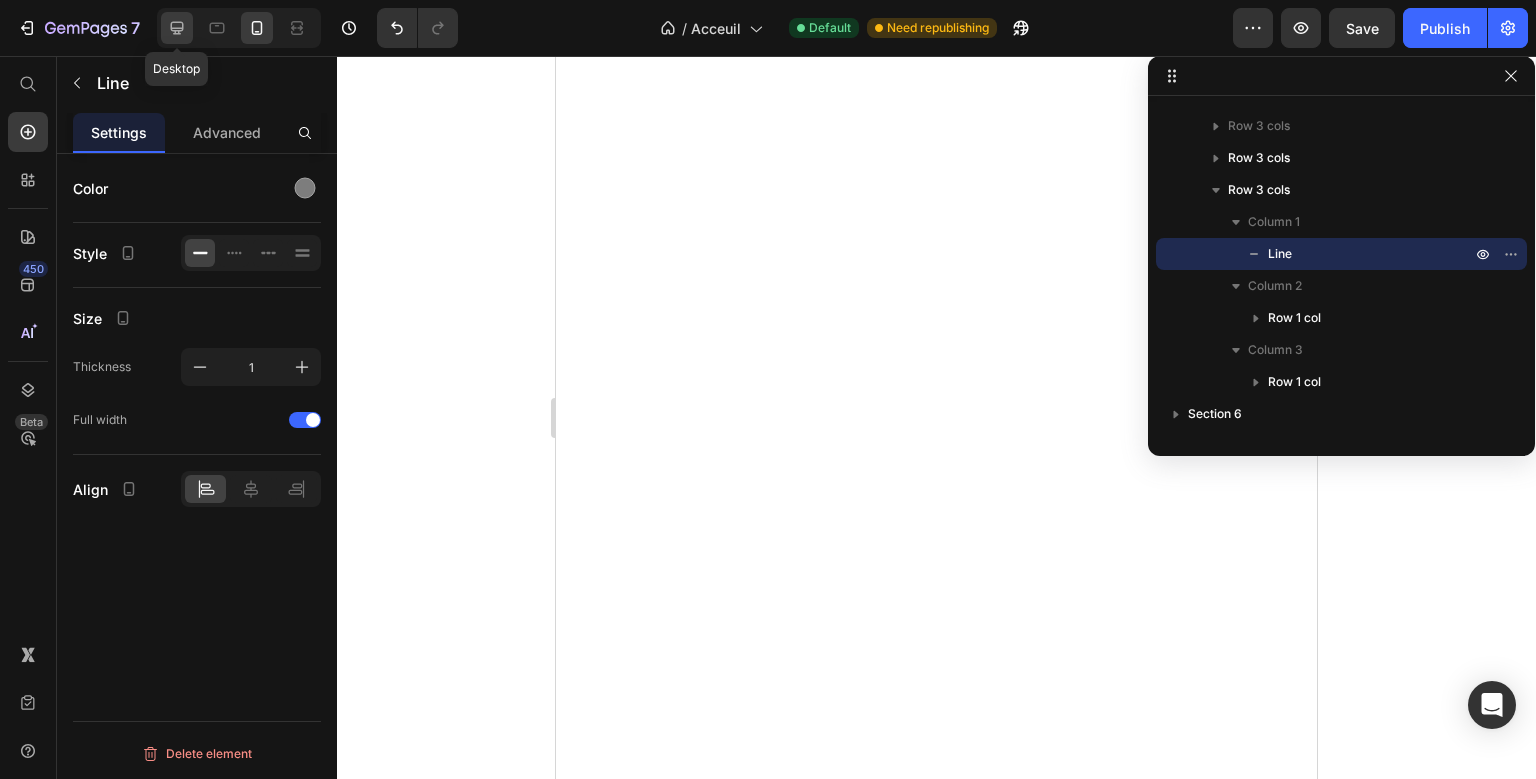 click 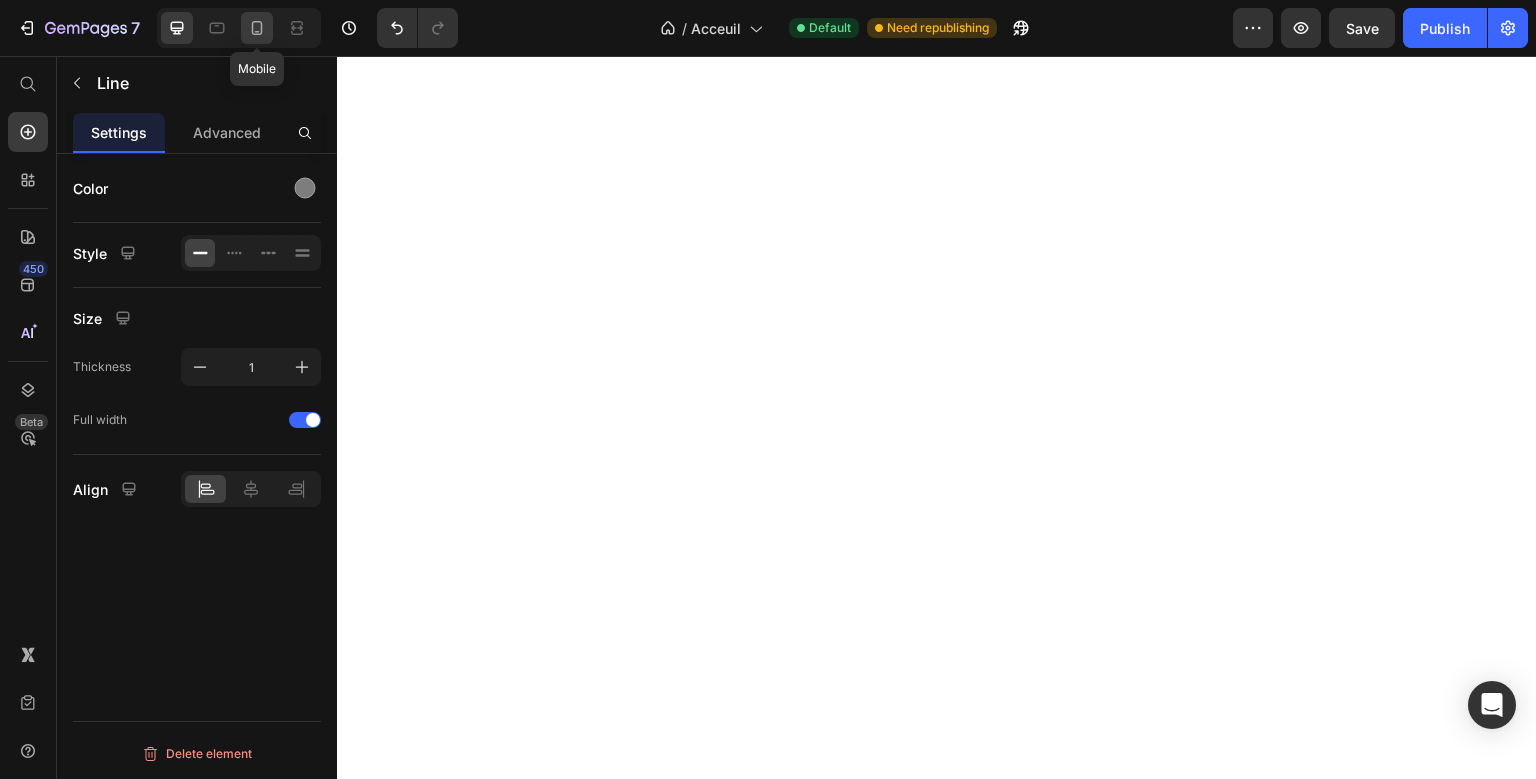 click 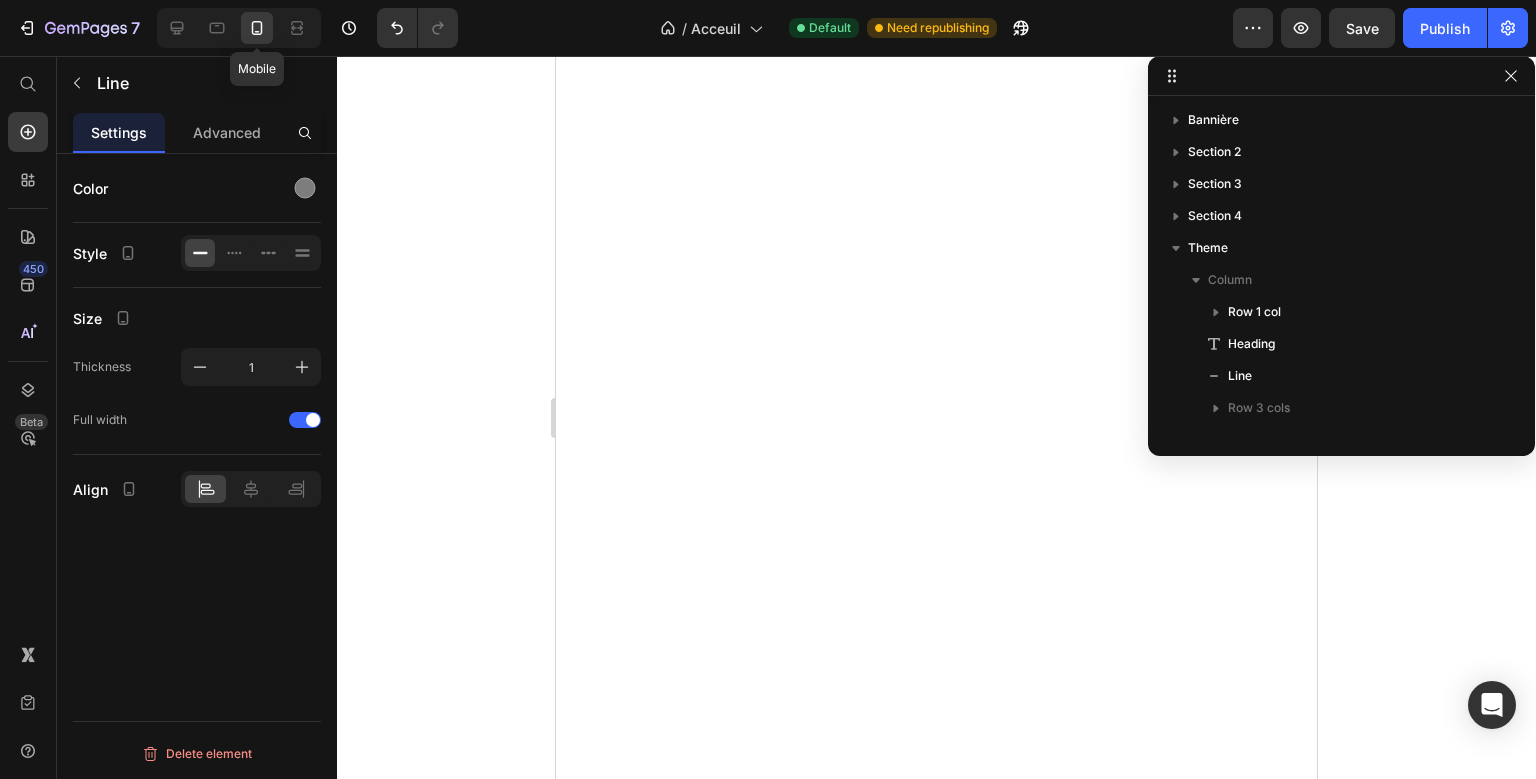 scroll, scrollTop: 282, scrollLeft: 0, axis: vertical 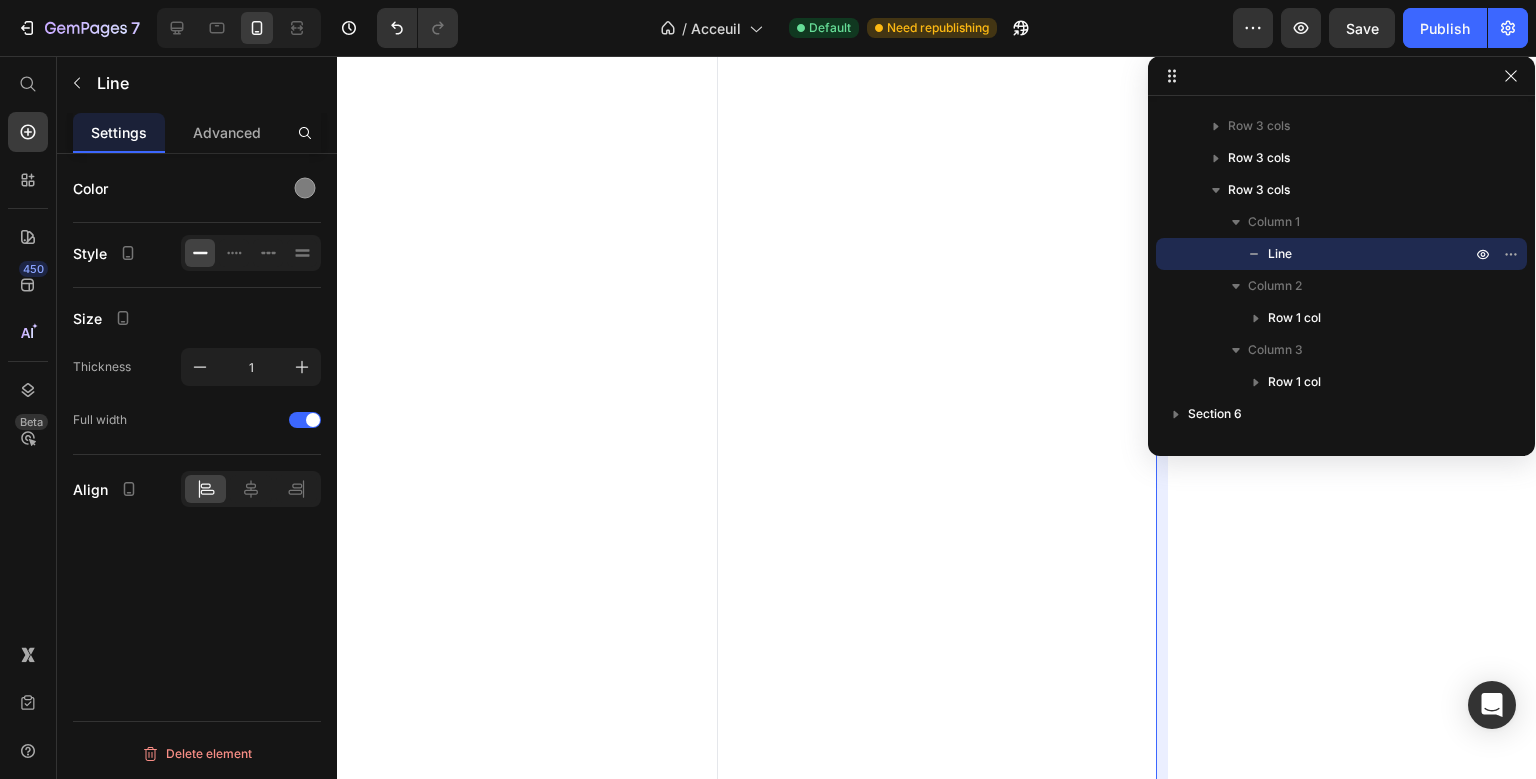 drag, startPoint x: 1324, startPoint y: 564, endPoint x: 1001, endPoint y: 634, distance: 330.4981 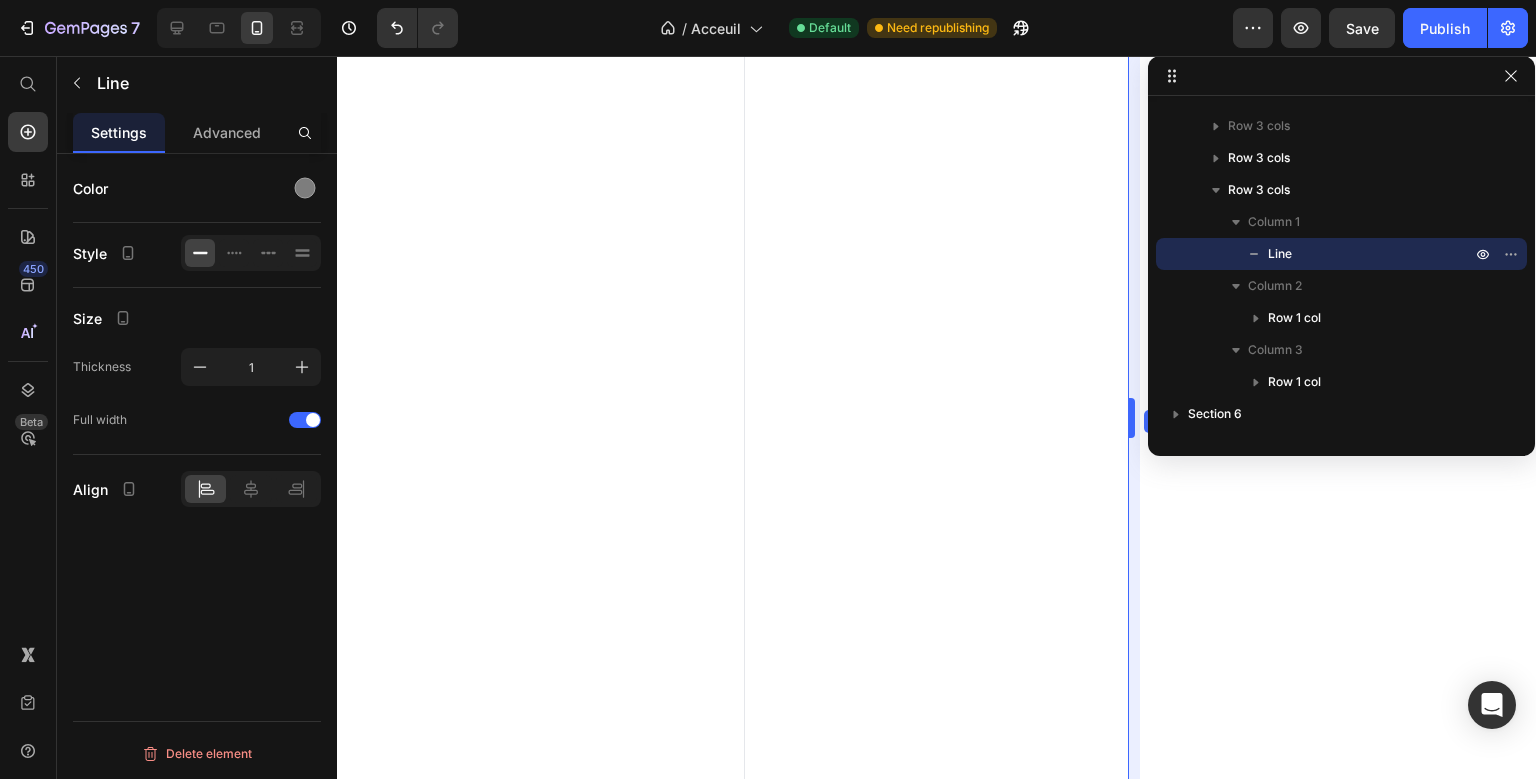 drag, startPoint x: 1157, startPoint y: 601, endPoint x: 1102, endPoint y: 610, distance: 55.7315 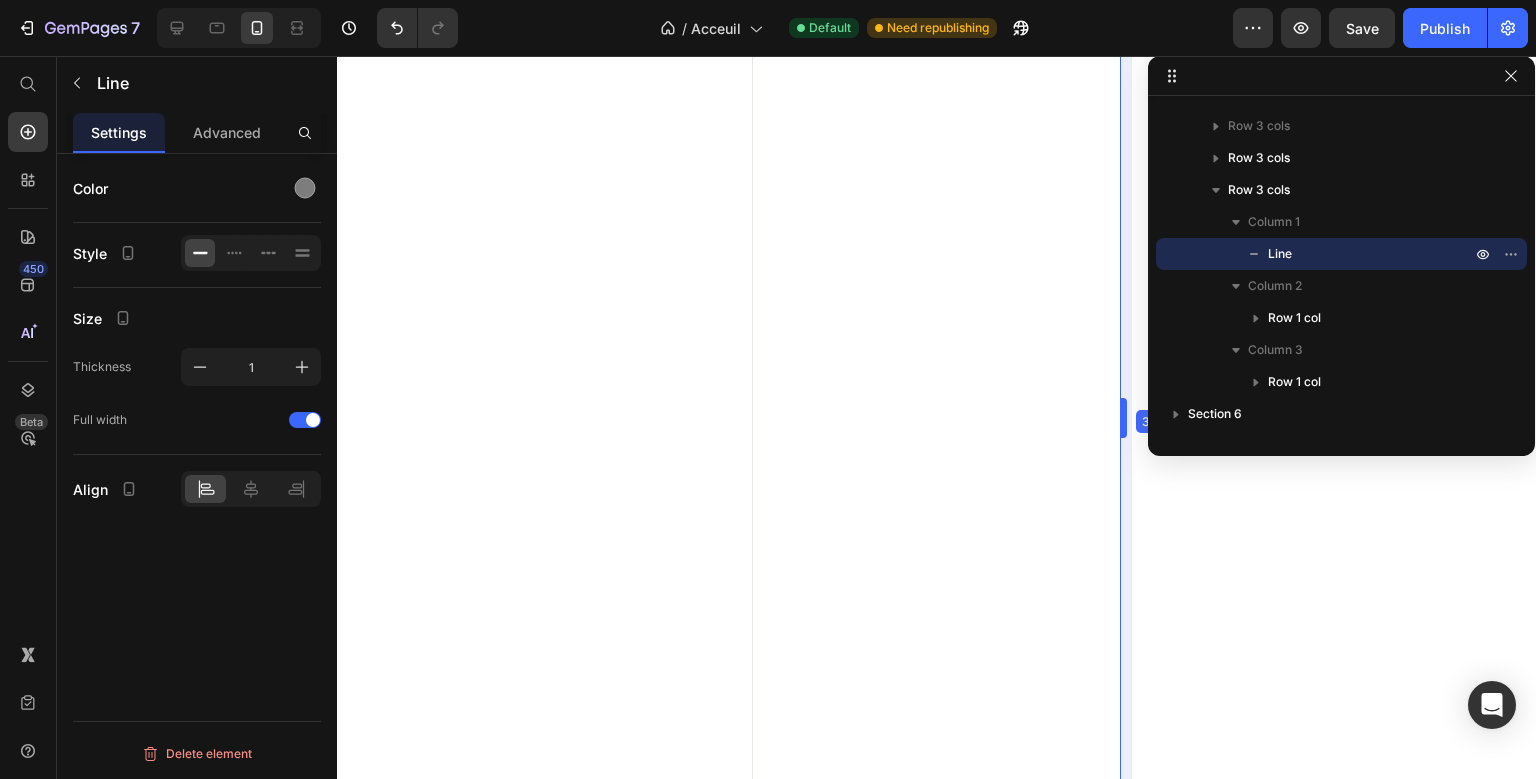 drag, startPoint x: 1131, startPoint y: 434, endPoint x: 1115, endPoint y: 442, distance: 17.888544 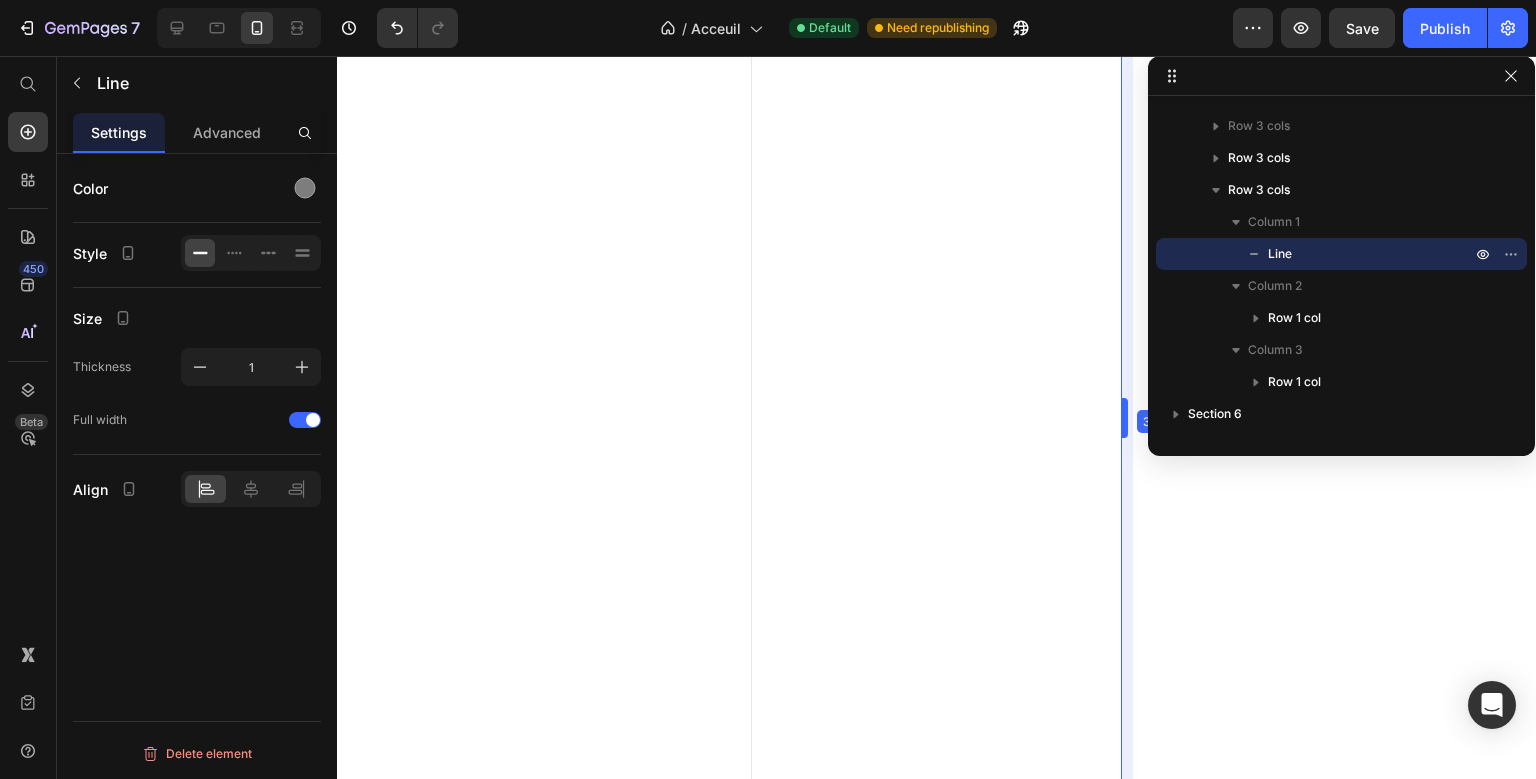 click on "7  Version history  /  Acceuil Default Need republishing Preview  Save   Publish  450 Beta Start with Sections Elements Hero Section Product Detail Brands Trusted Badges Guarantee Product Breakdown How to use Testimonials Compare Bundle FAQs Social Proof Brand Story Product List Collection Blog List Contact Sticky Add to Cart Custom Footer Browse Library 450 Layout
Row
Row
Row
Row Text
Heading
Text Block Button
Button
Button
Sticky Back to top Media
Image" at bounding box center (768, 0) 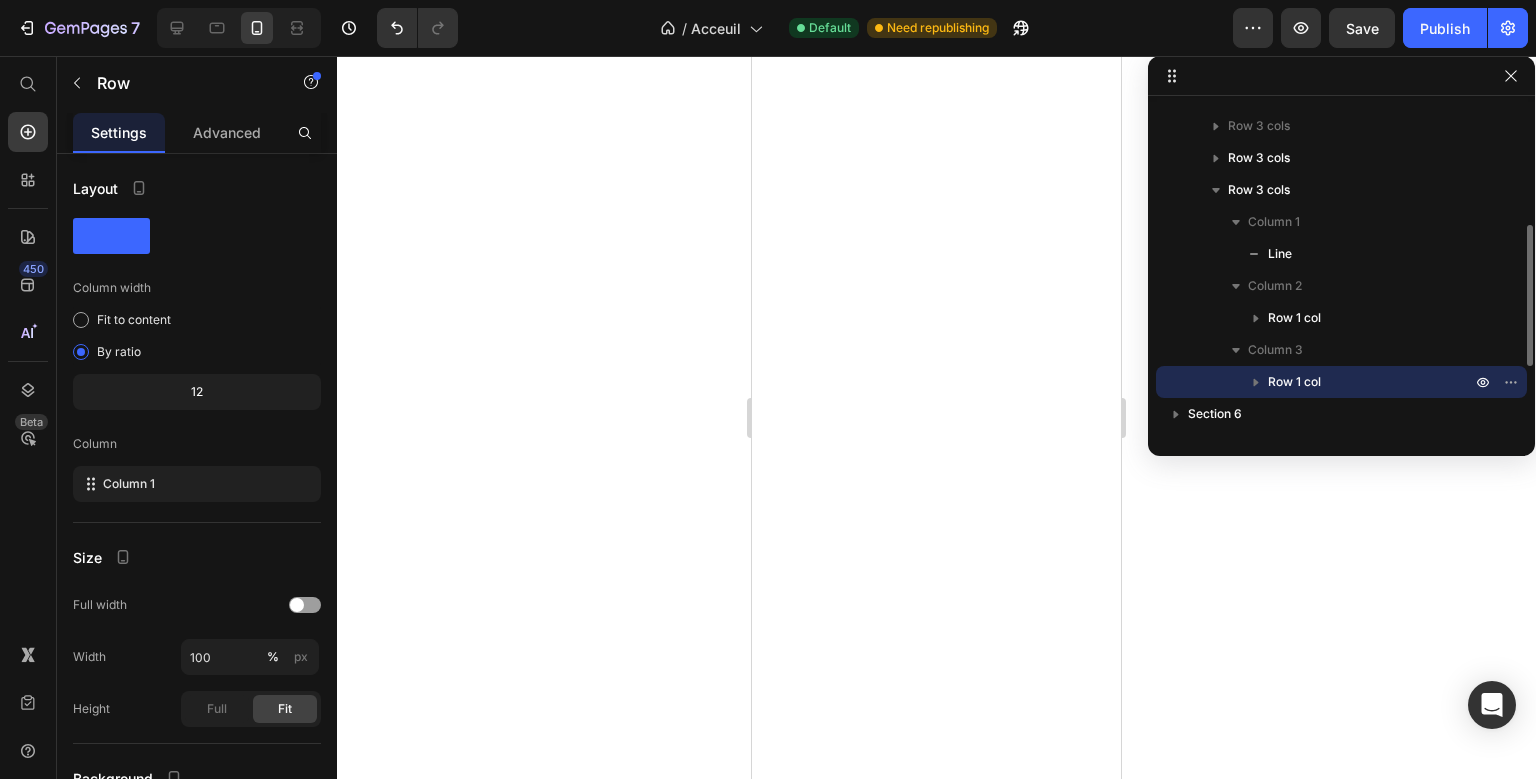 click 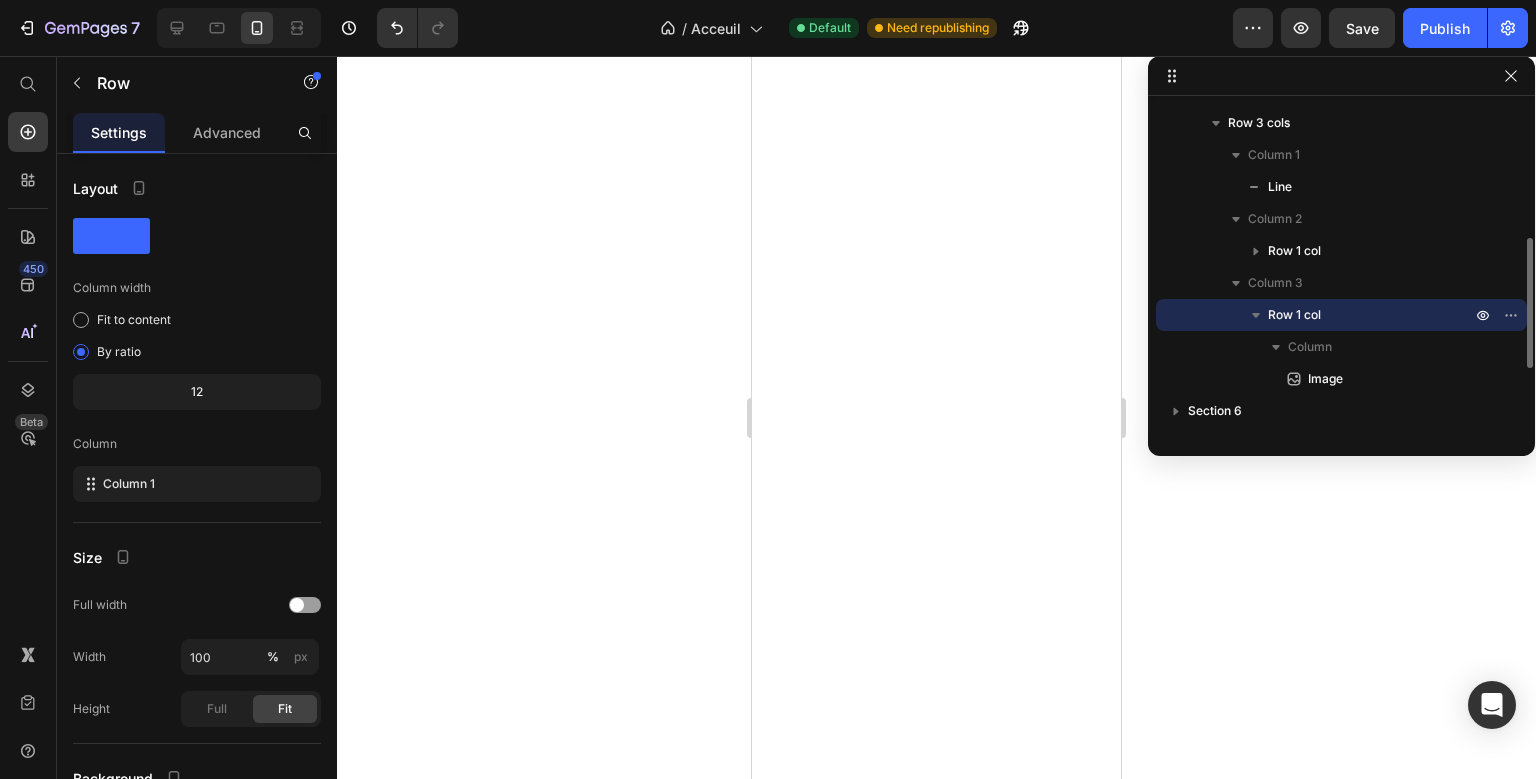 scroll, scrollTop: 360, scrollLeft: 0, axis: vertical 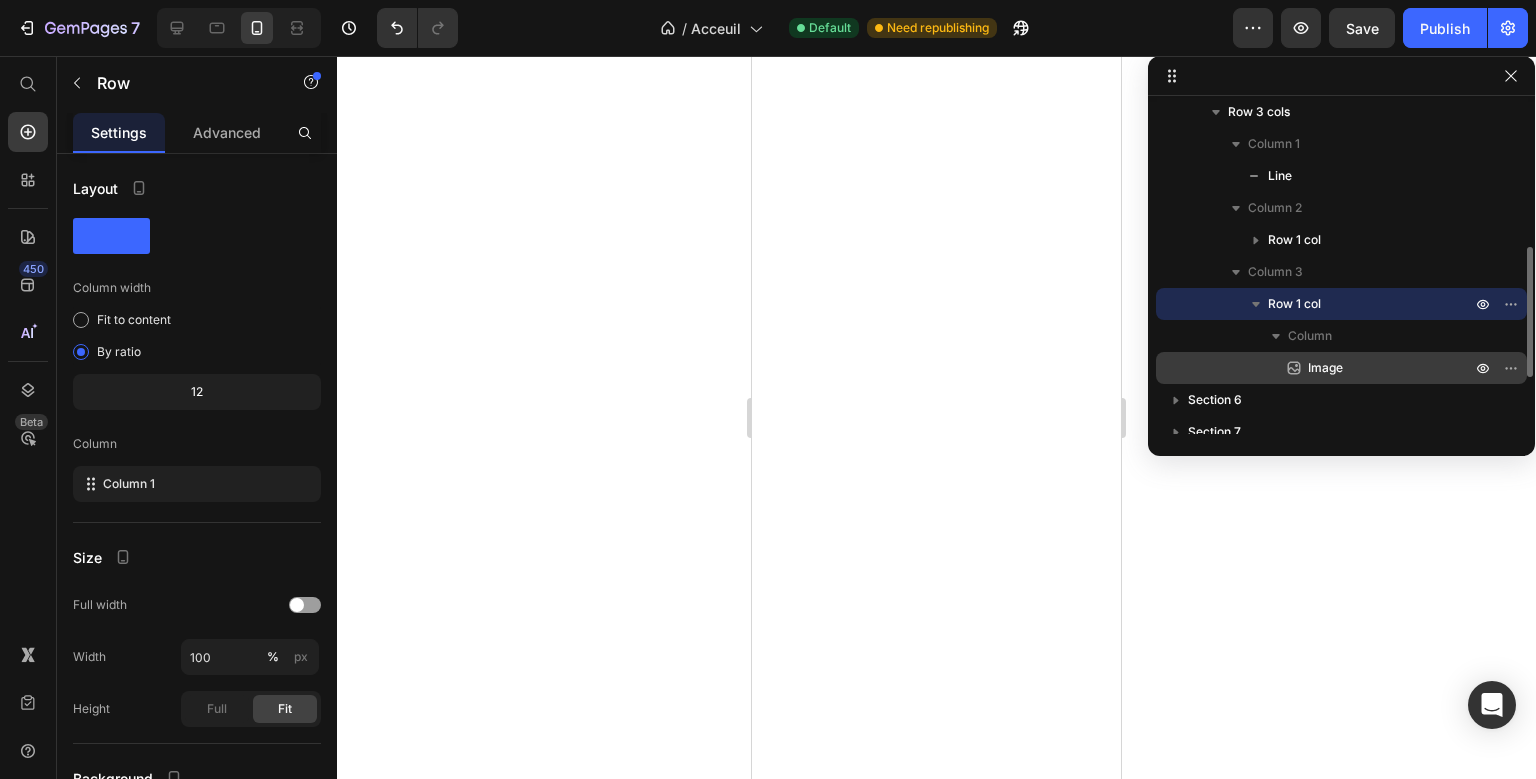 click on "Image" at bounding box center [1325, 368] 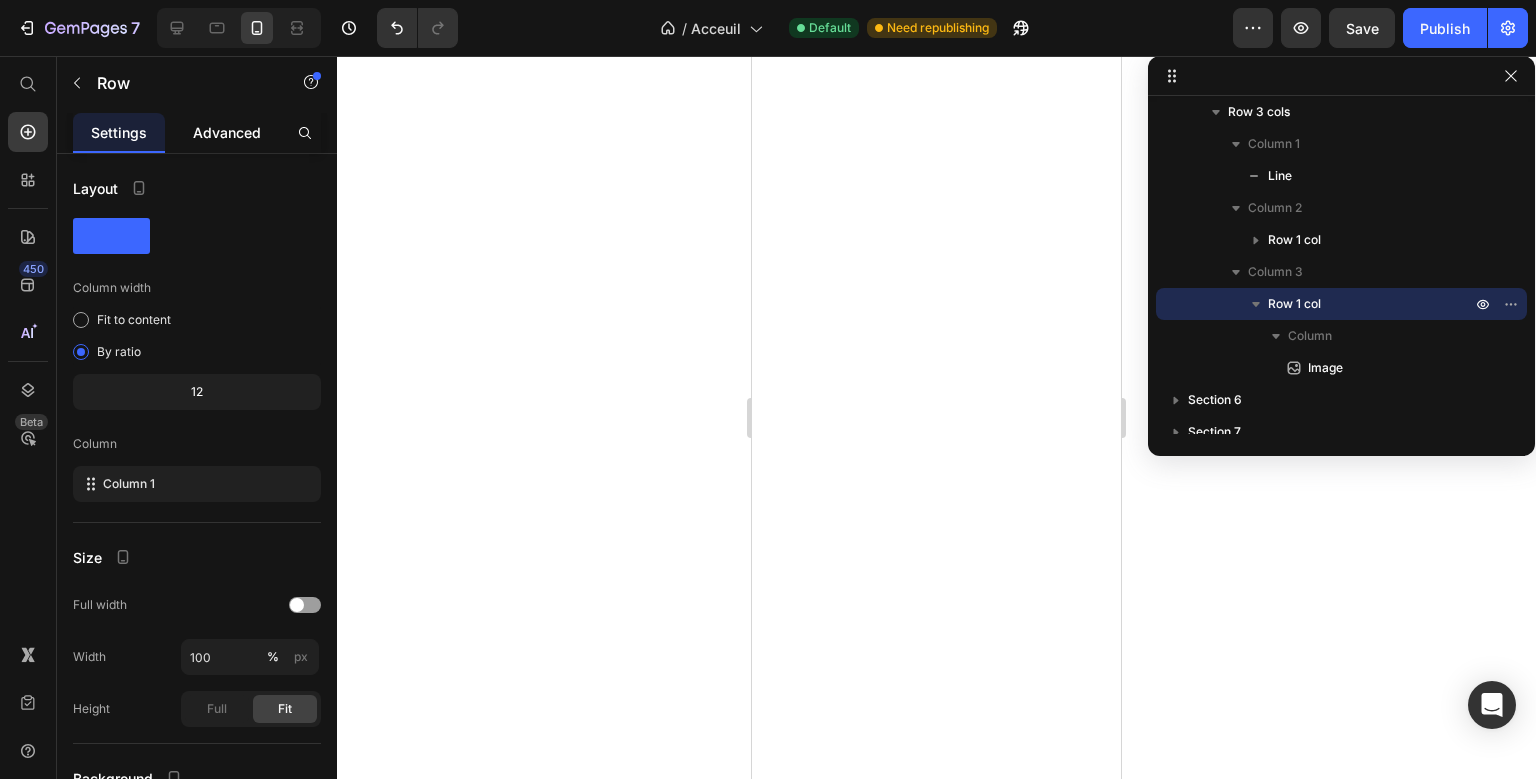 click on "Advanced" 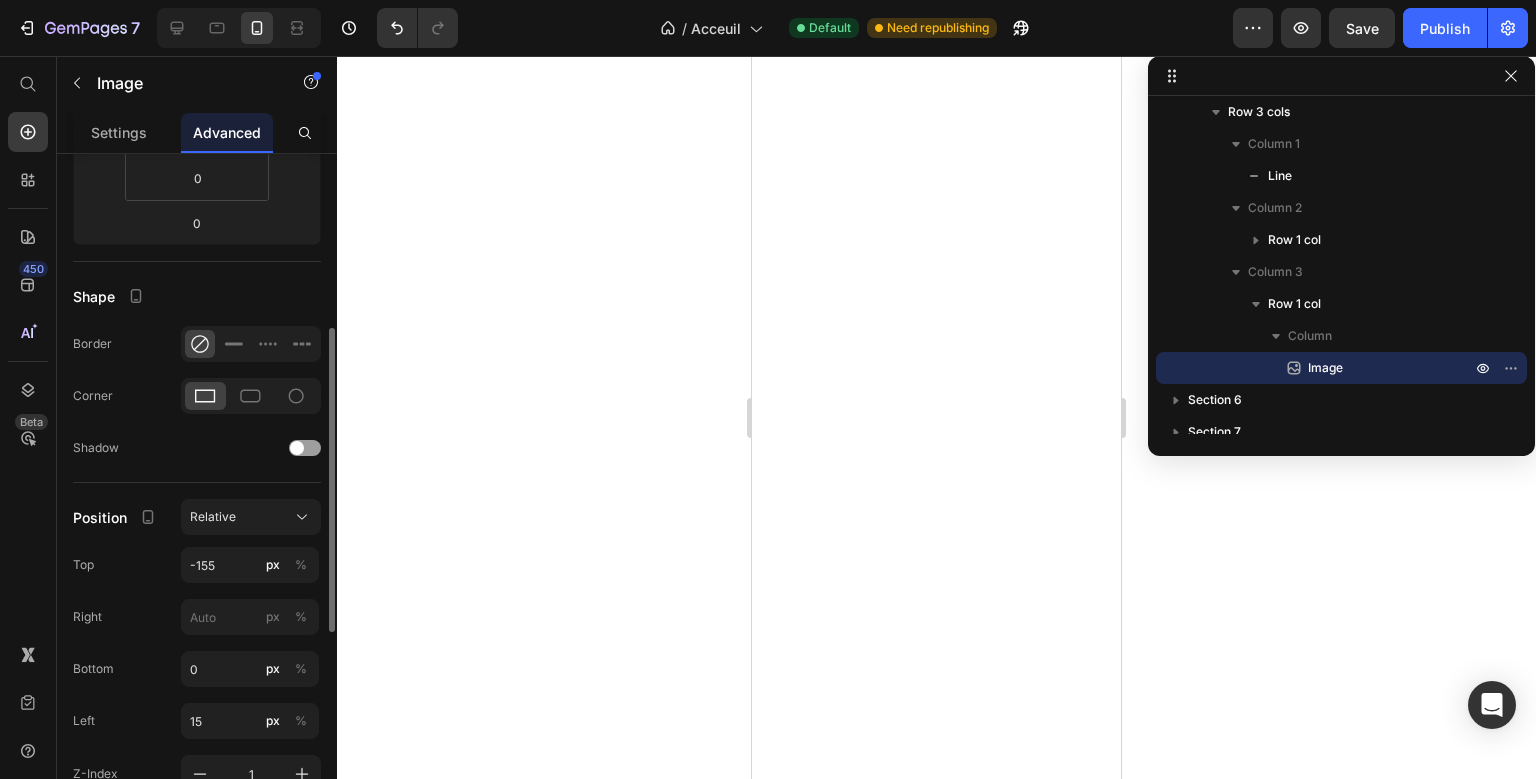 scroll, scrollTop: 422, scrollLeft: 0, axis: vertical 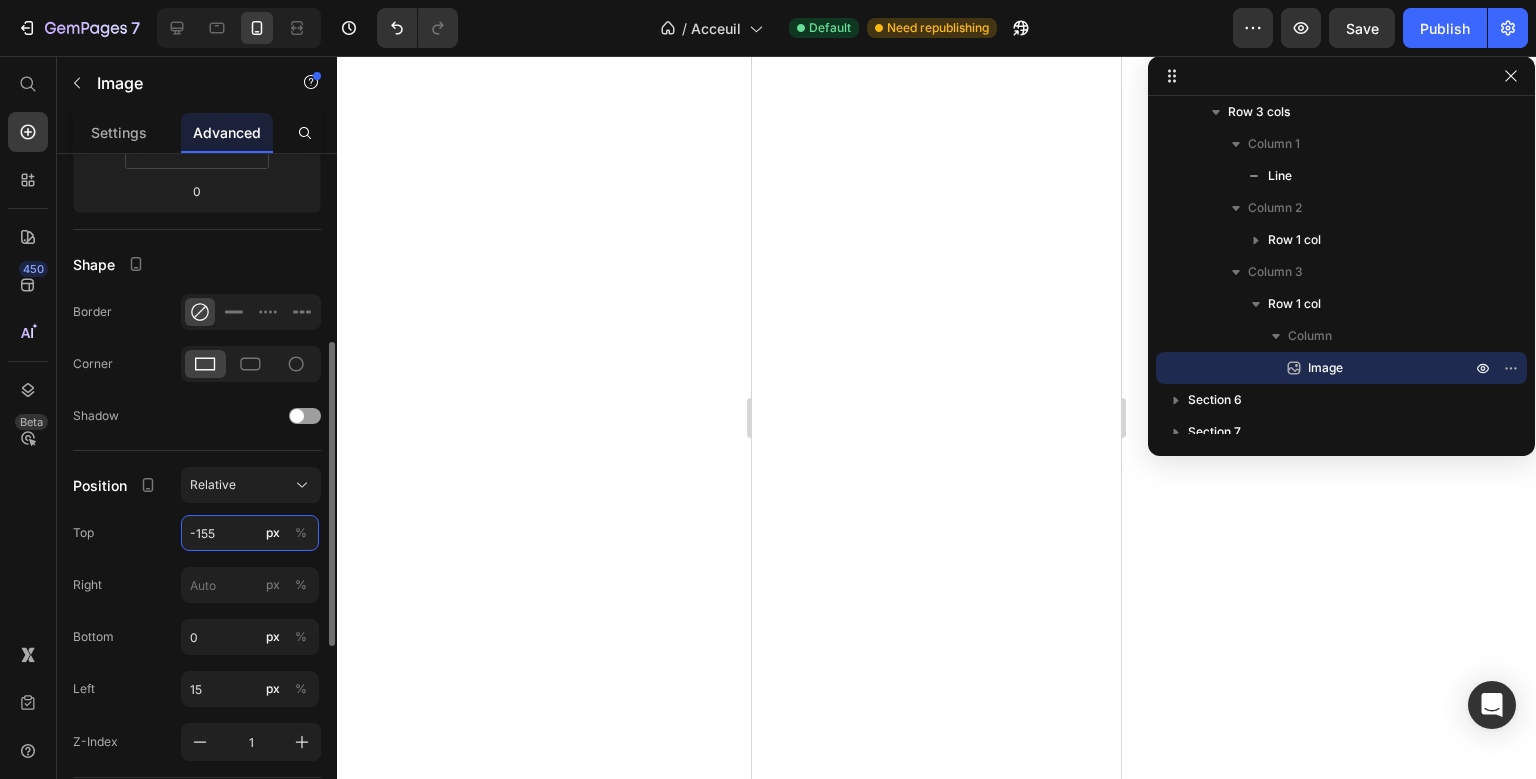click on "-155" at bounding box center [250, 533] 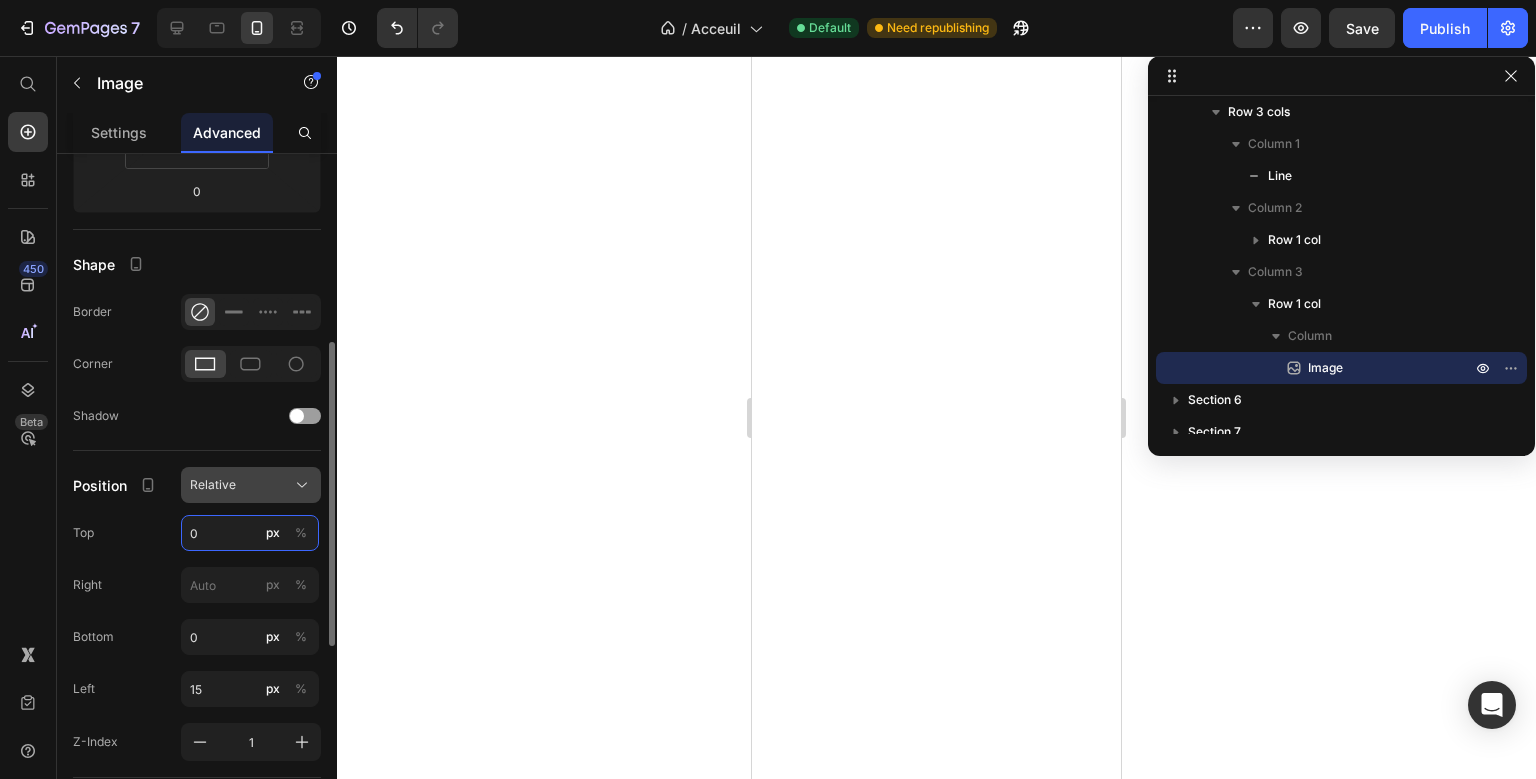 type on "0" 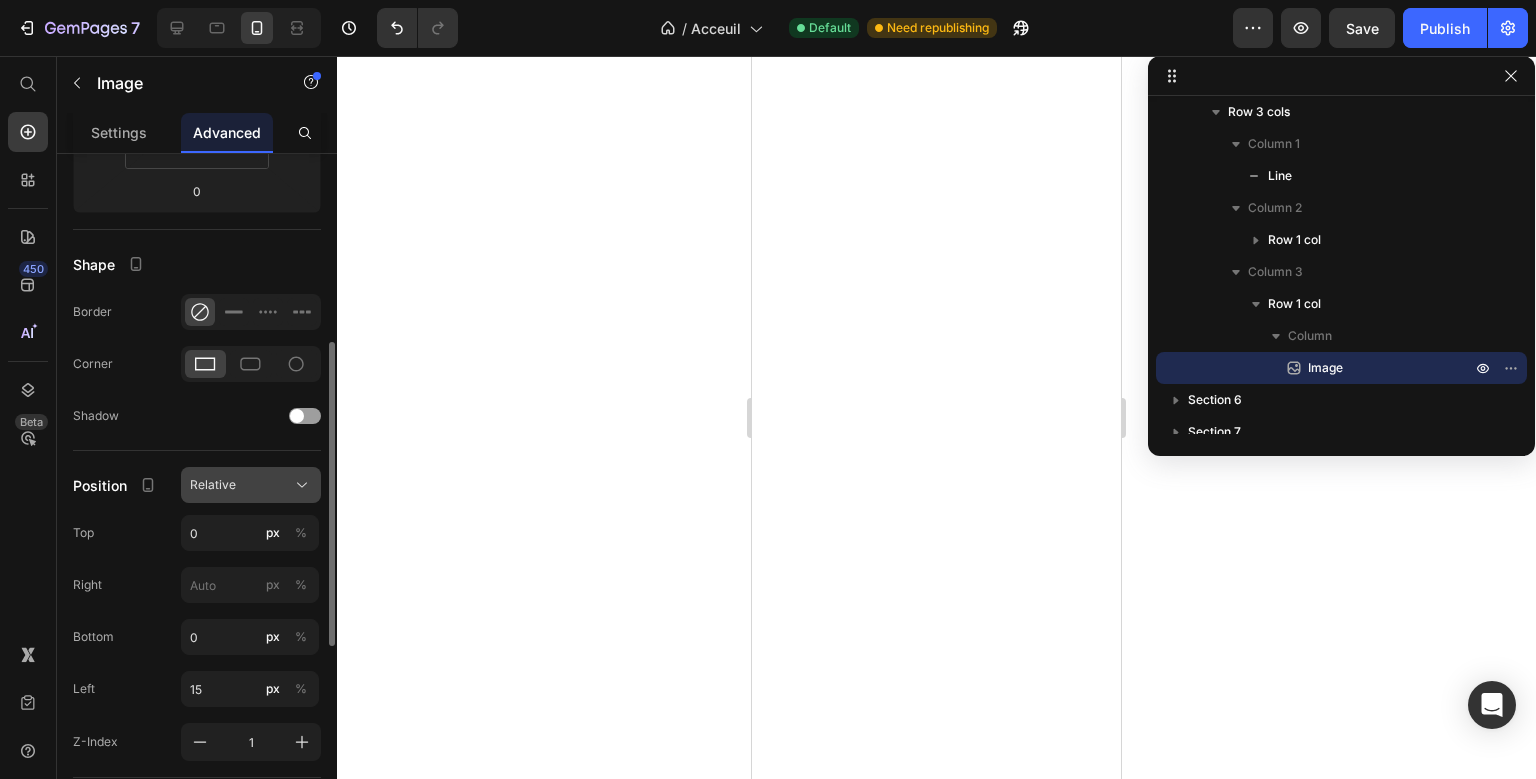 click on "Relative" 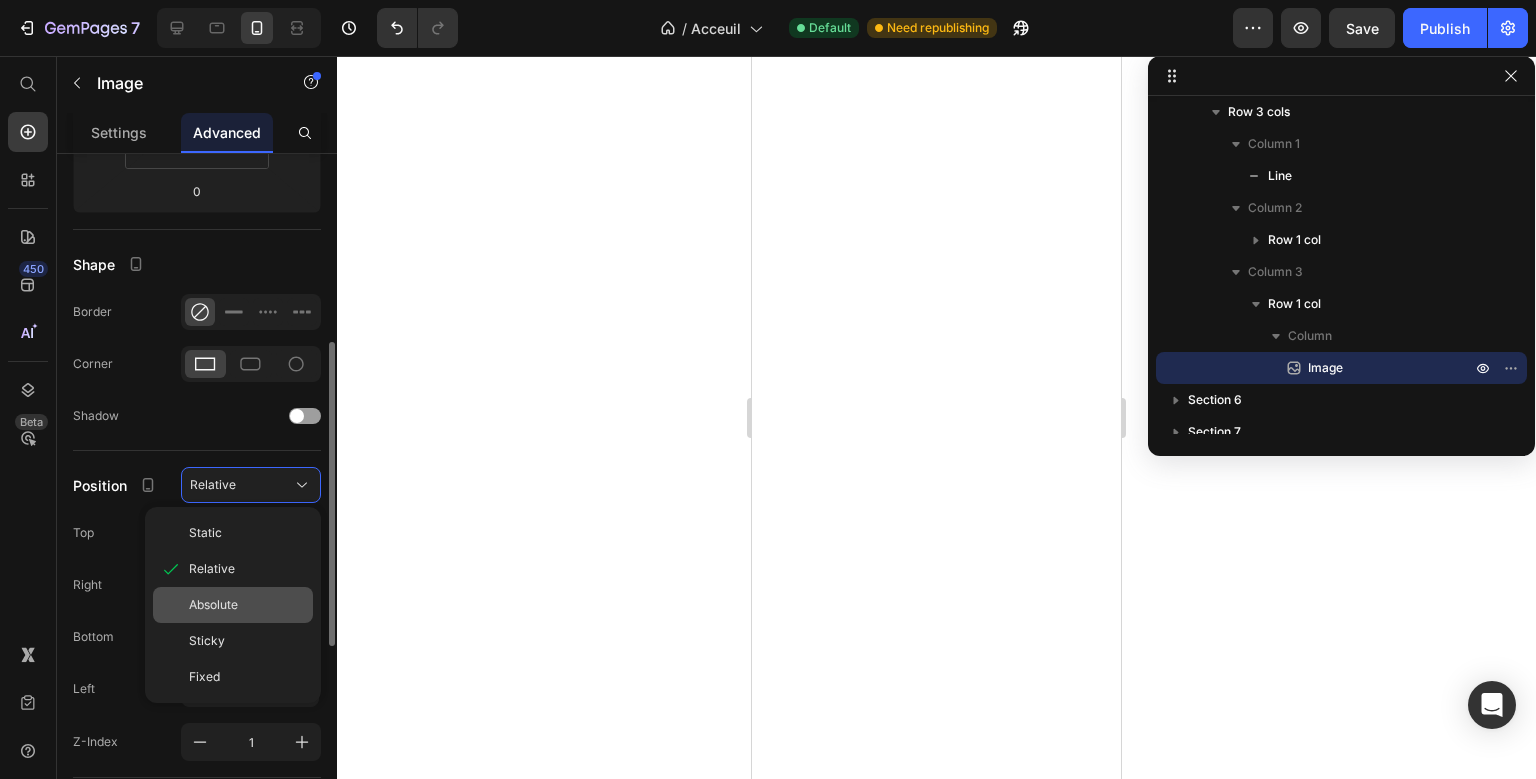 click on "Absolute" at bounding box center (213, 605) 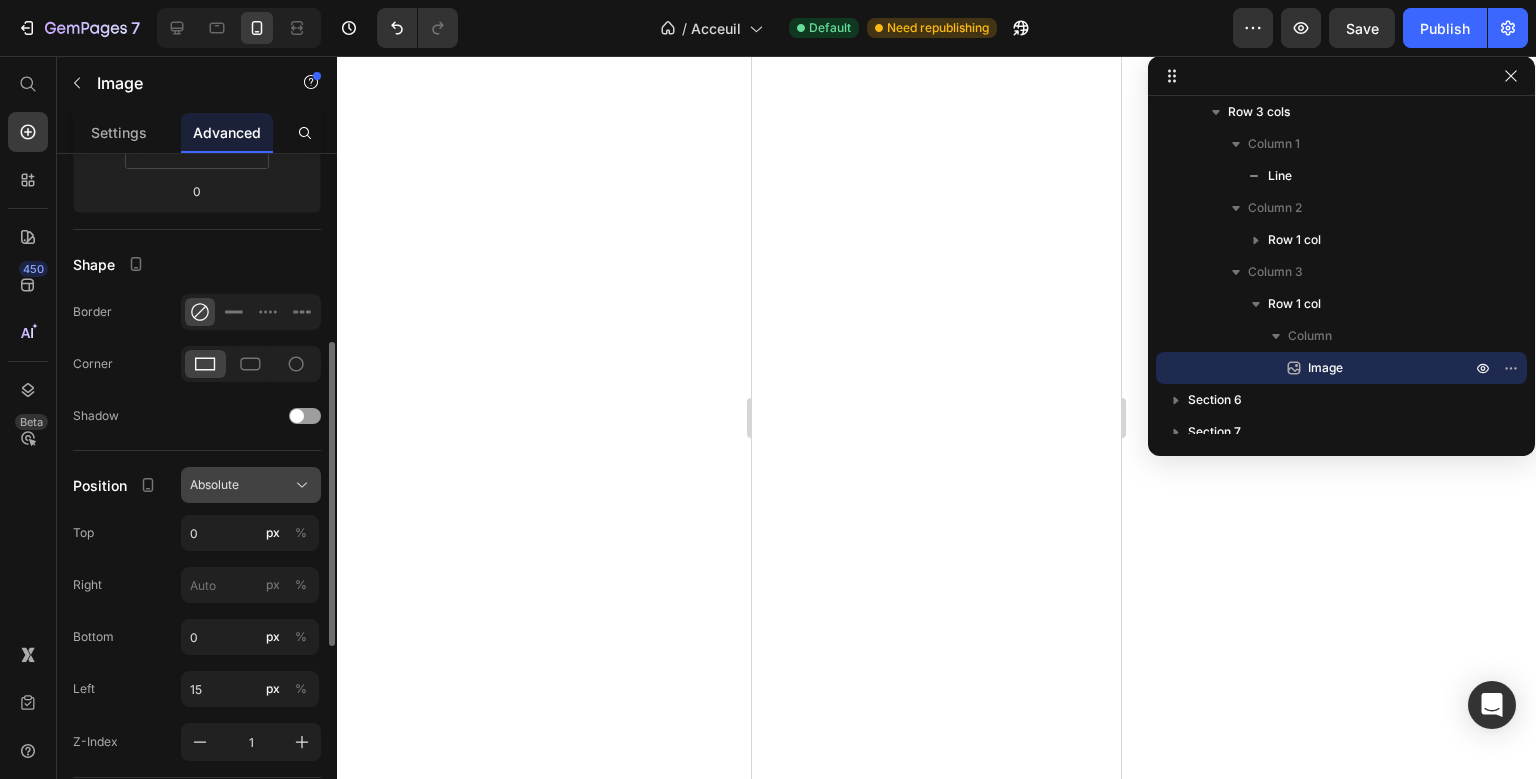 click on "Absolute" at bounding box center [251, 485] 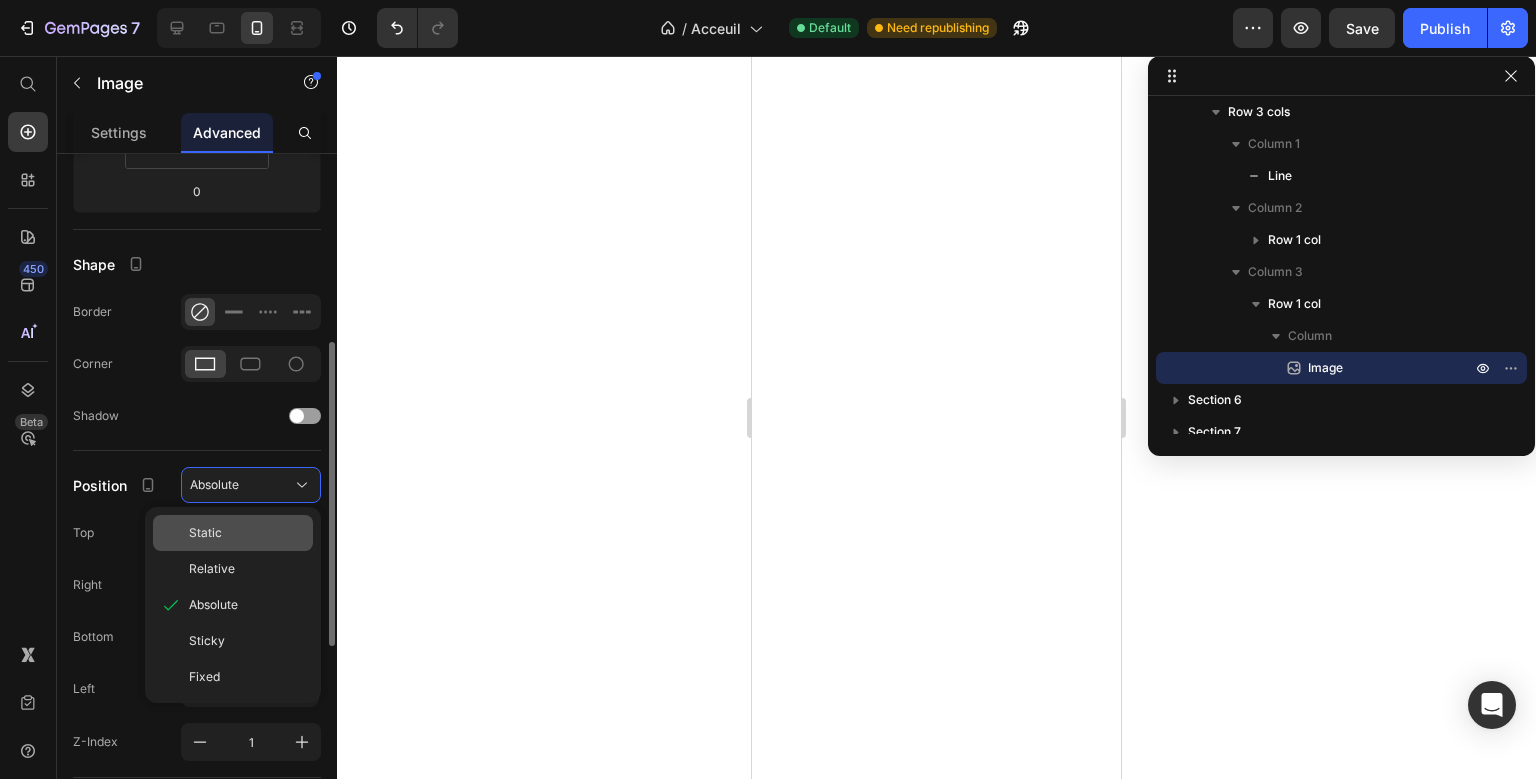 click on "Static" 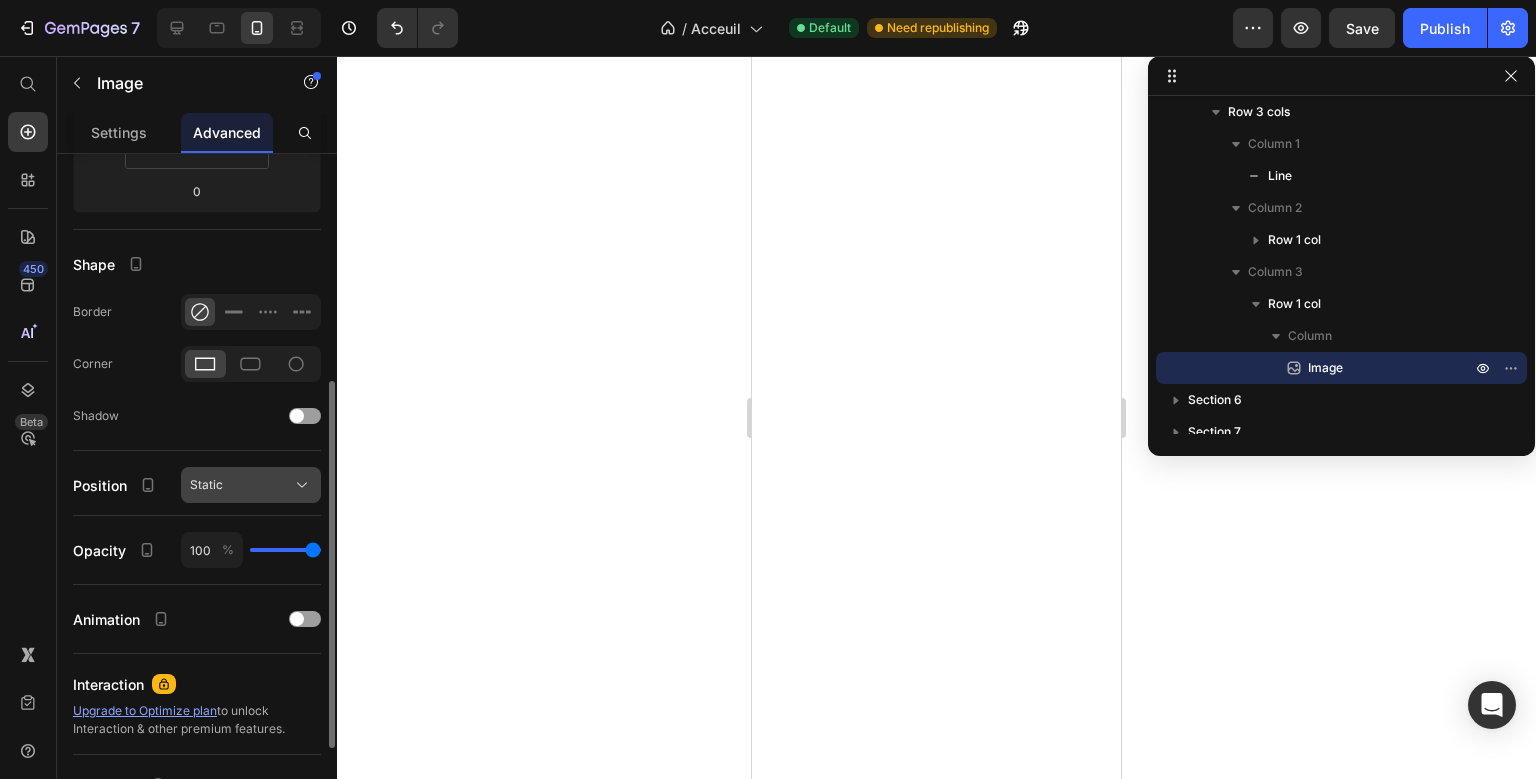 click on "Static" 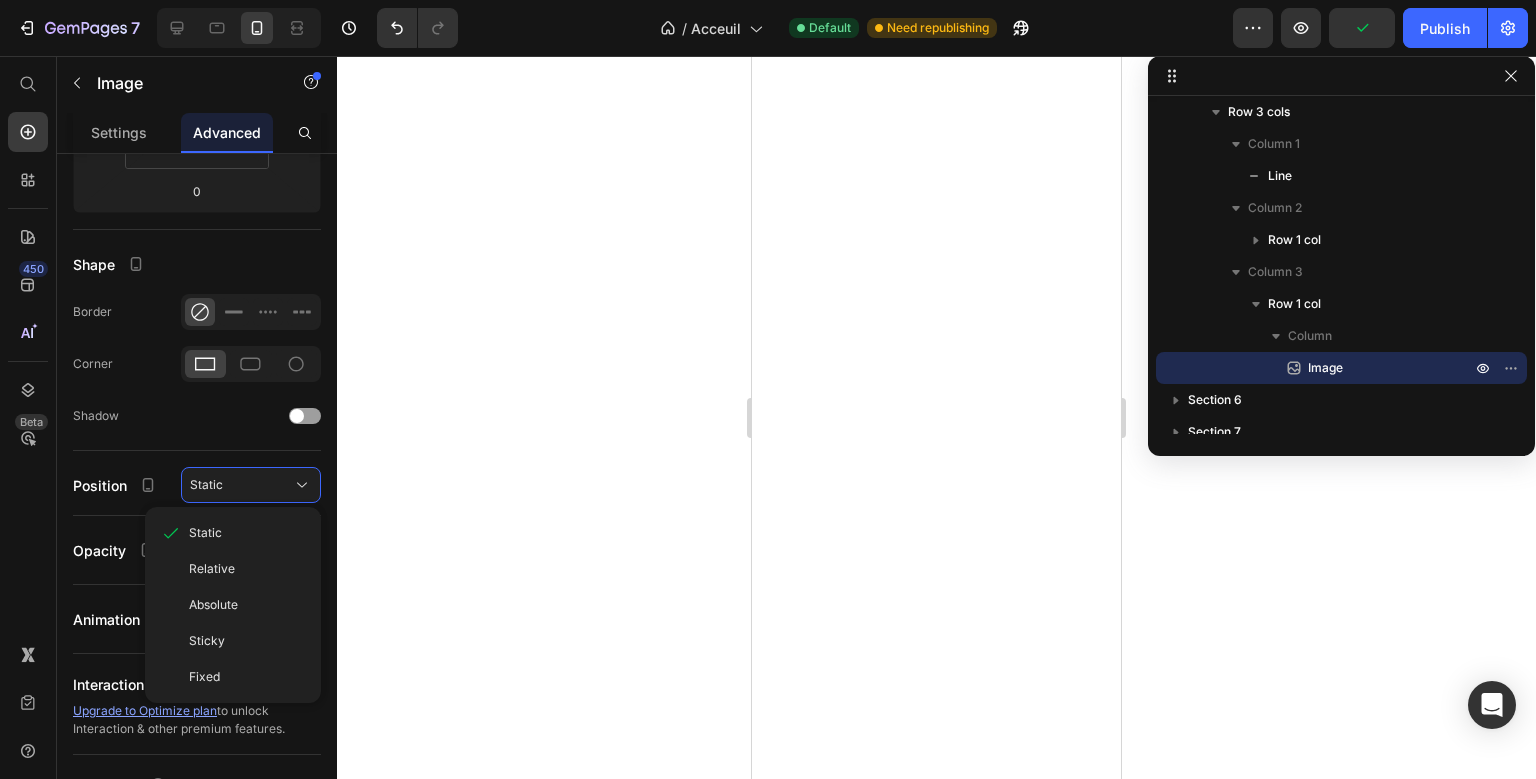 scroll, scrollTop: 0, scrollLeft: 0, axis: both 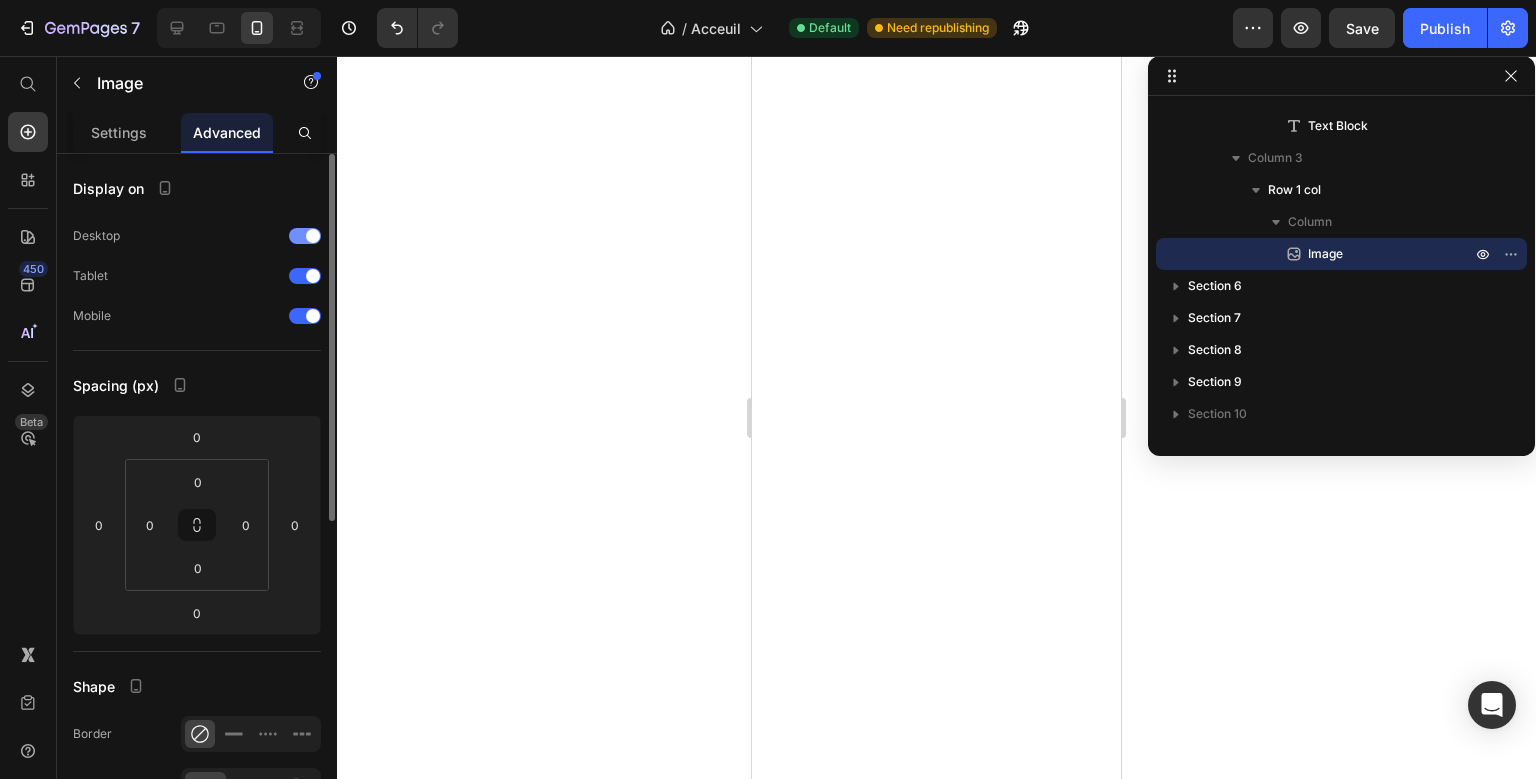 click at bounding box center (305, 236) 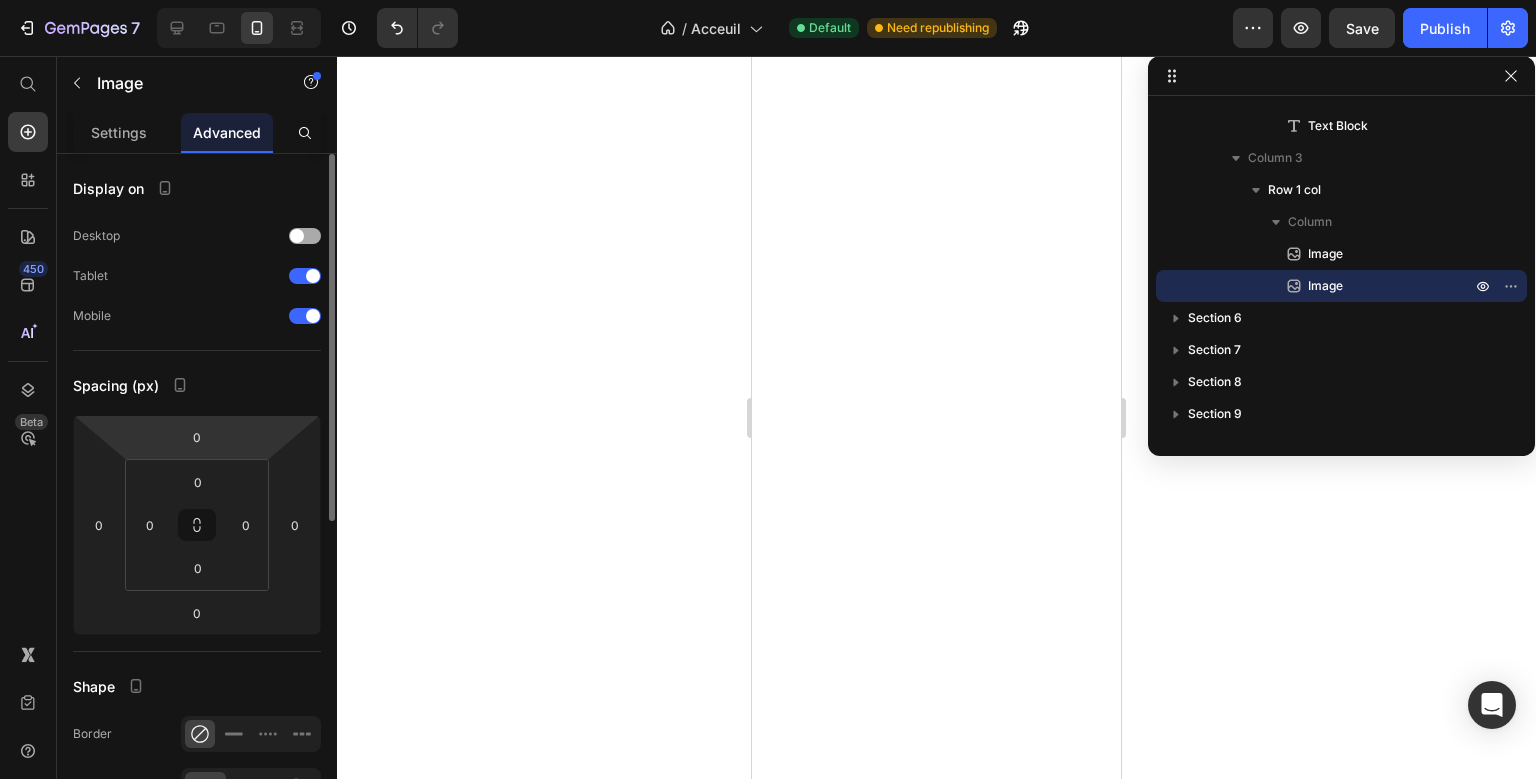 click at bounding box center (305, 236) 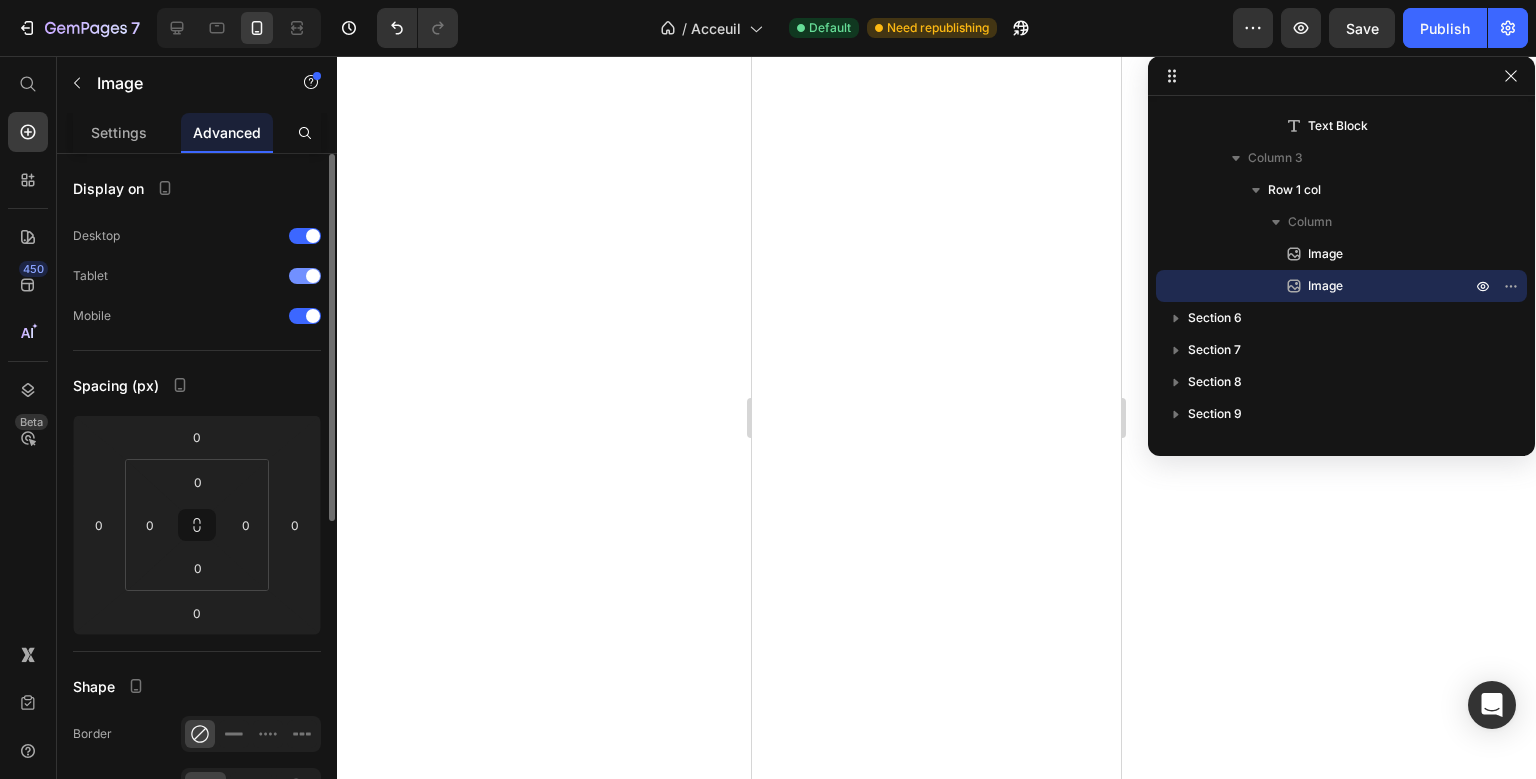 click at bounding box center [305, 276] 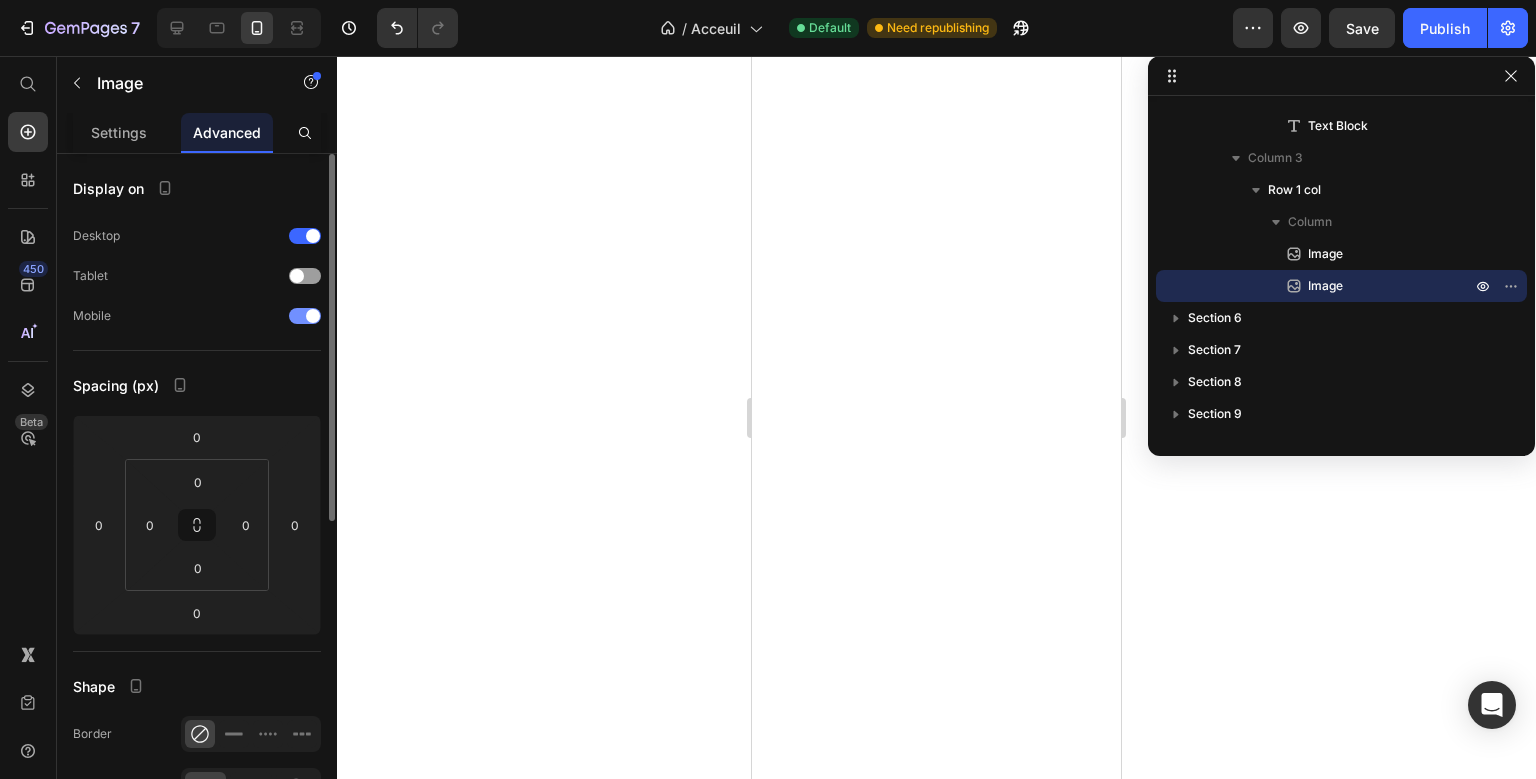 click at bounding box center (305, 316) 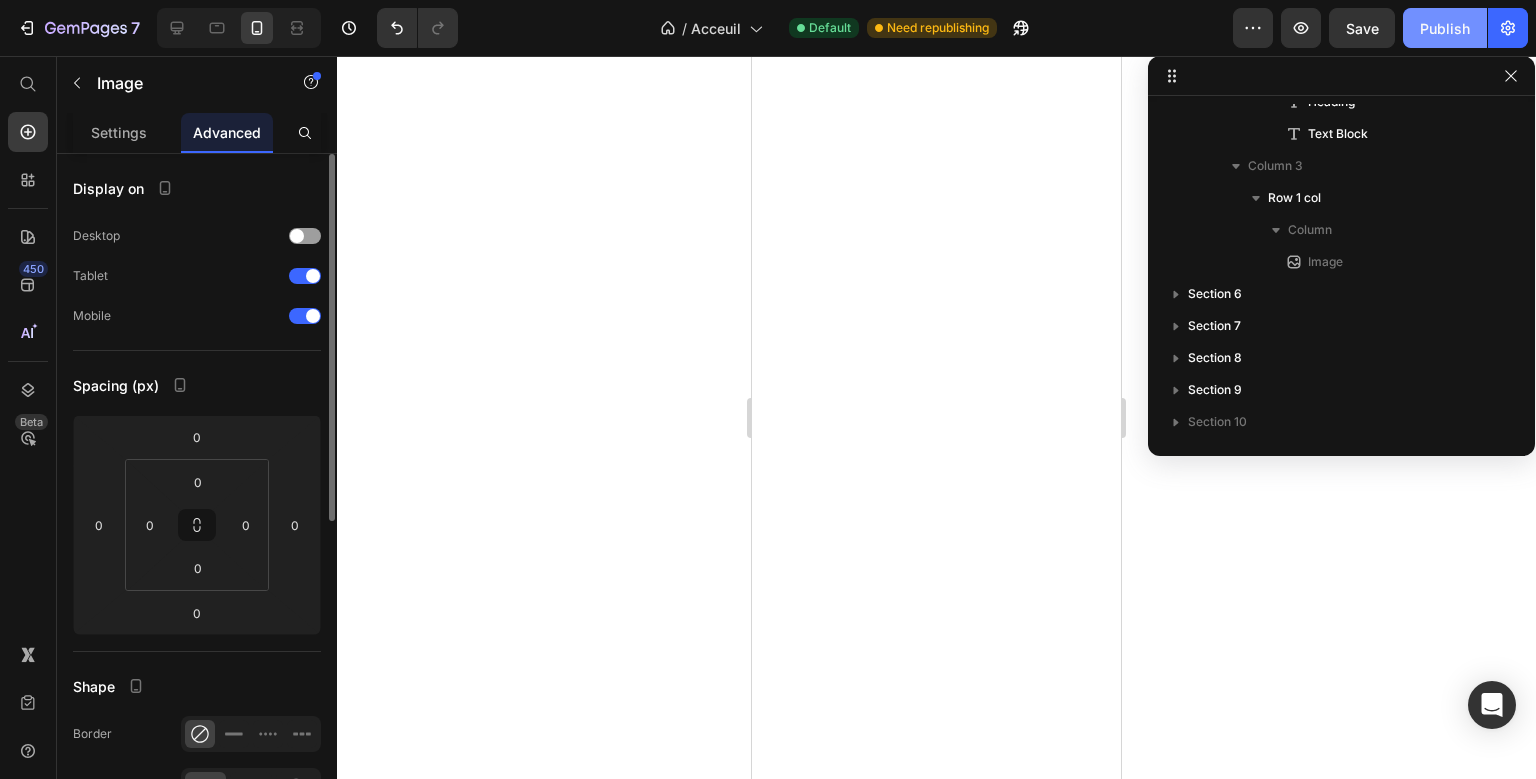 click on "Publish" 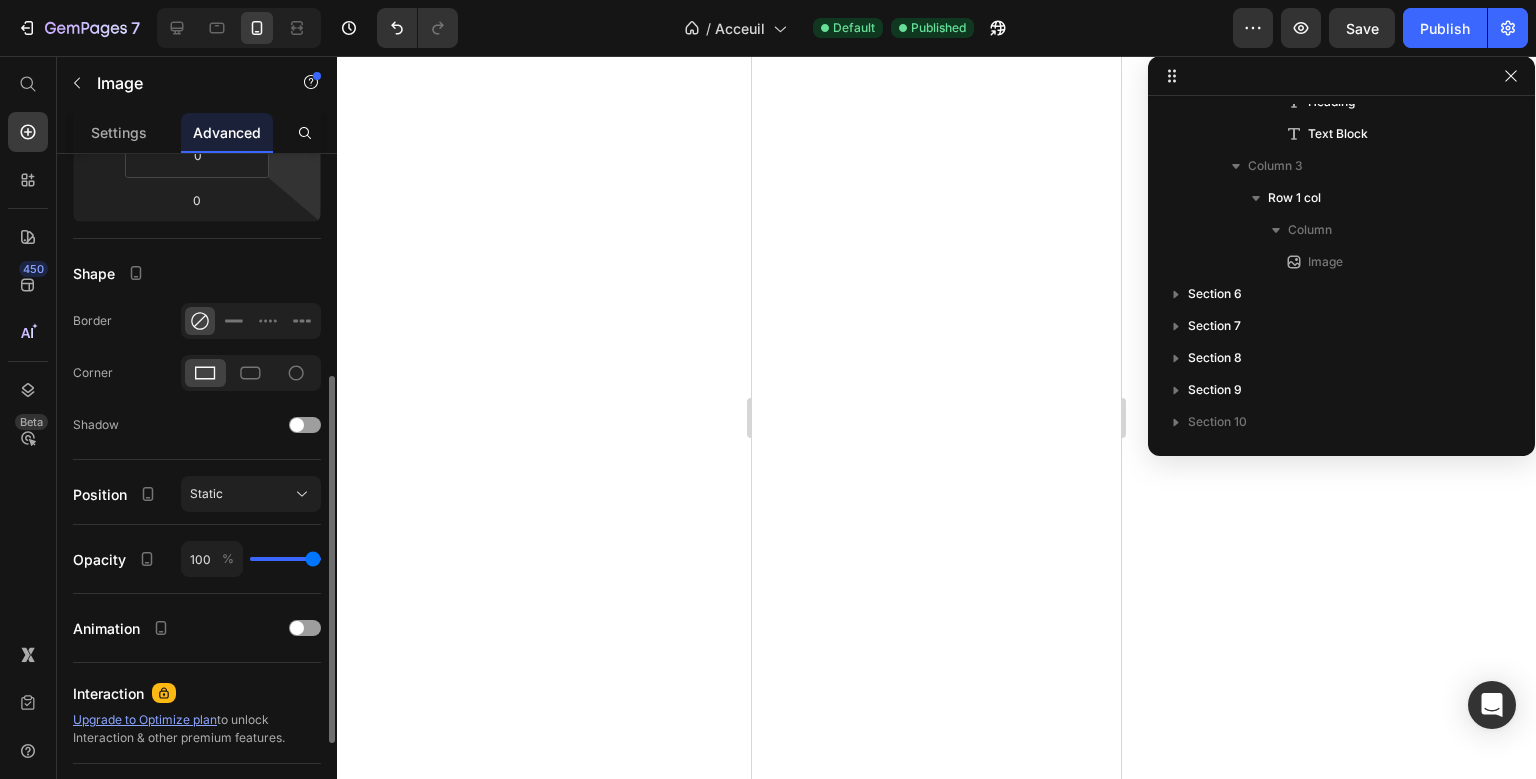 scroll, scrollTop: 414, scrollLeft: 0, axis: vertical 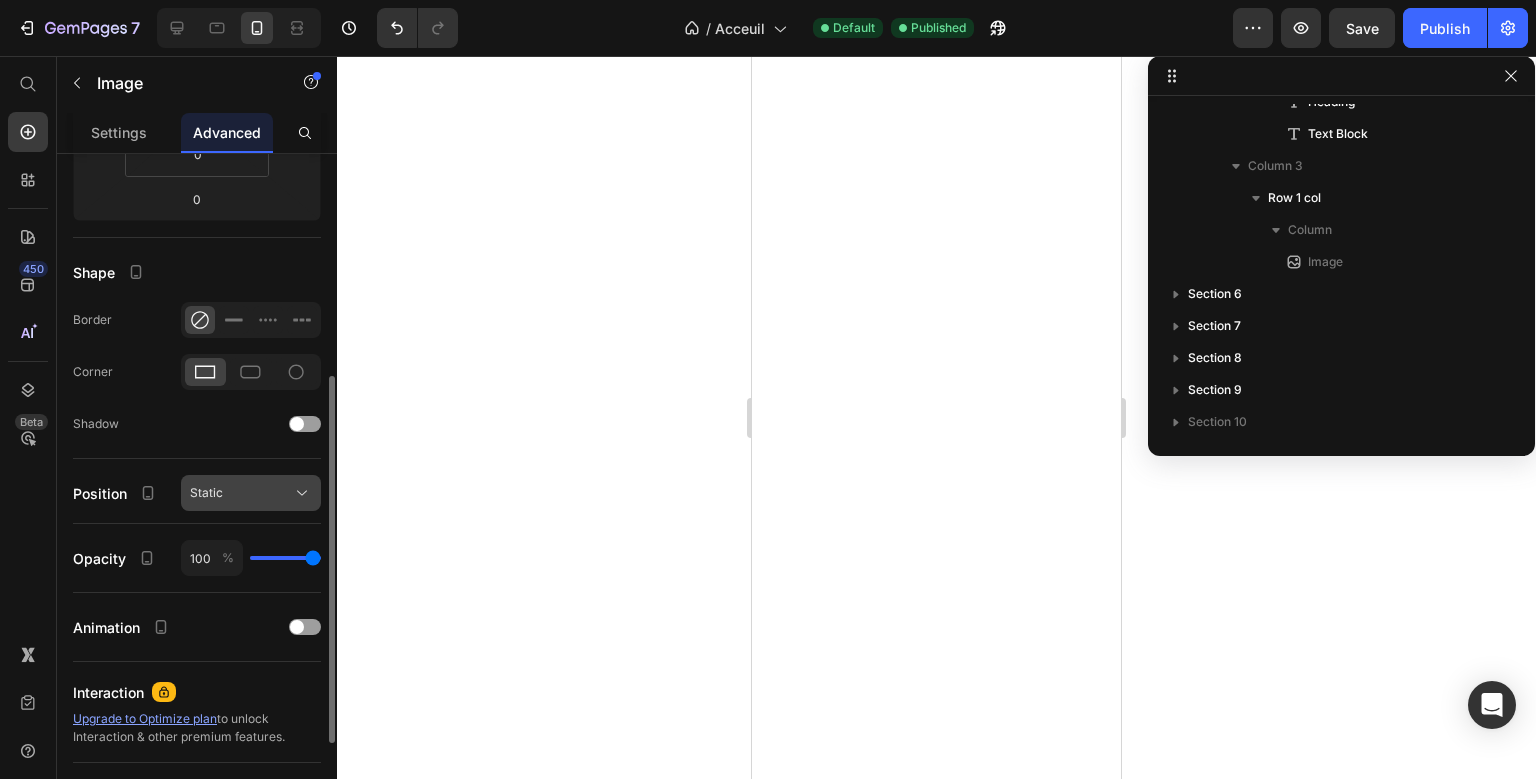 click on "Static" at bounding box center [251, 493] 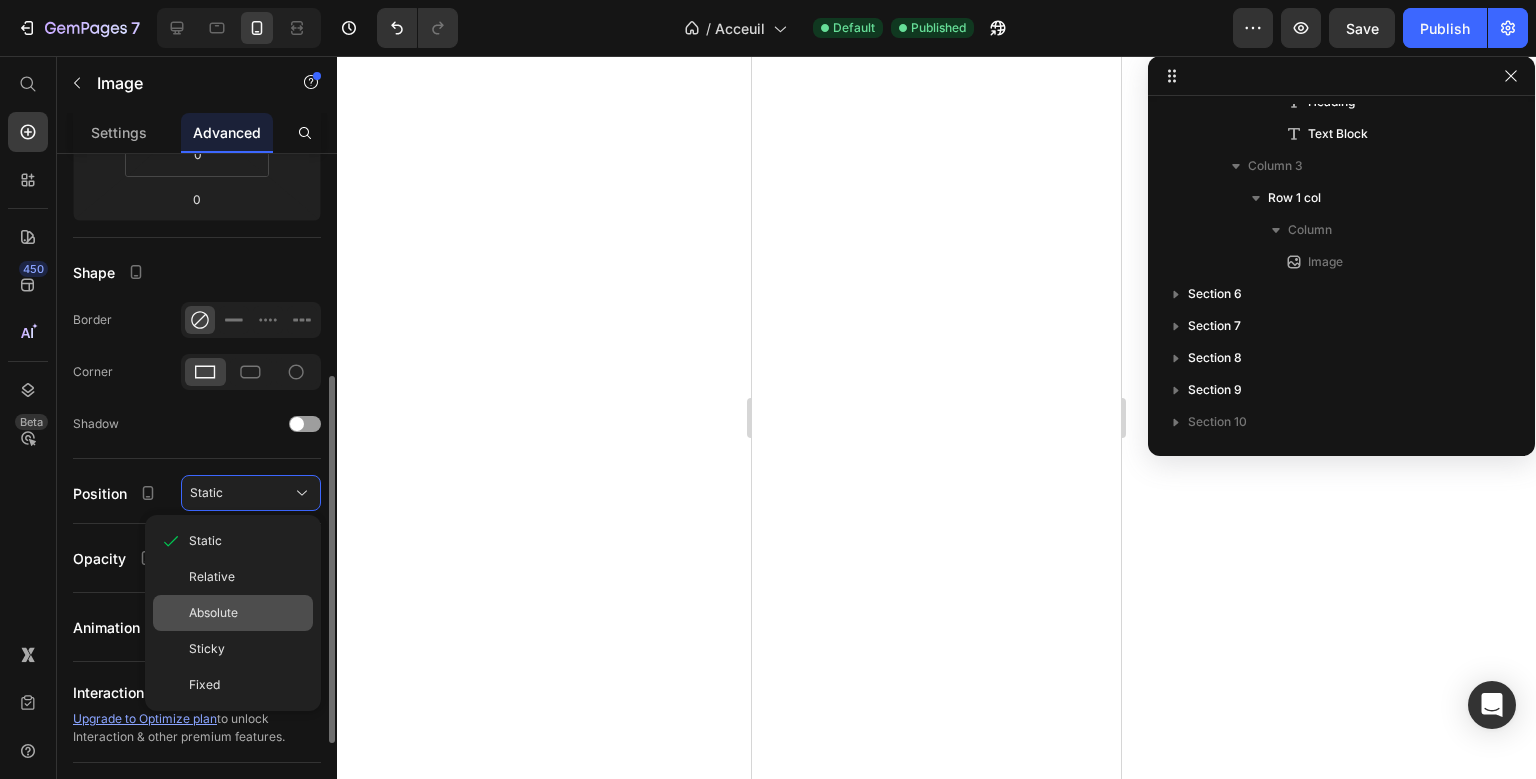 click on "Absolute" at bounding box center (247, 613) 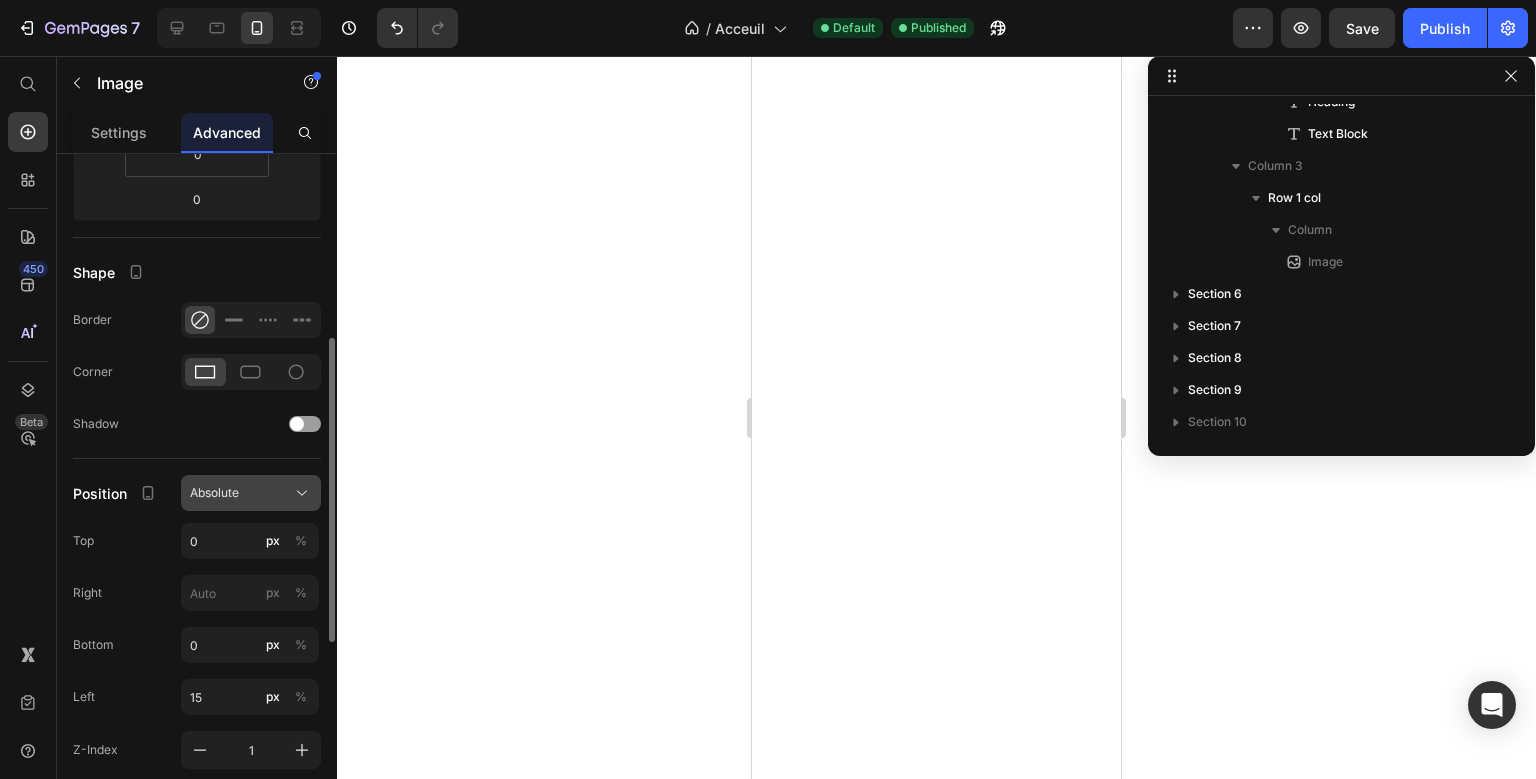 click on "Absolute" at bounding box center (251, 493) 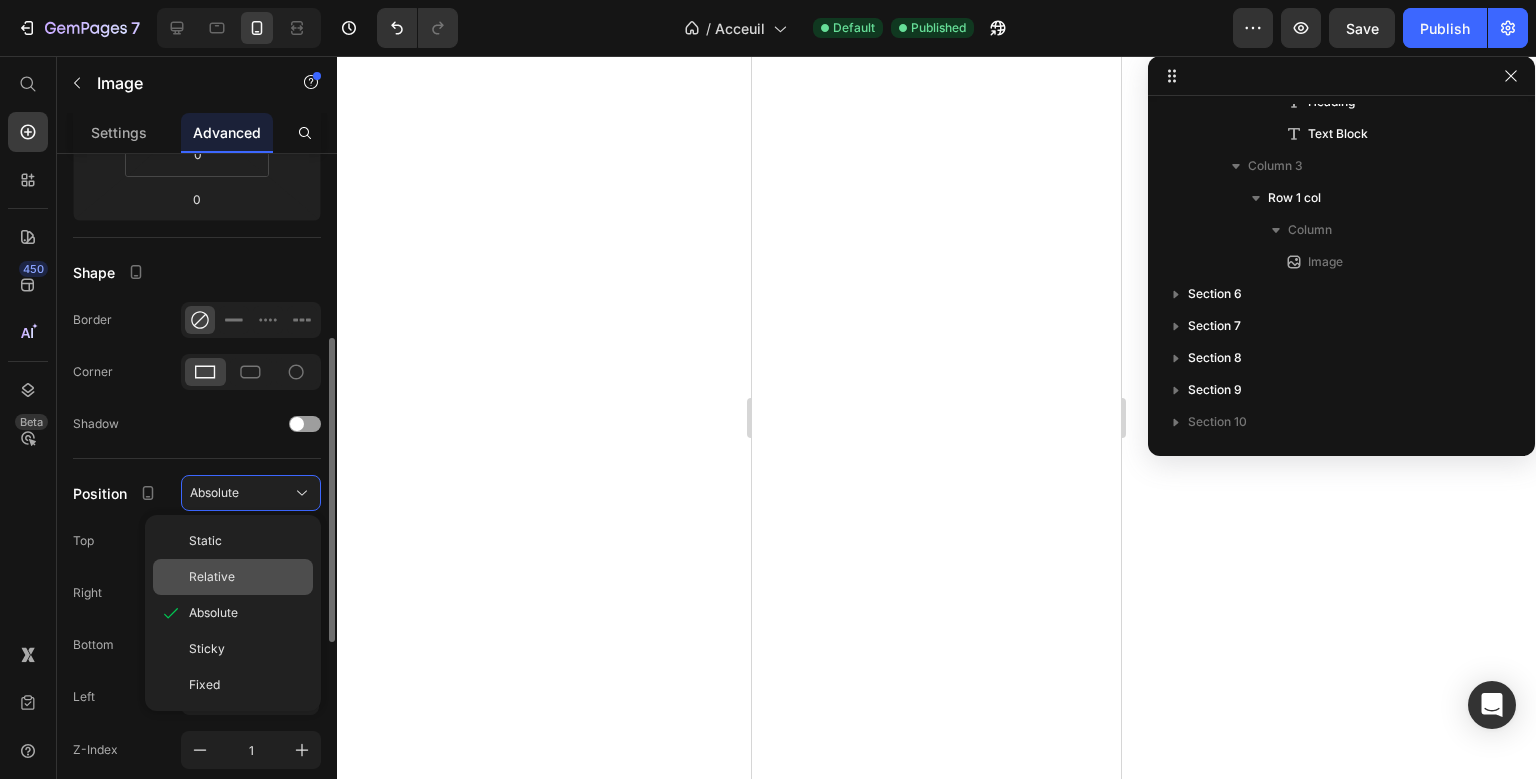 click on "Relative" at bounding box center [247, 577] 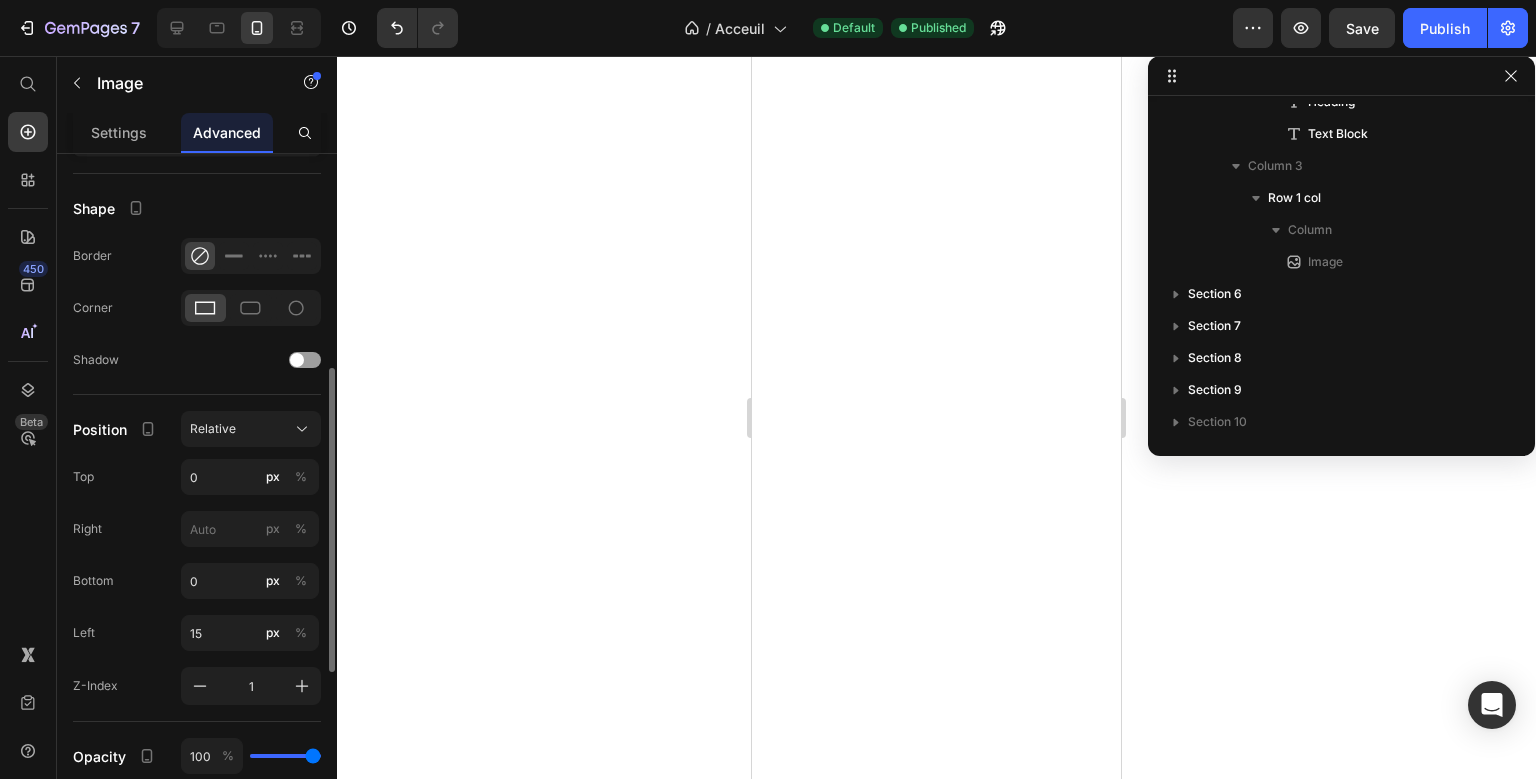 scroll, scrollTop: 479, scrollLeft: 0, axis: vertical 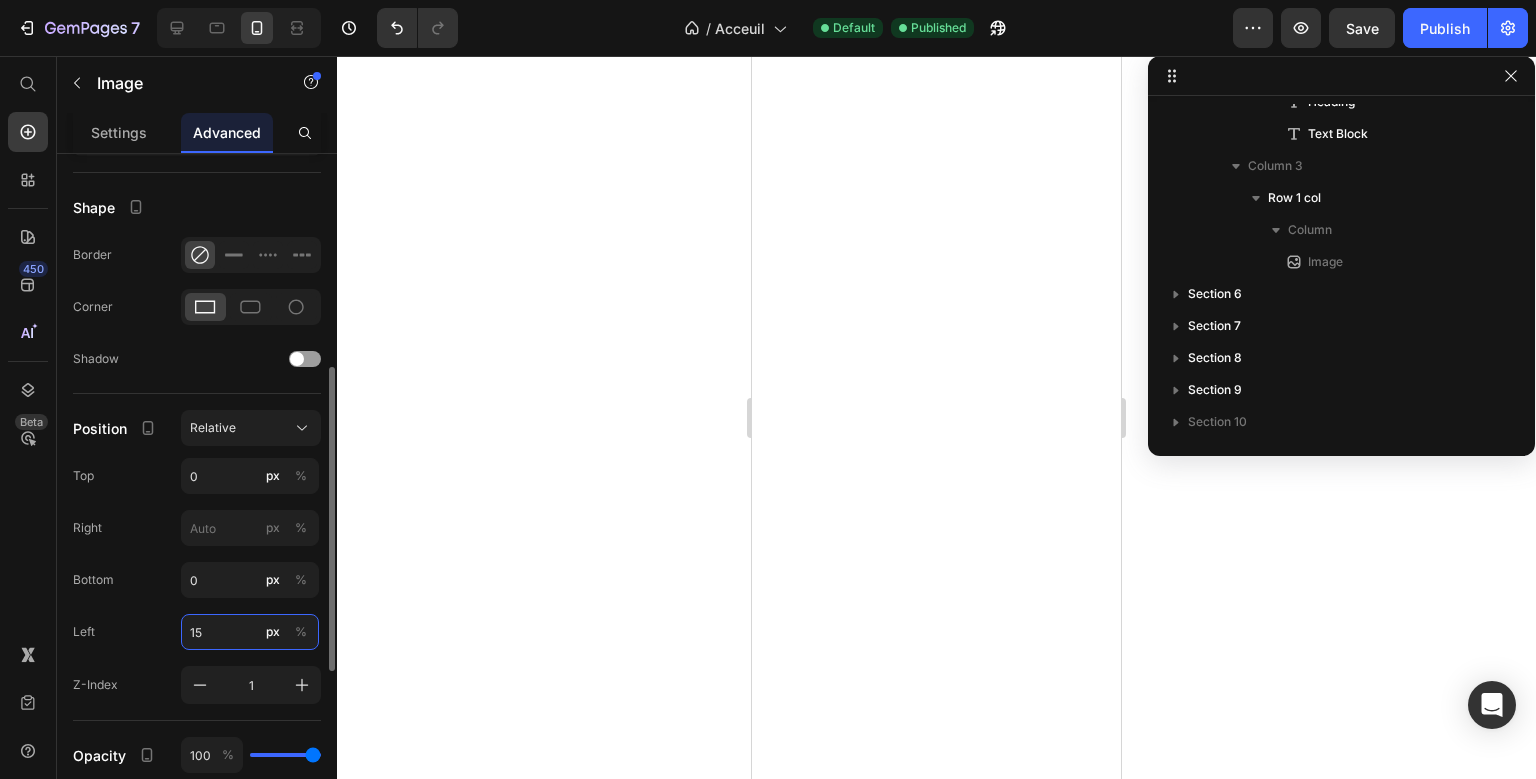 click on "15" at bounding box center [250, 632] 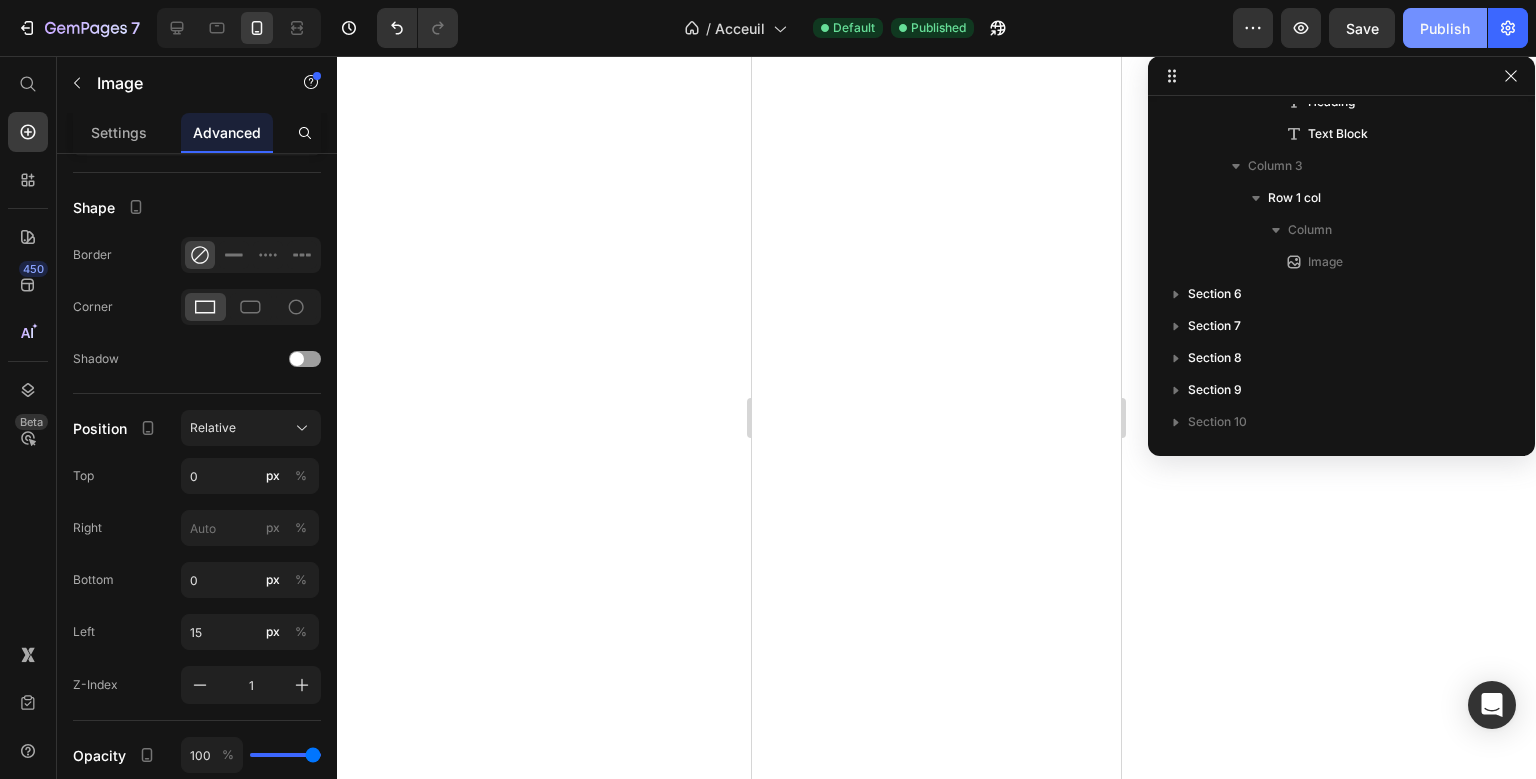 click on "Publish" at bounding box center (1445, 28) 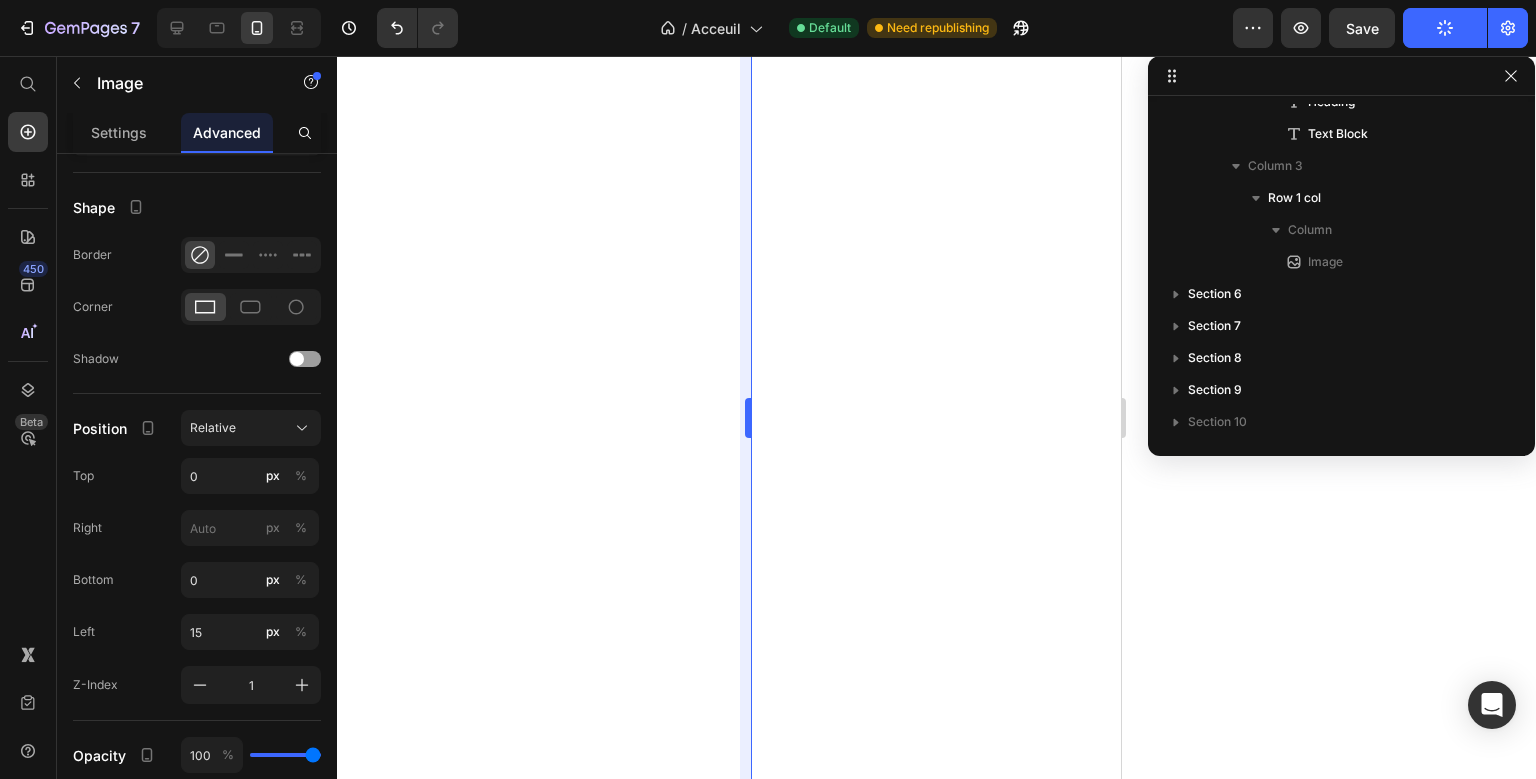 scroll, scrollTop: 0, scrollLeft: 0, axis: both 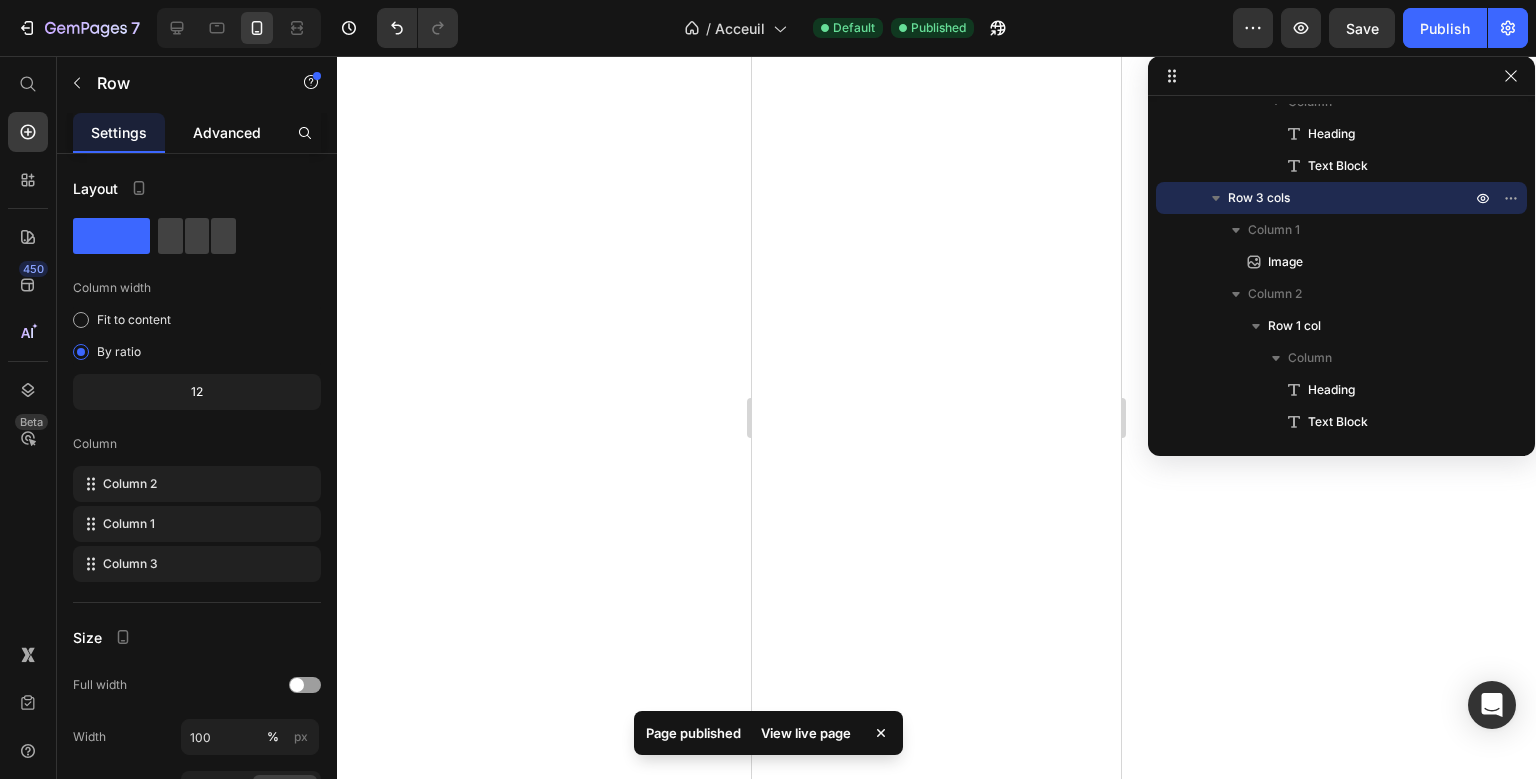 click on "Advanced" at bounding box center [227, 132] 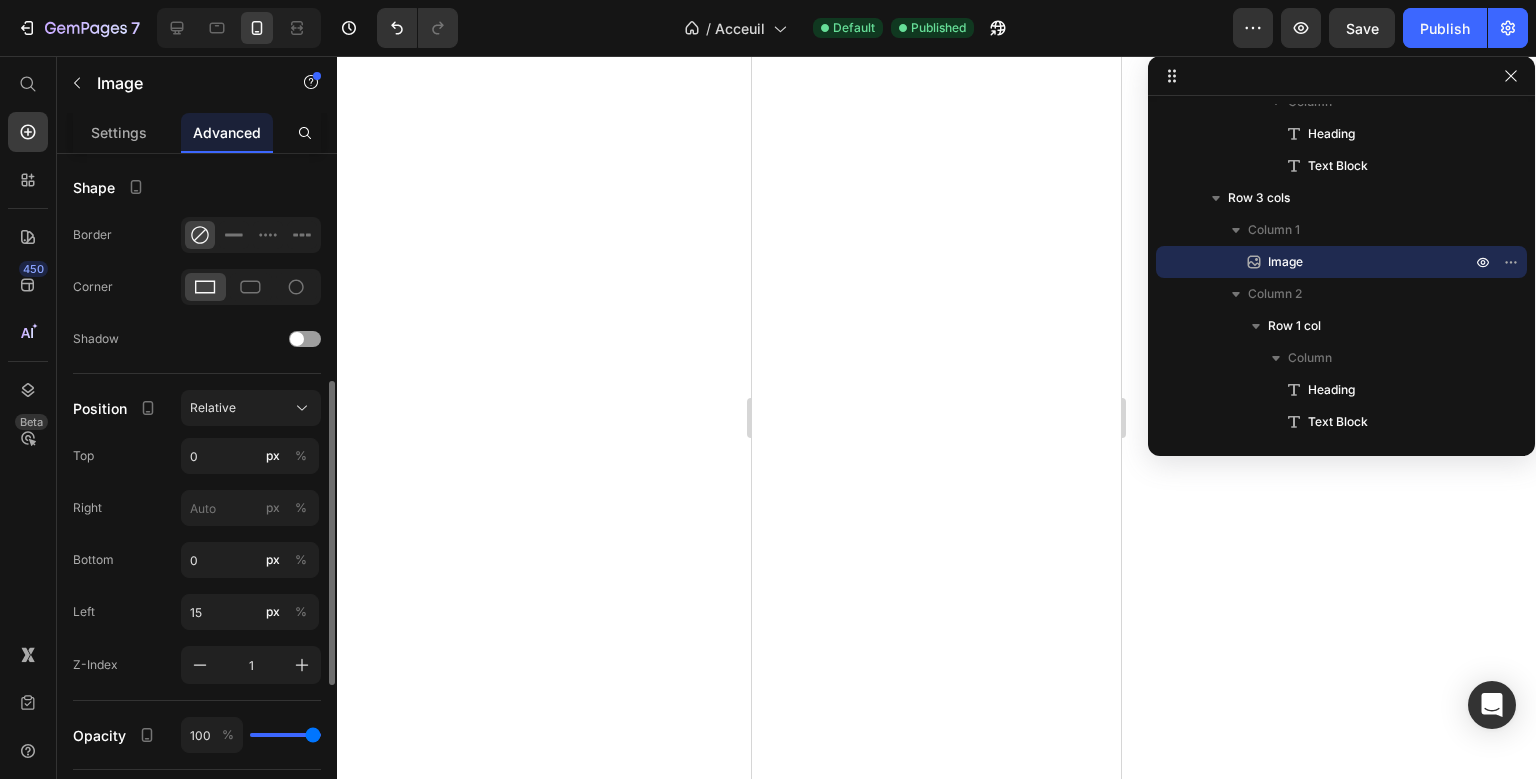 scroll, scrollTop: 503, scrollLeft: 0, axis: vertical 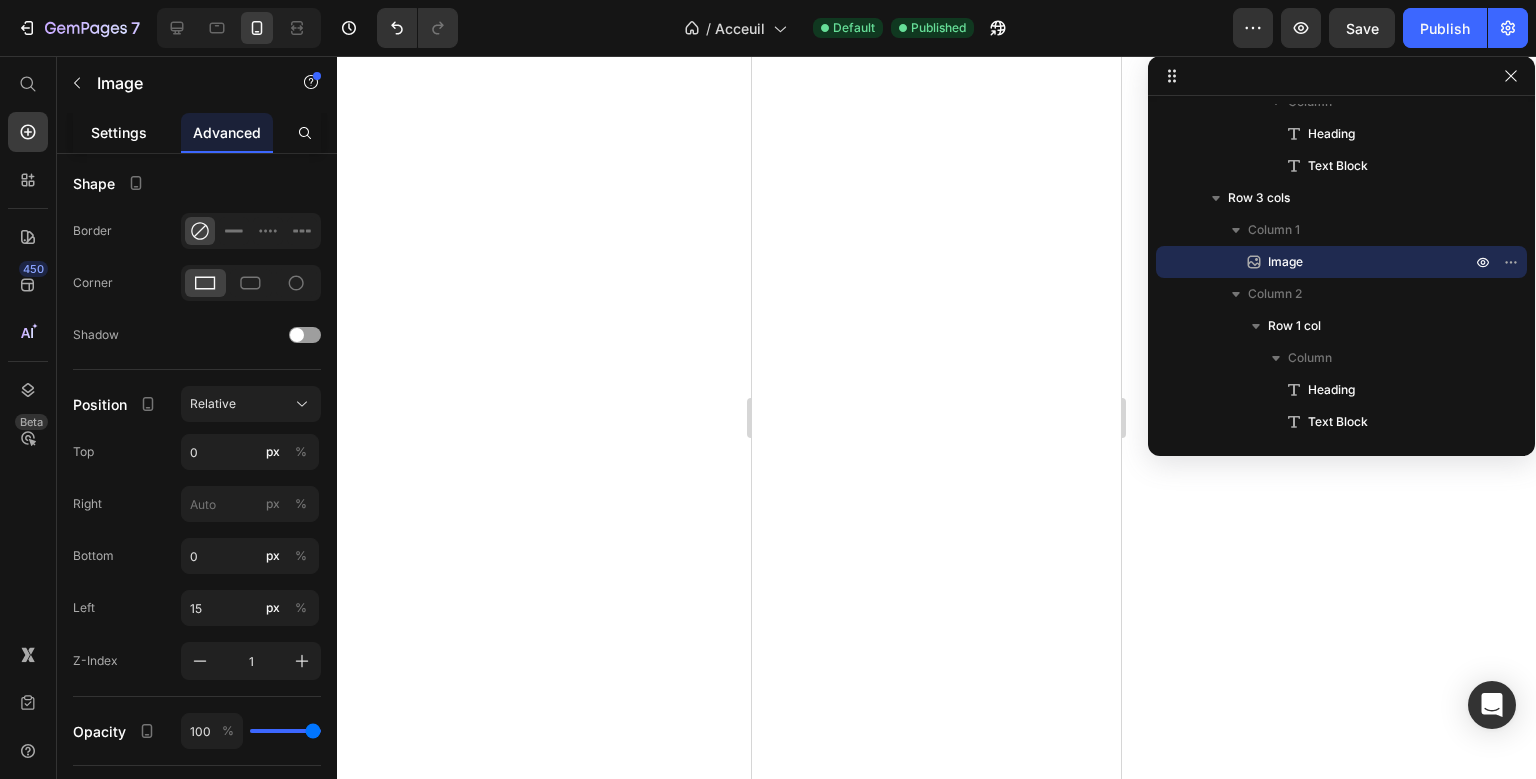 click on "Settings" at bounding box center (119, 132) 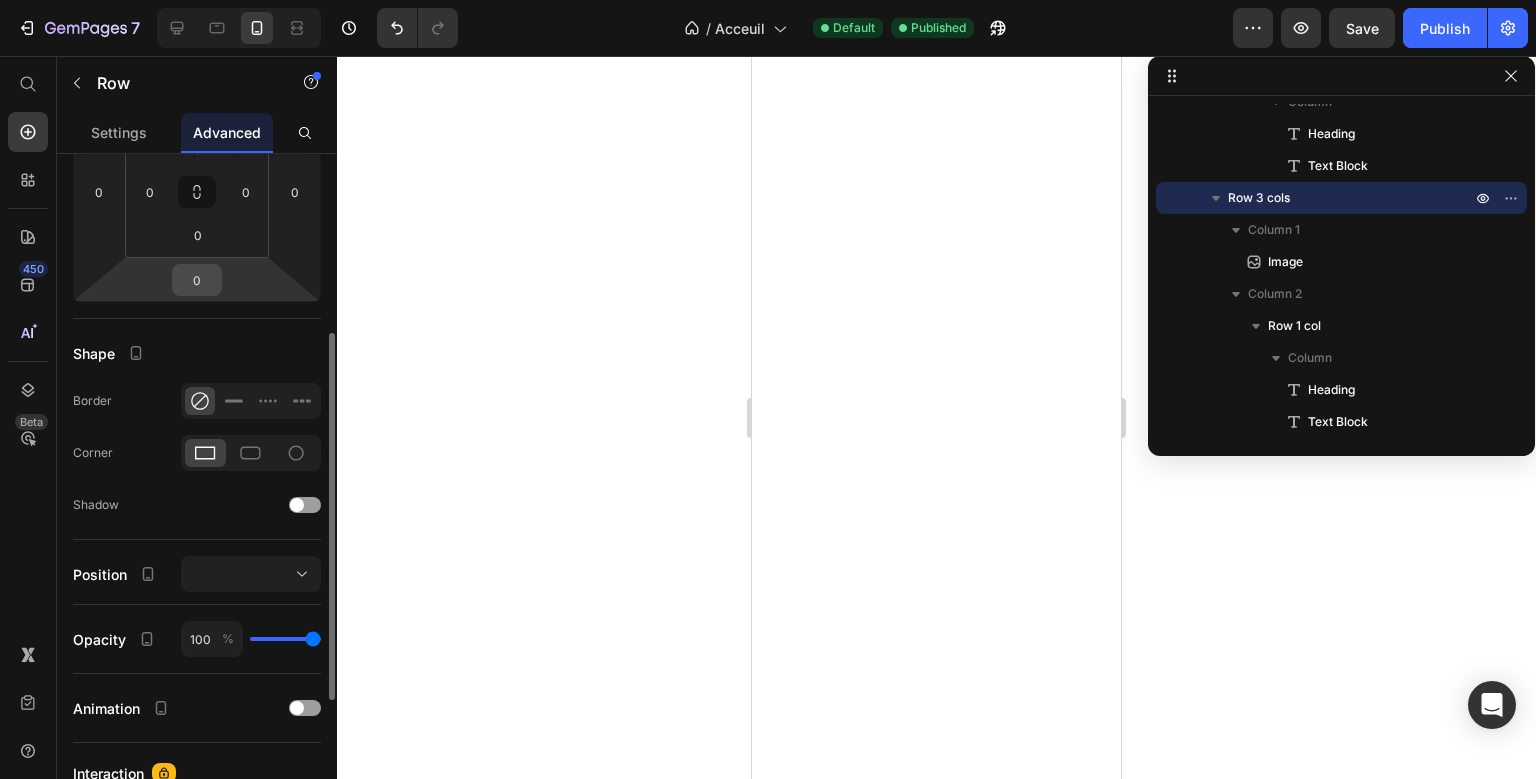 scroll, scrollTop: 585, scrollLeft: 0, axis: vertical 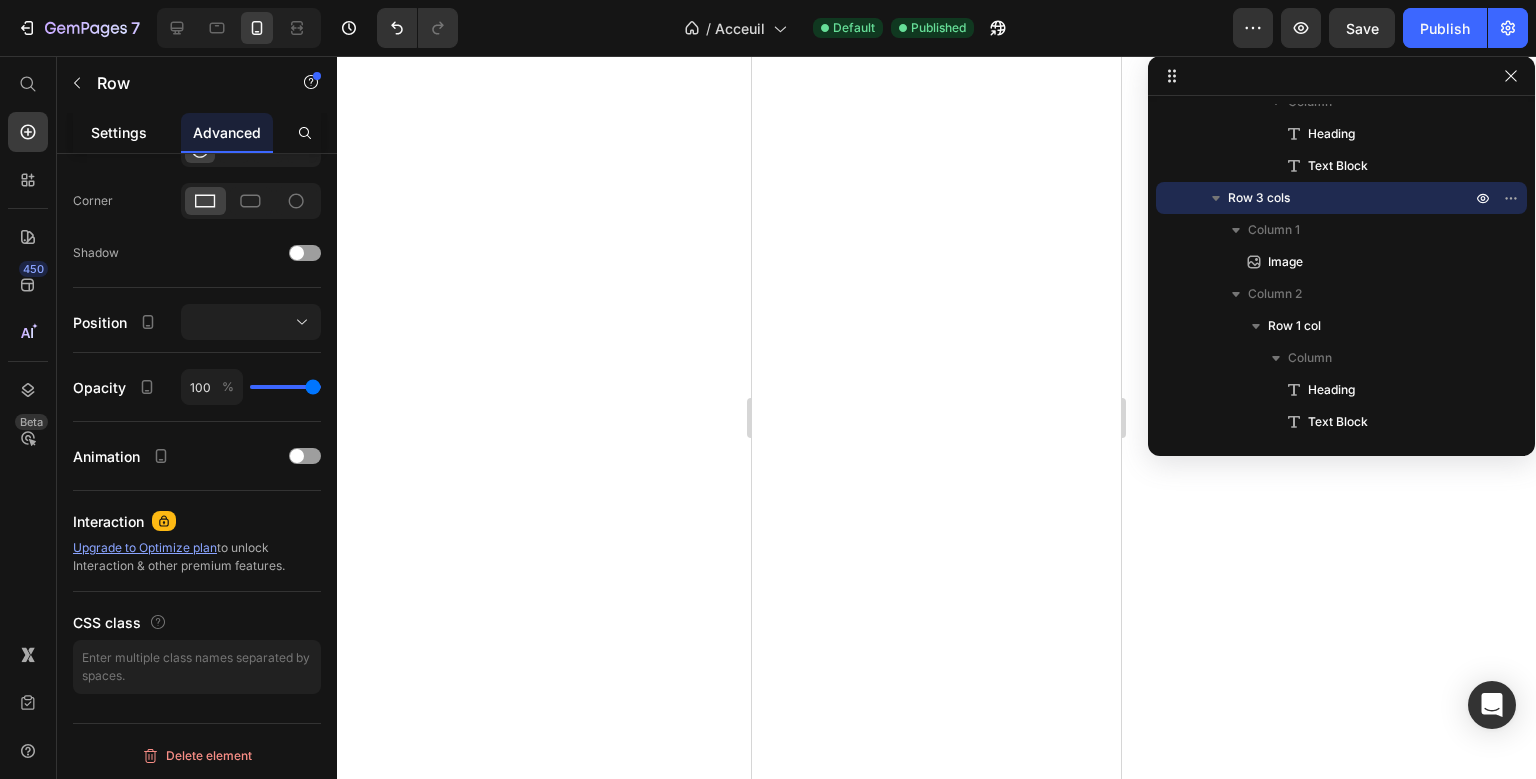 click on "Settings" at bounding box center [119, 132] 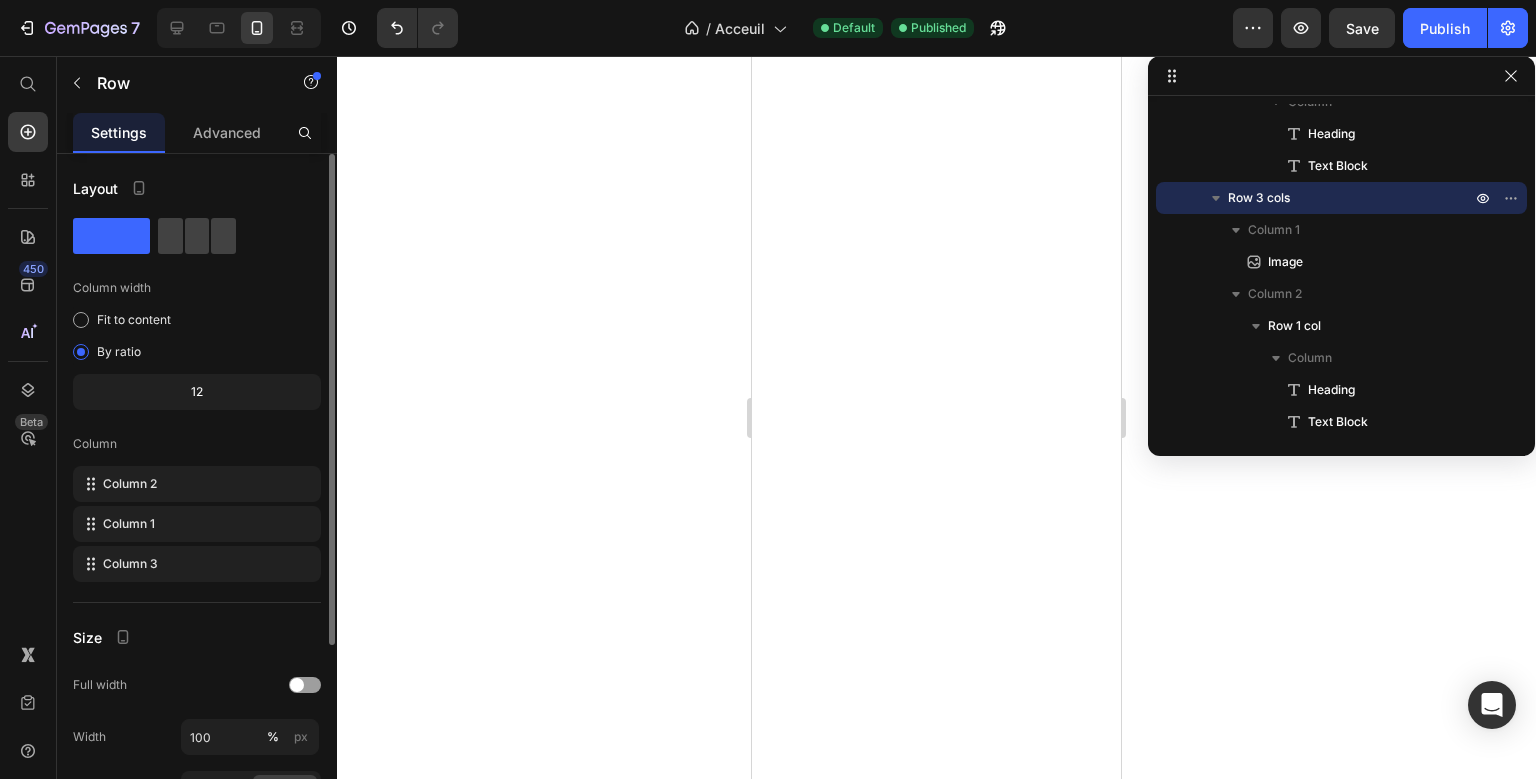 scroll, scrollTop: 264, scrollLeft: 0, axis: vertical 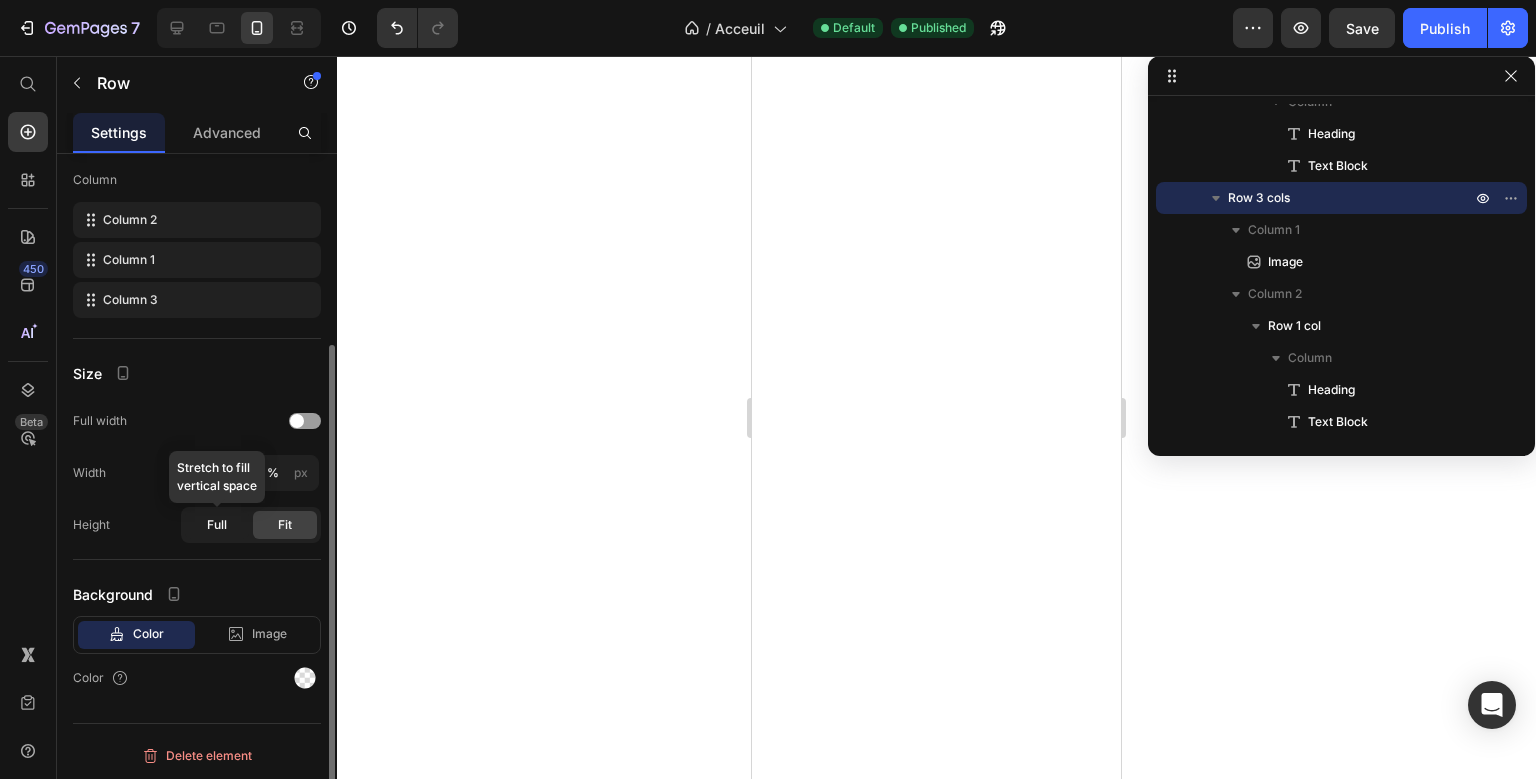 click on "Full" 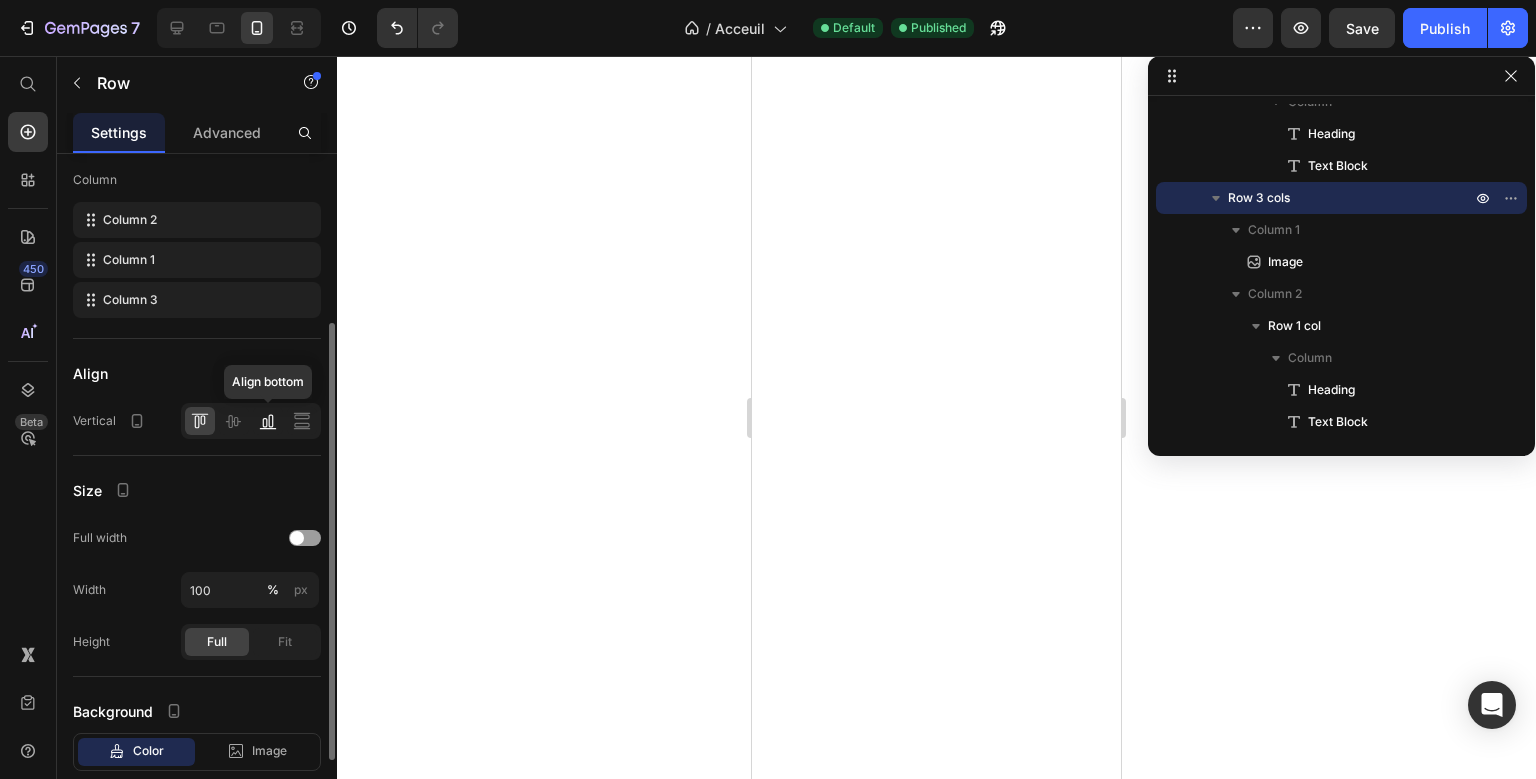 click 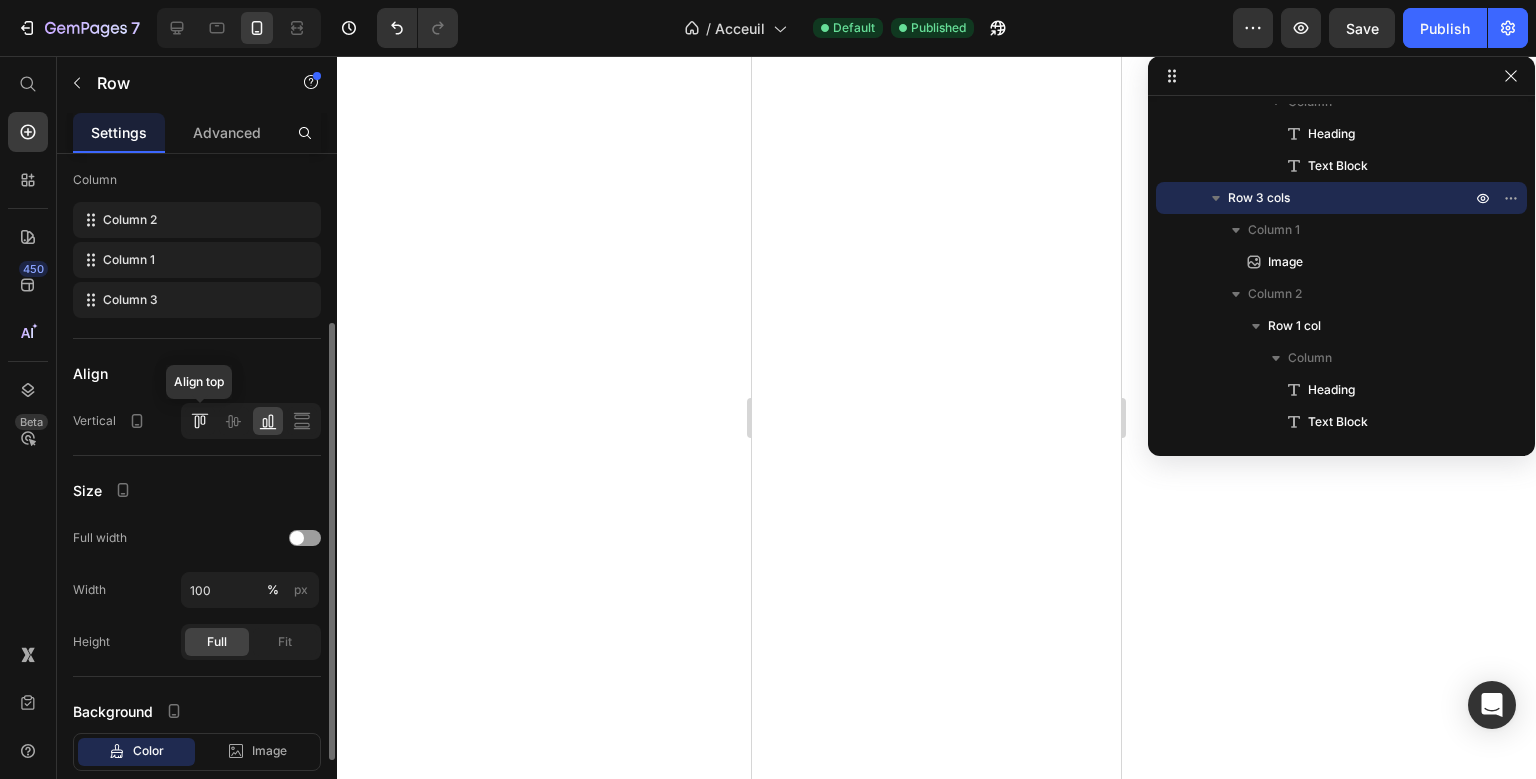 click 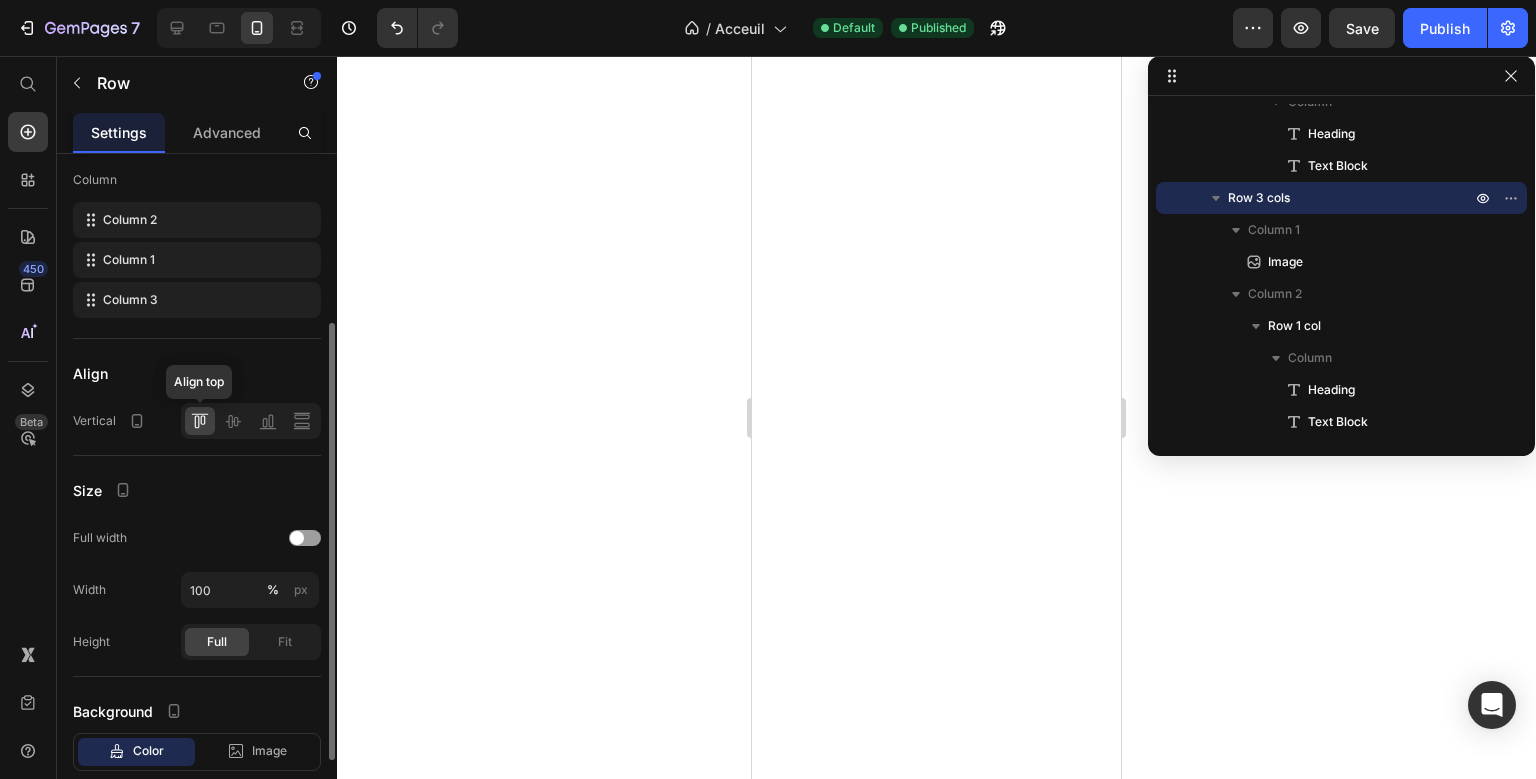 click 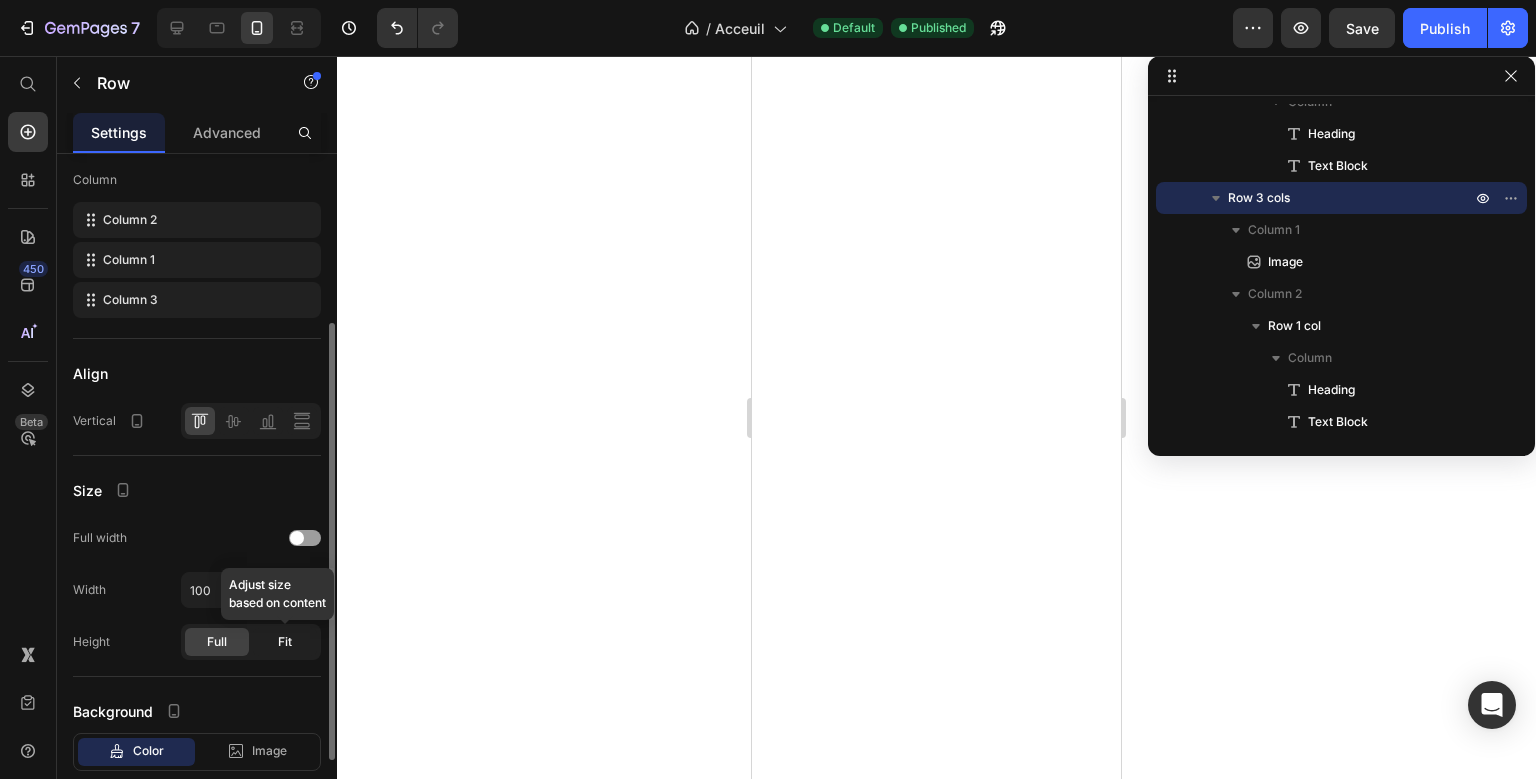 click on "Fit" 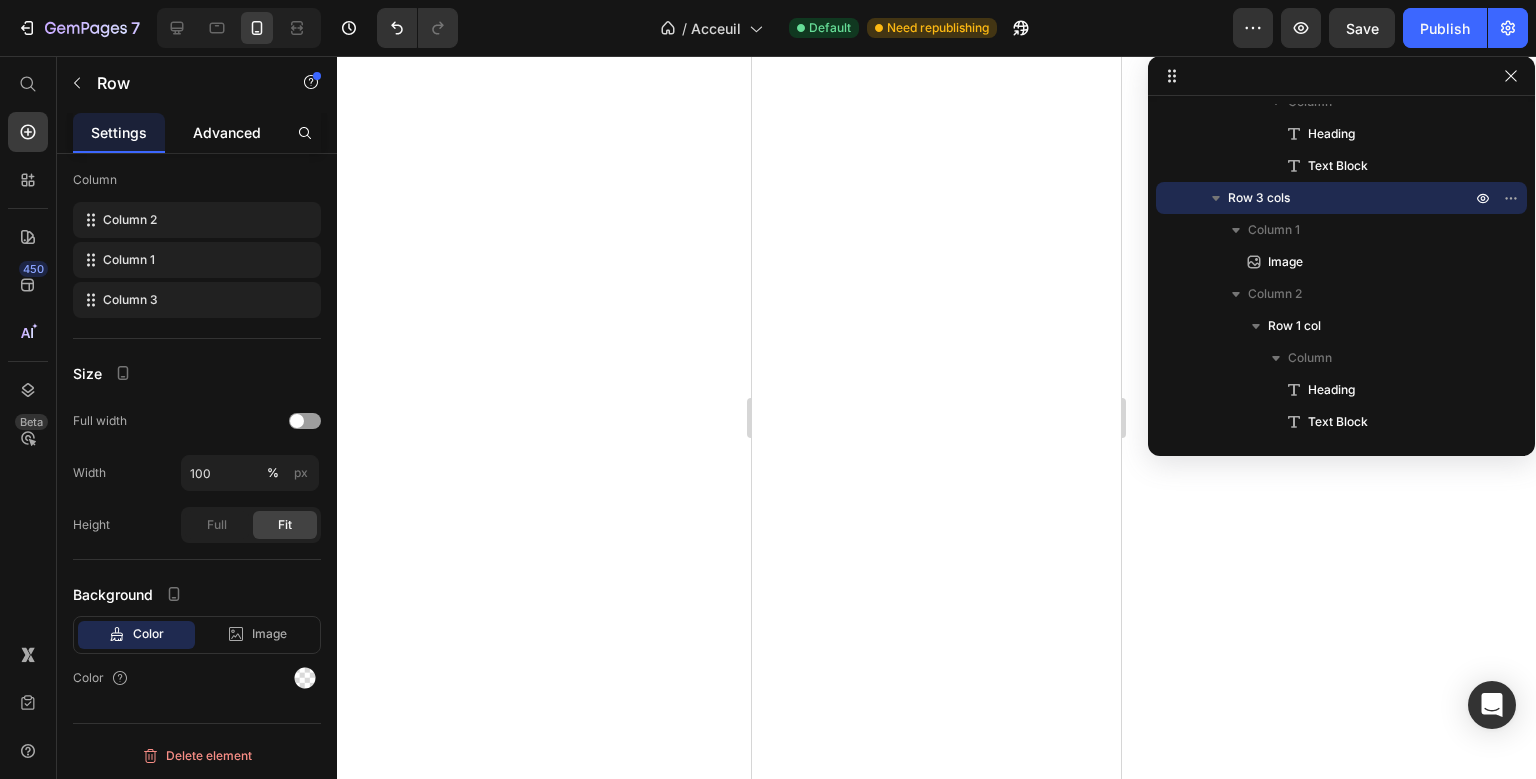 click on "Advanced" 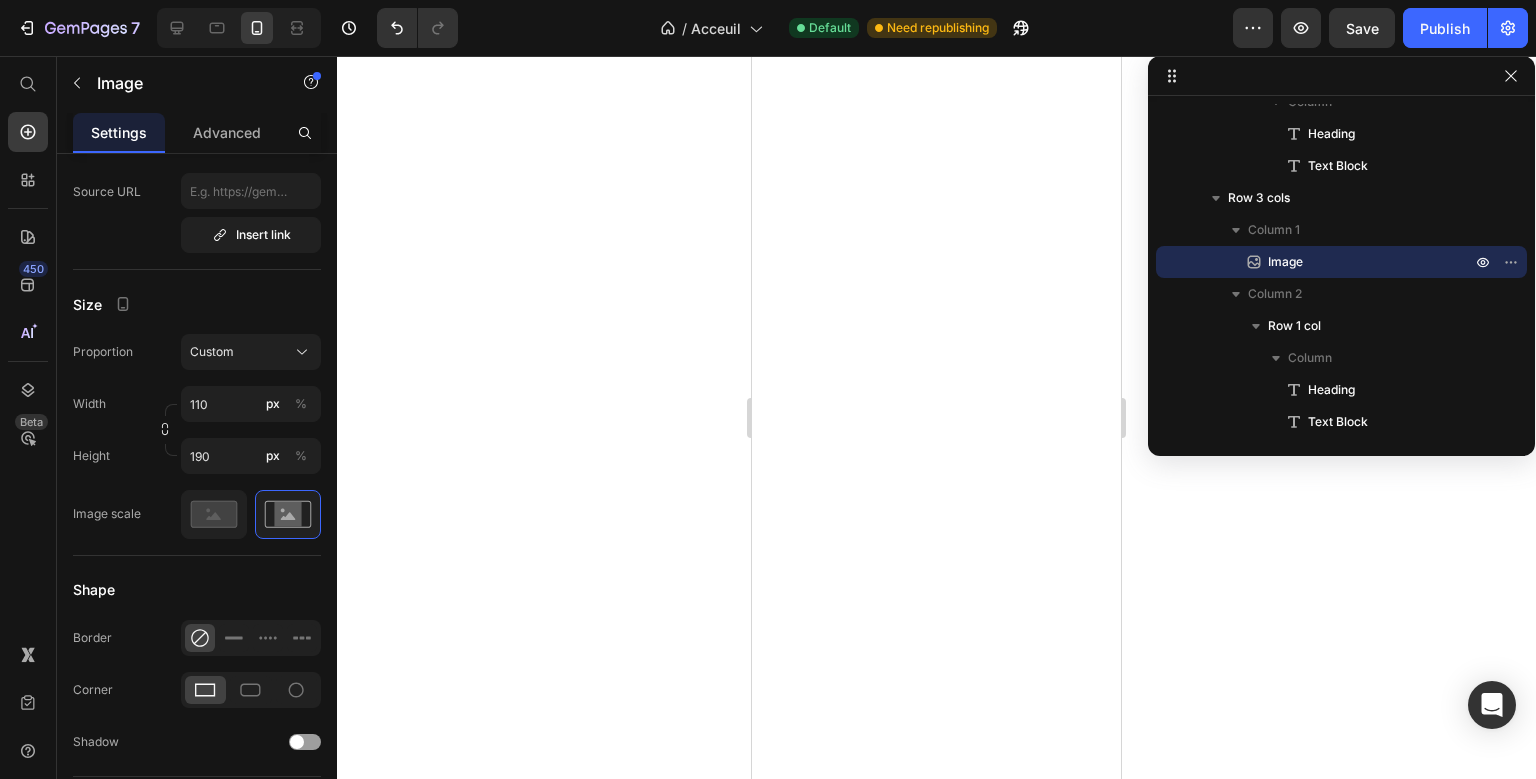 scroll, scrollTop: 0, scrollLeft: 0, axis: both 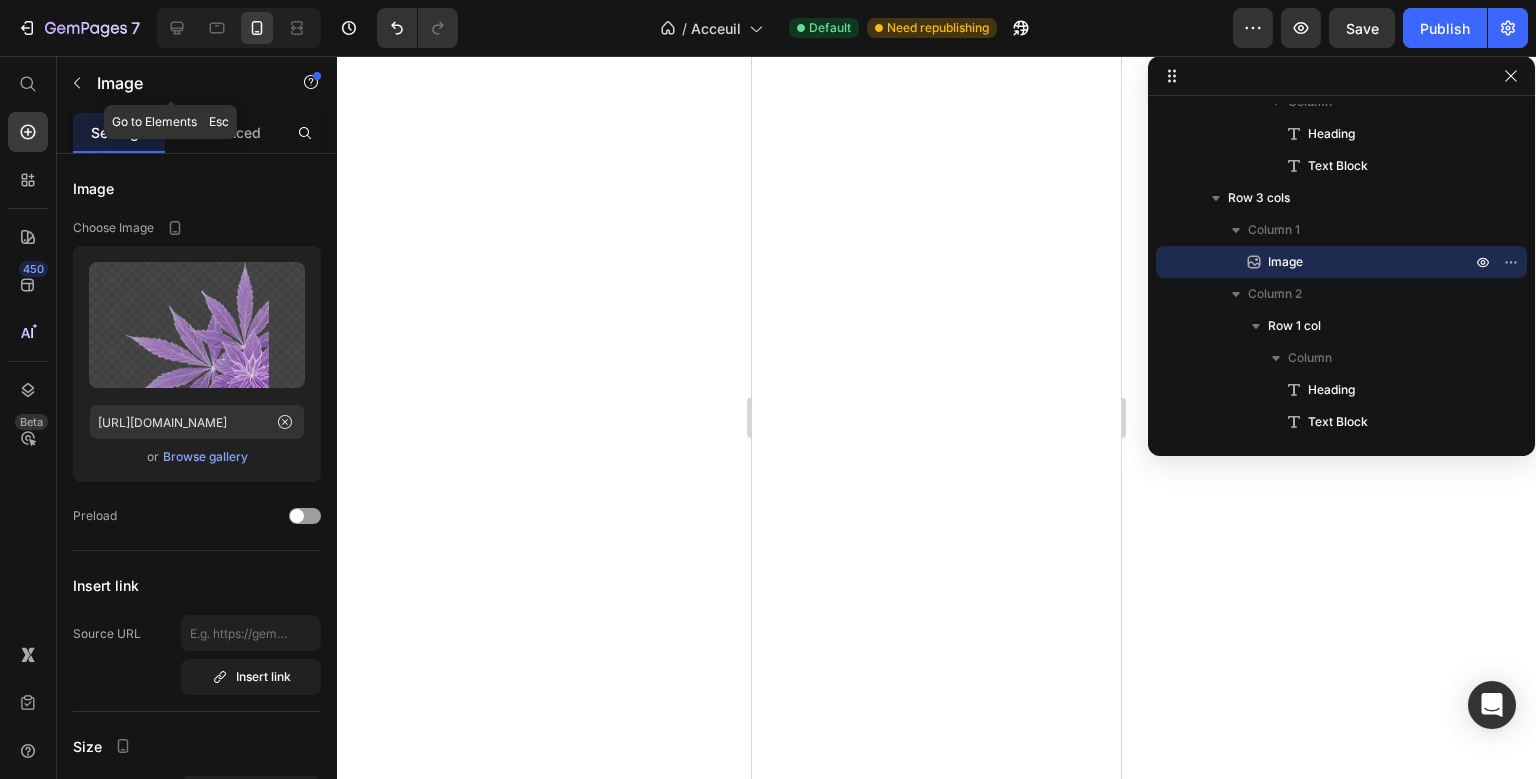 click on "Image" 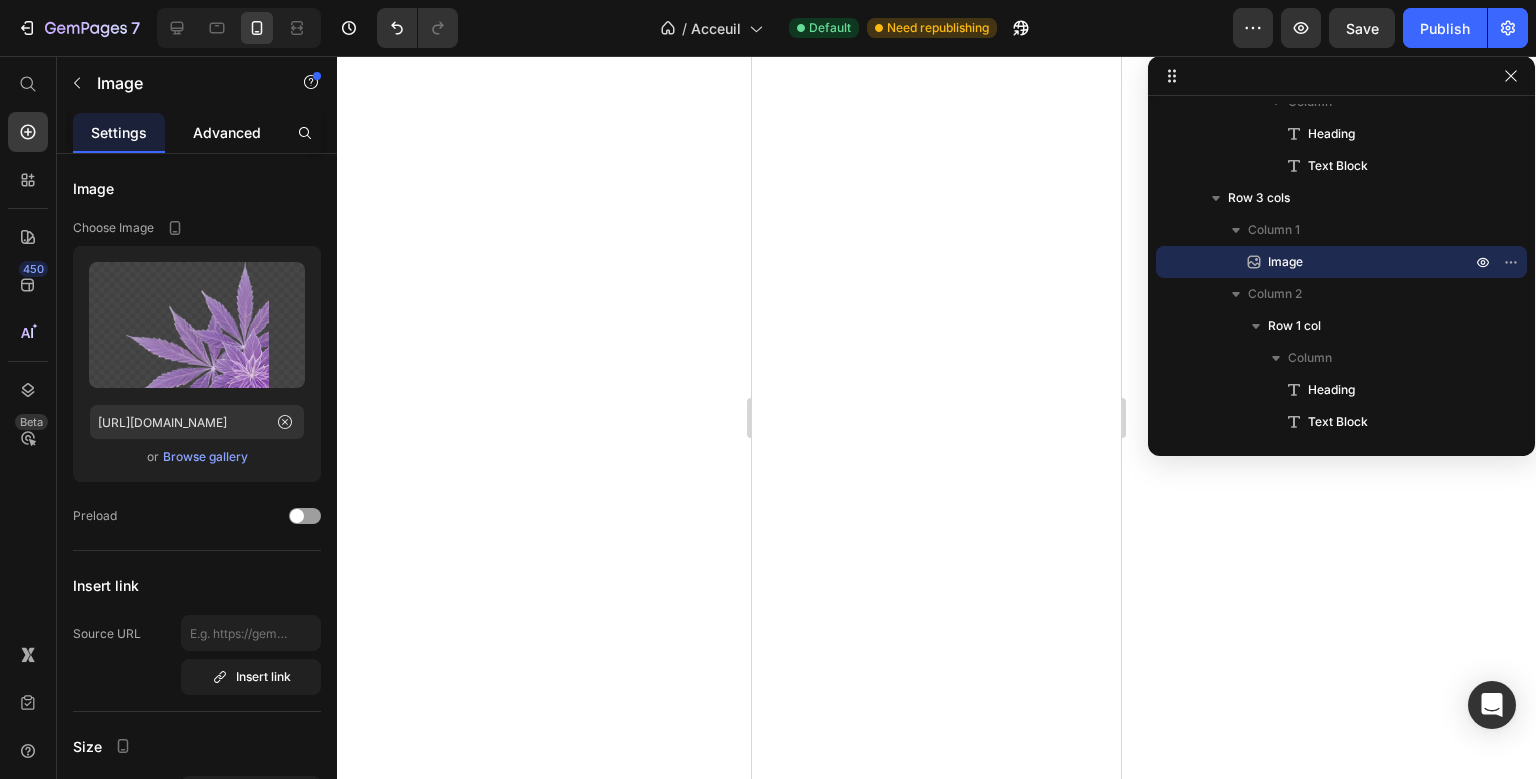 click on "Advanced" at bounding box center [227, 132] 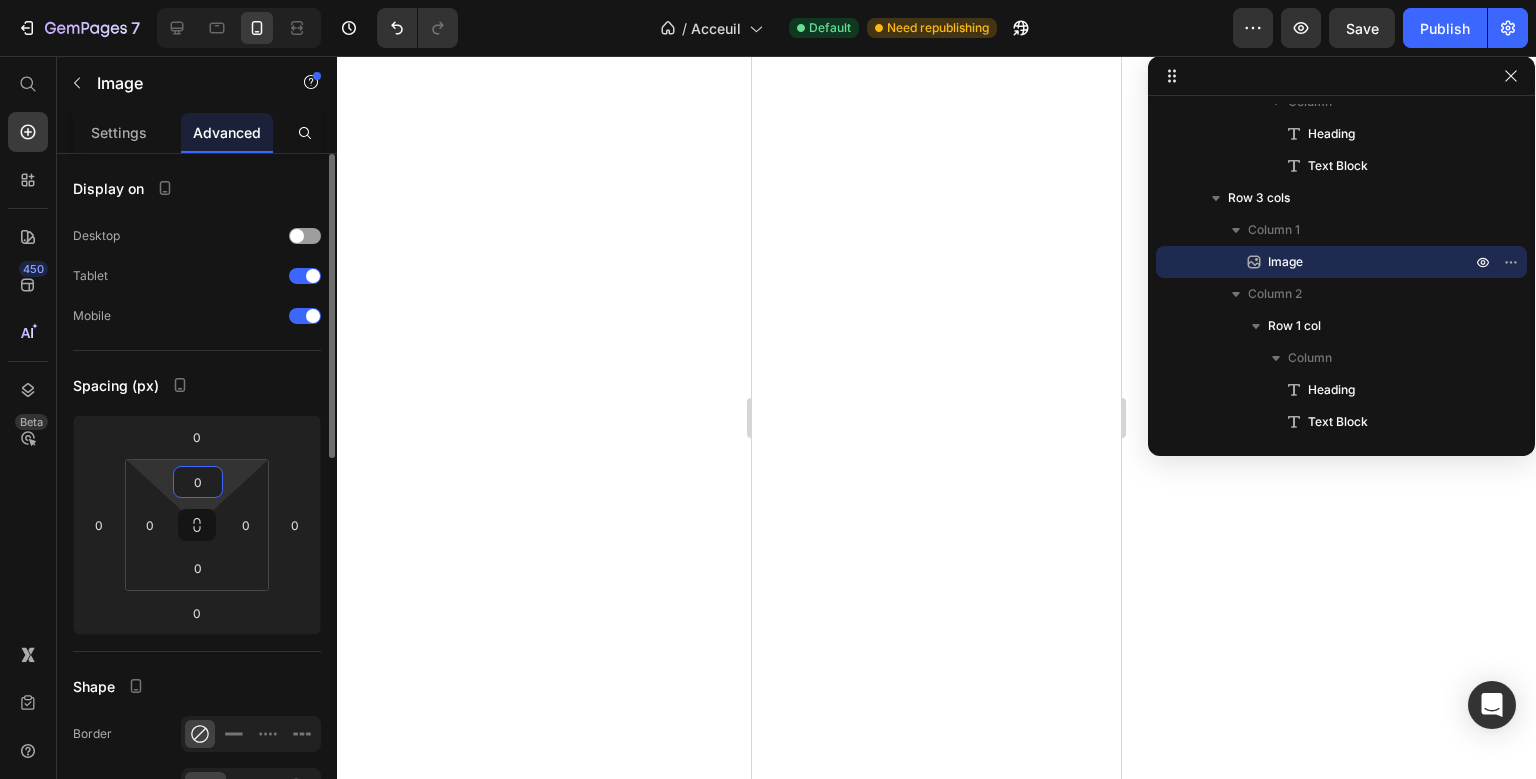click on "0" at bounding box center (198, 482) 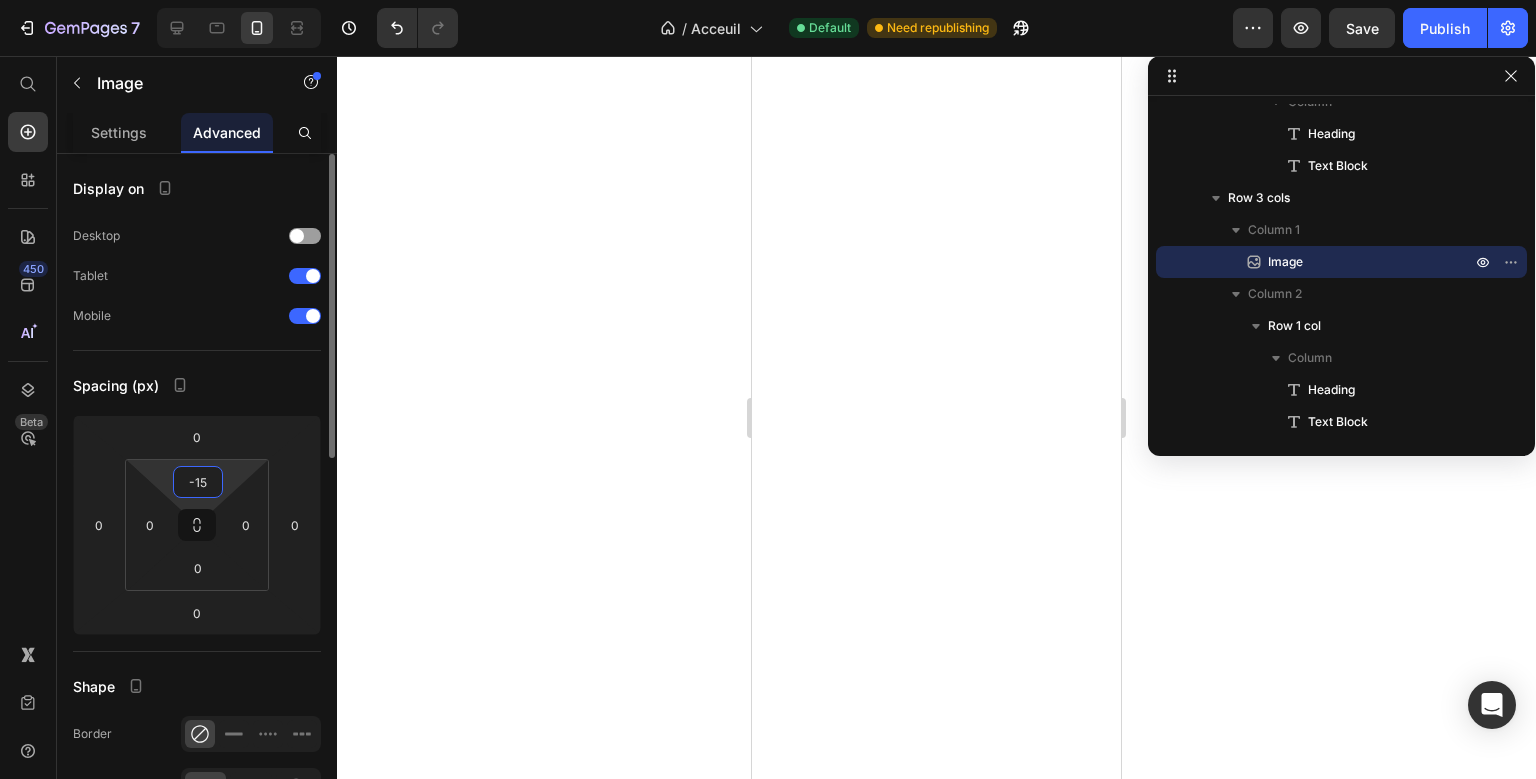 type on "-150" 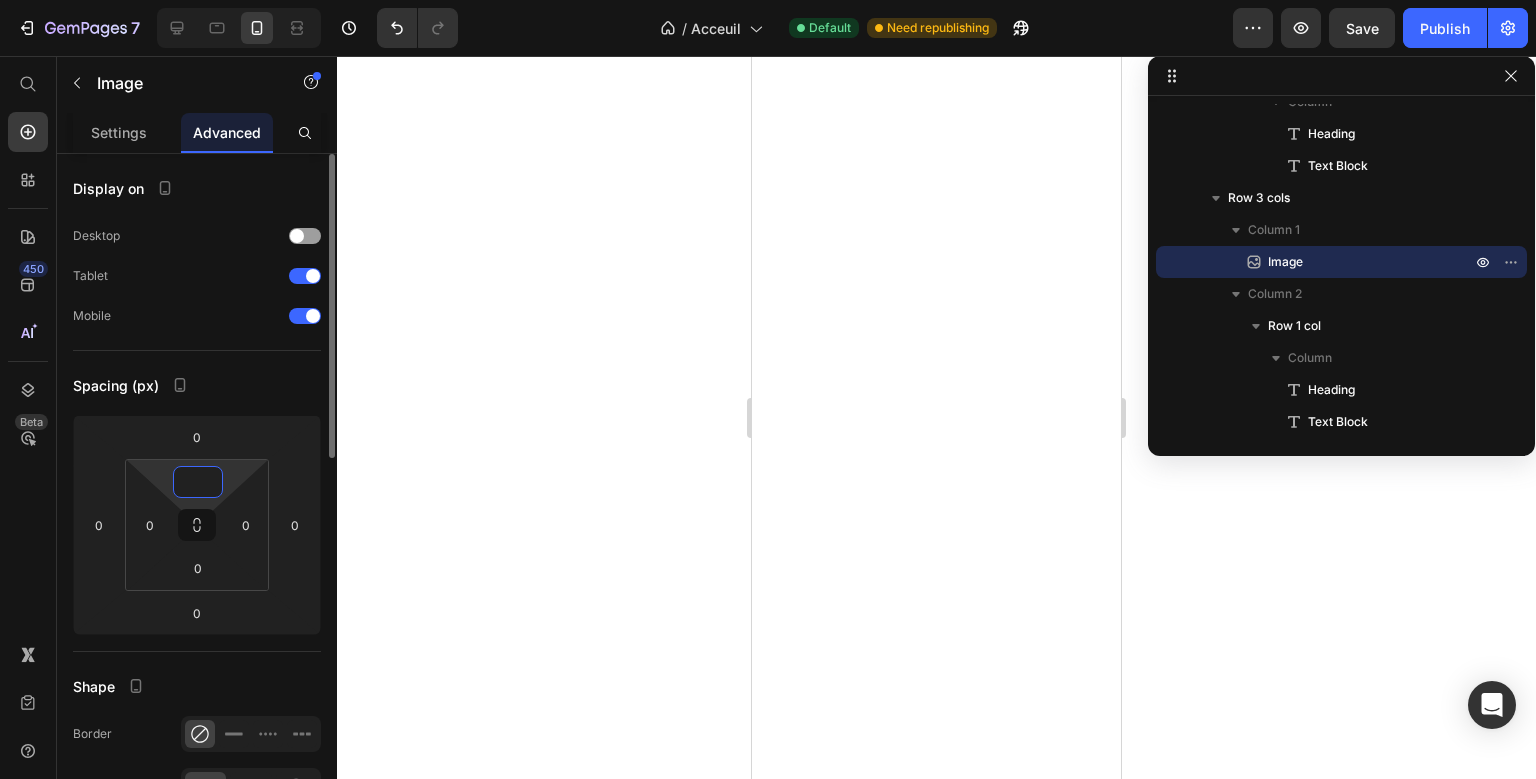 scroll, scrollTop: 0, scrollLeft: 0, axis: both 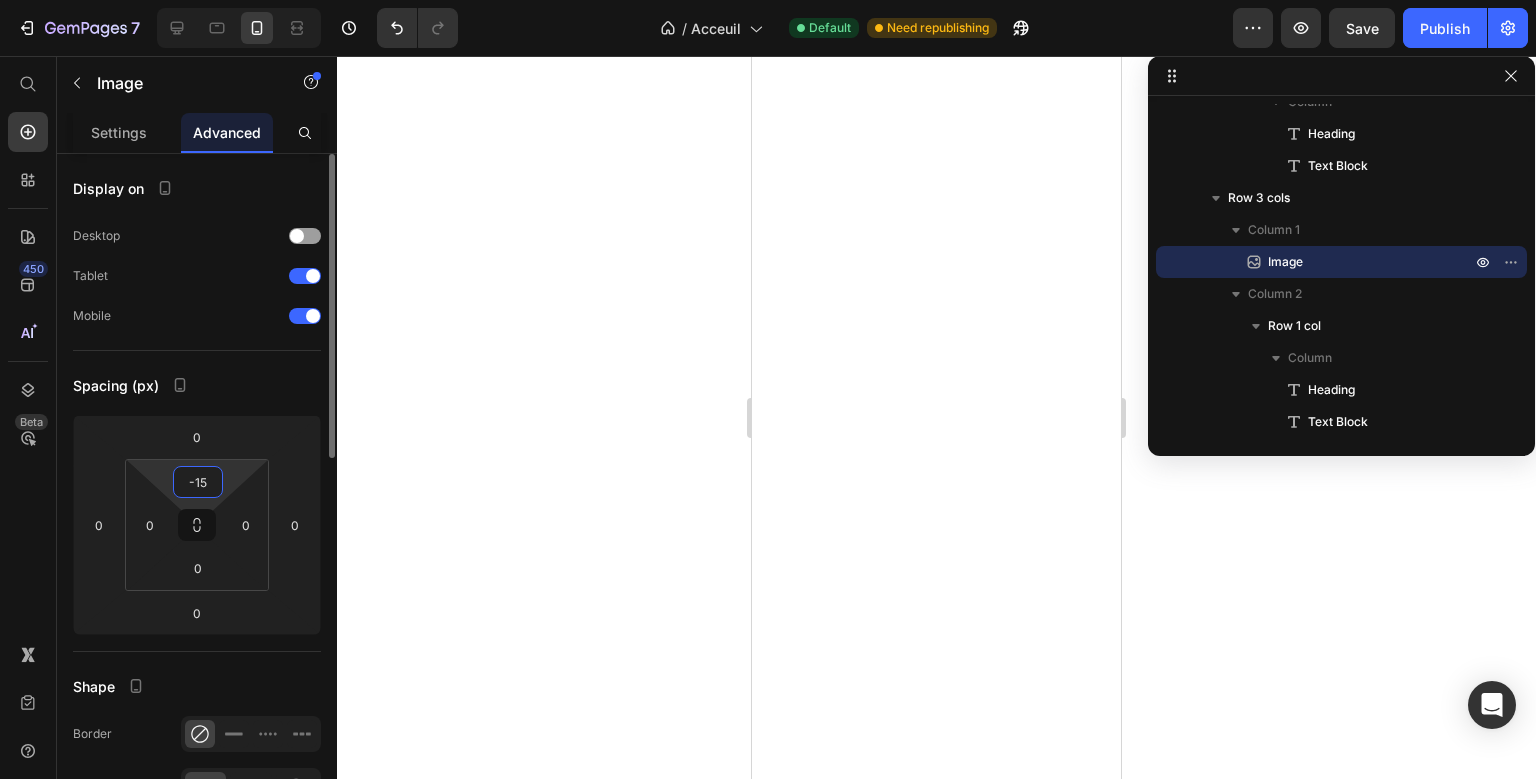 type on "-1" 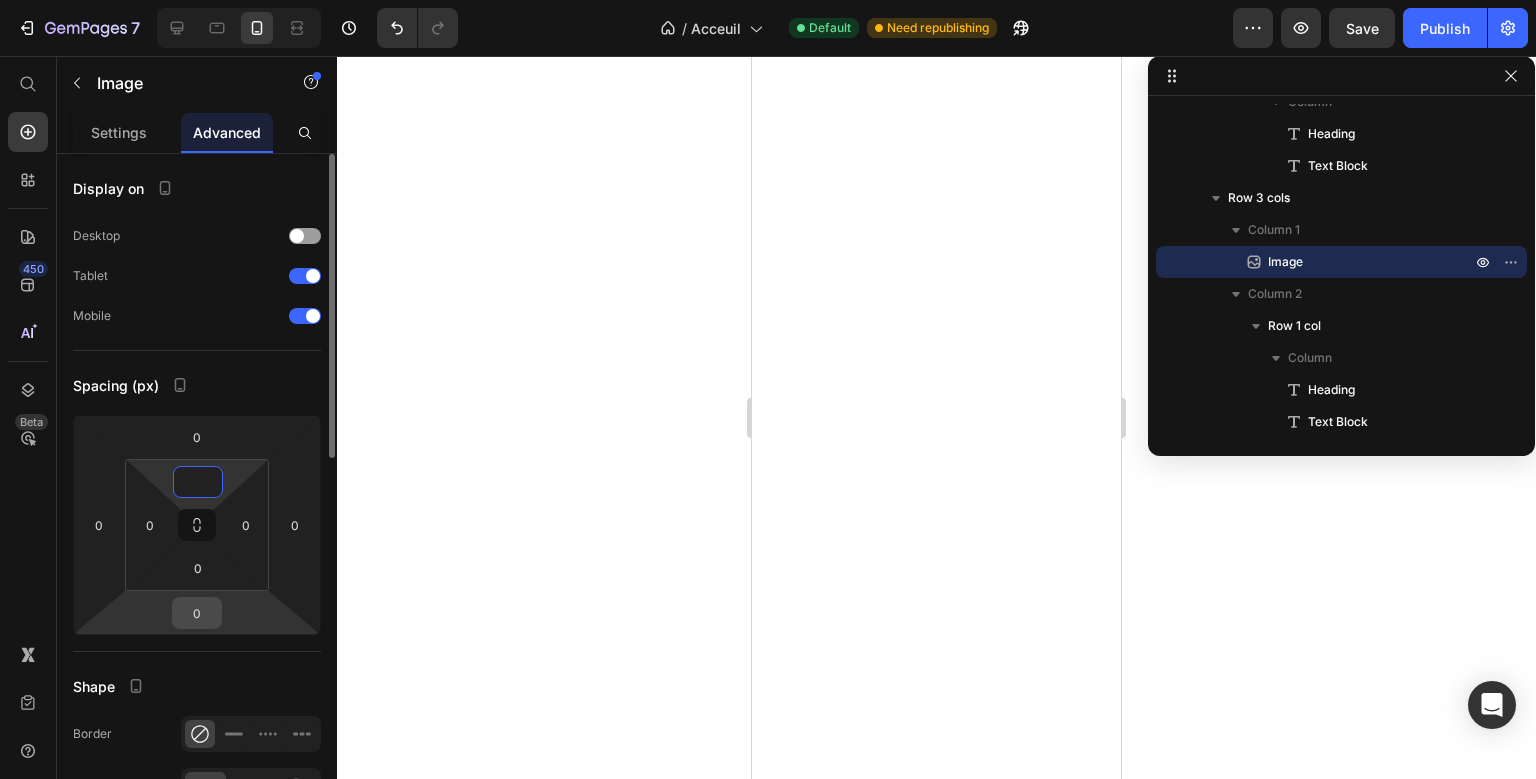 type on "0" 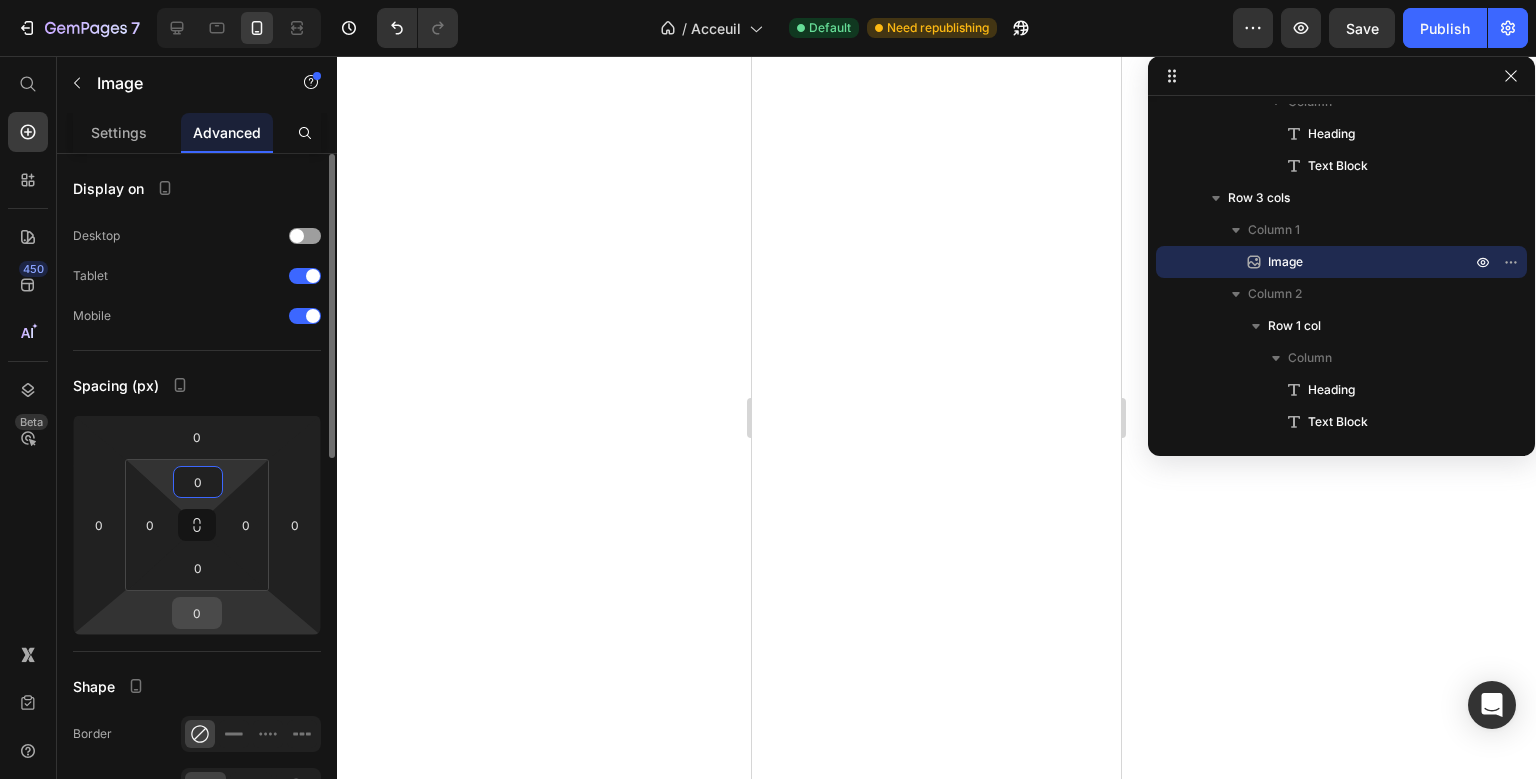 click on "0" at bounding box center [197, 613] 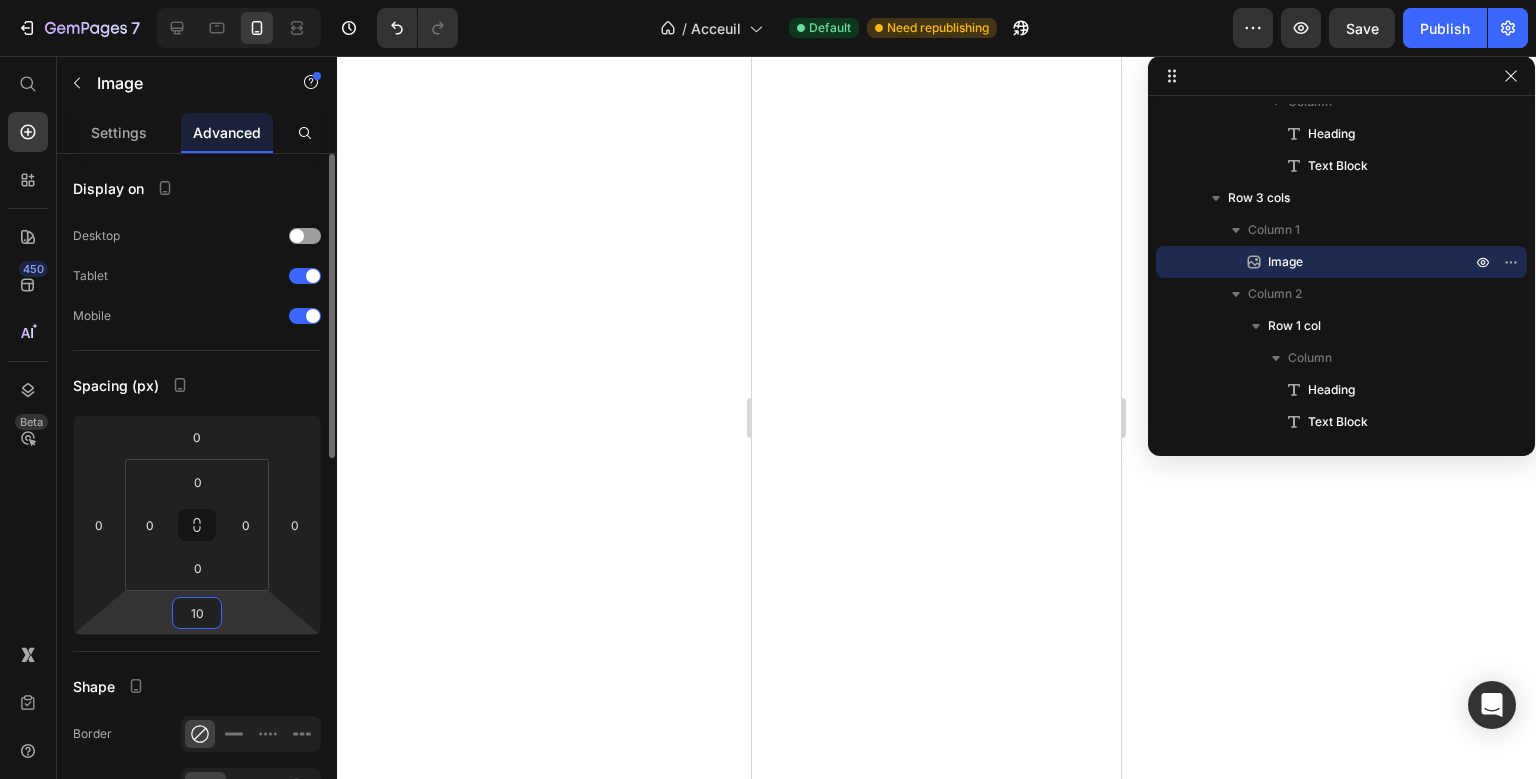 type on "100" 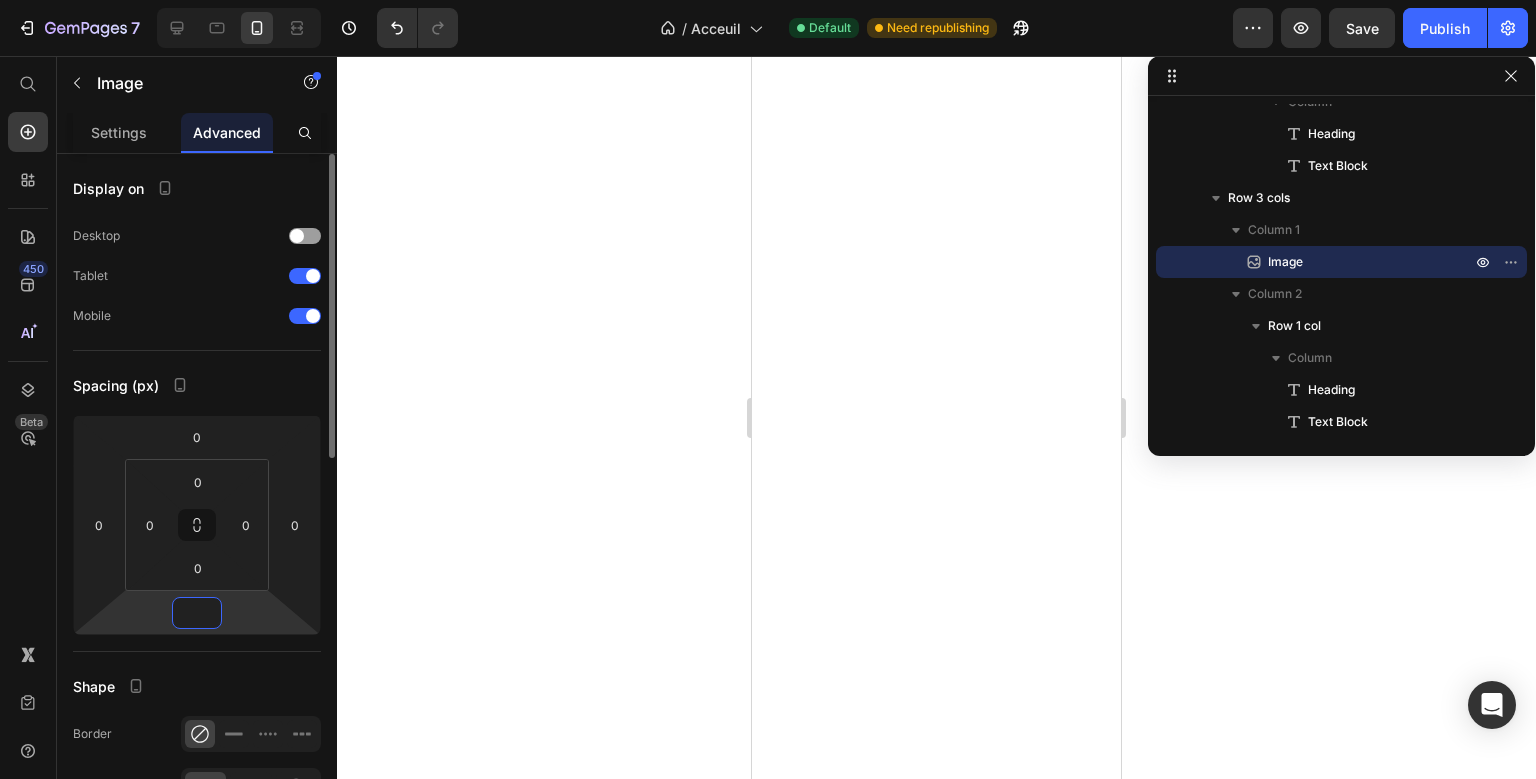 scroll, scrollTop: 0, scrollLeft: 0, axis: both 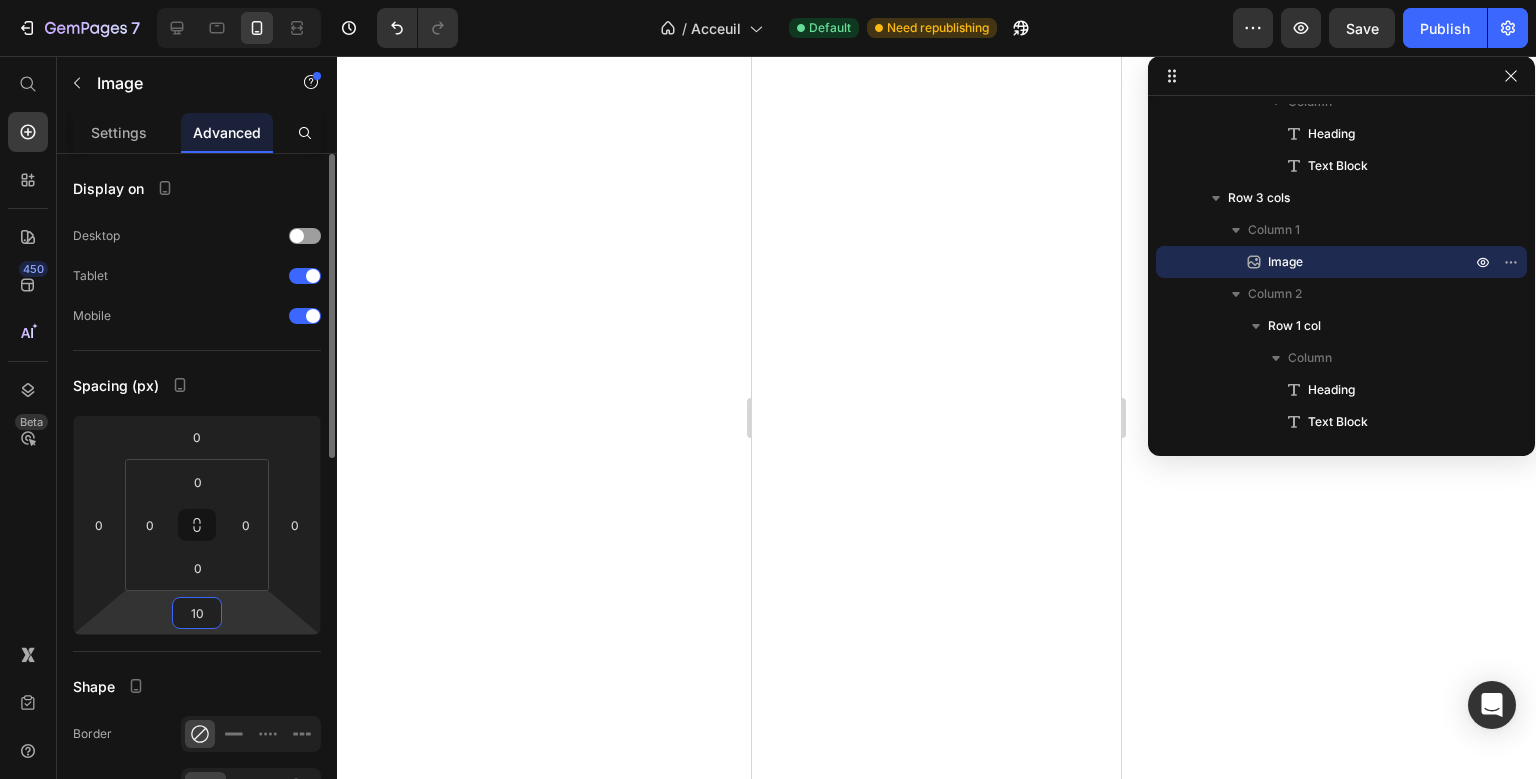 type on "1" 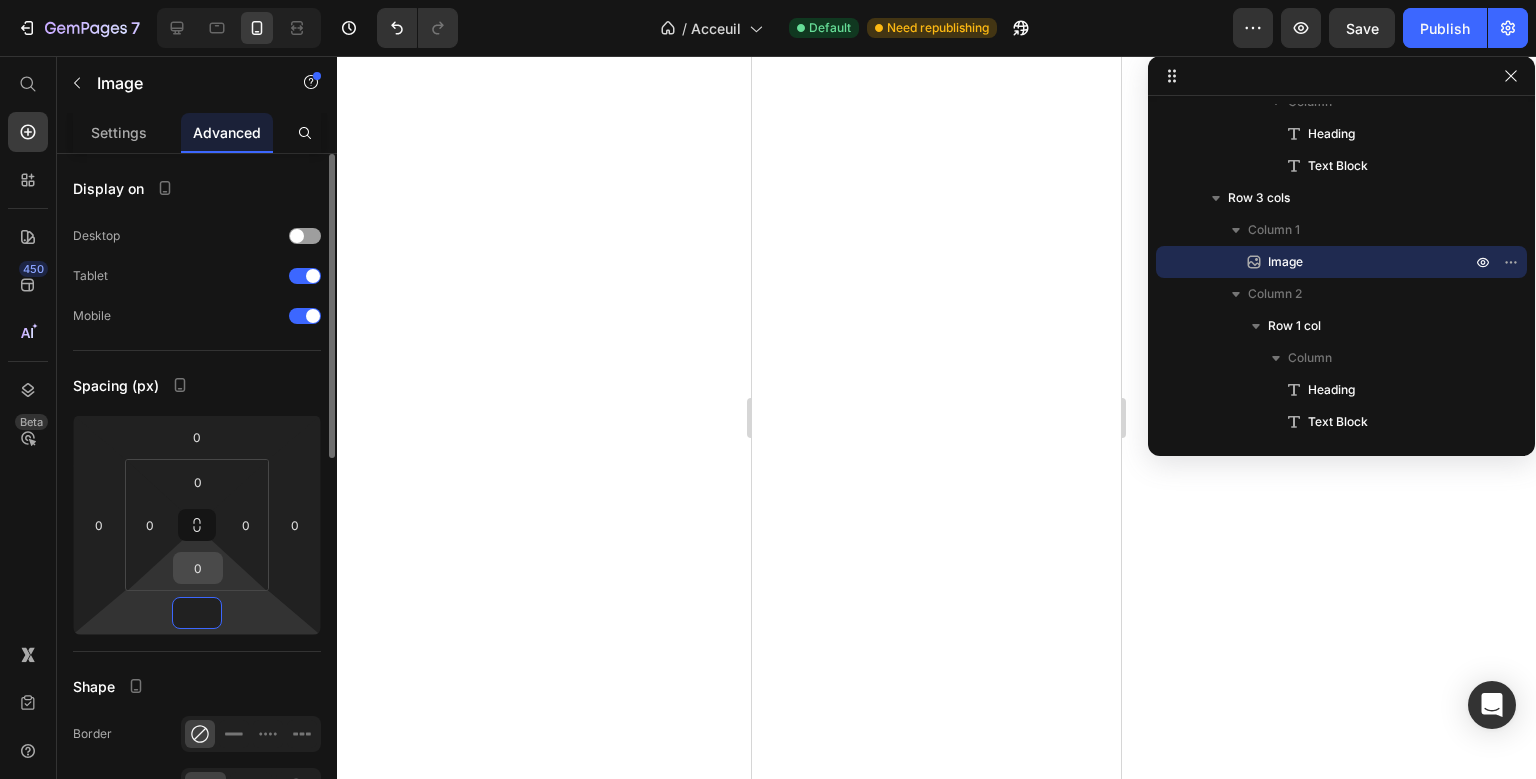 type on "0" 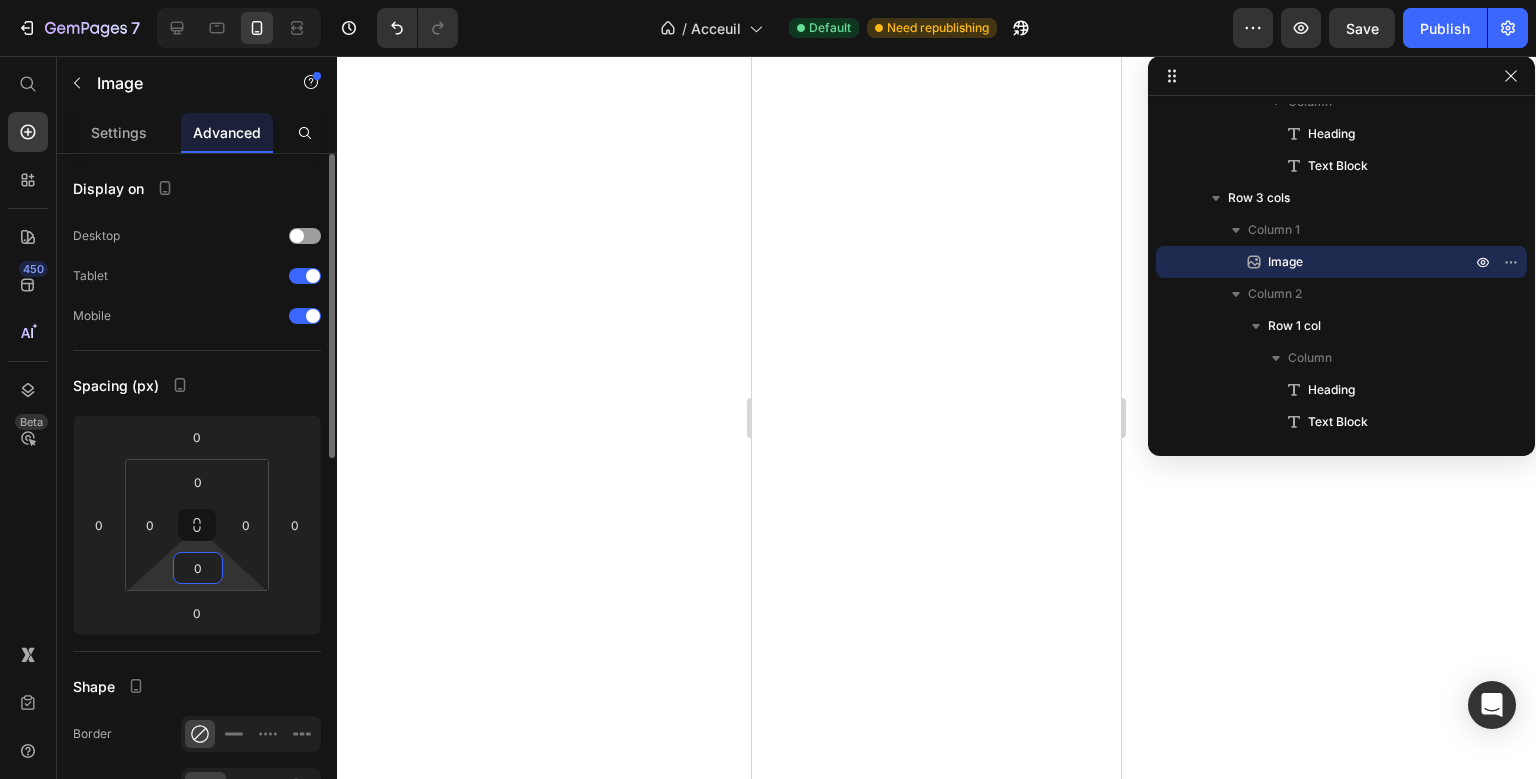 click on "0" at bounding box center (198, 568) 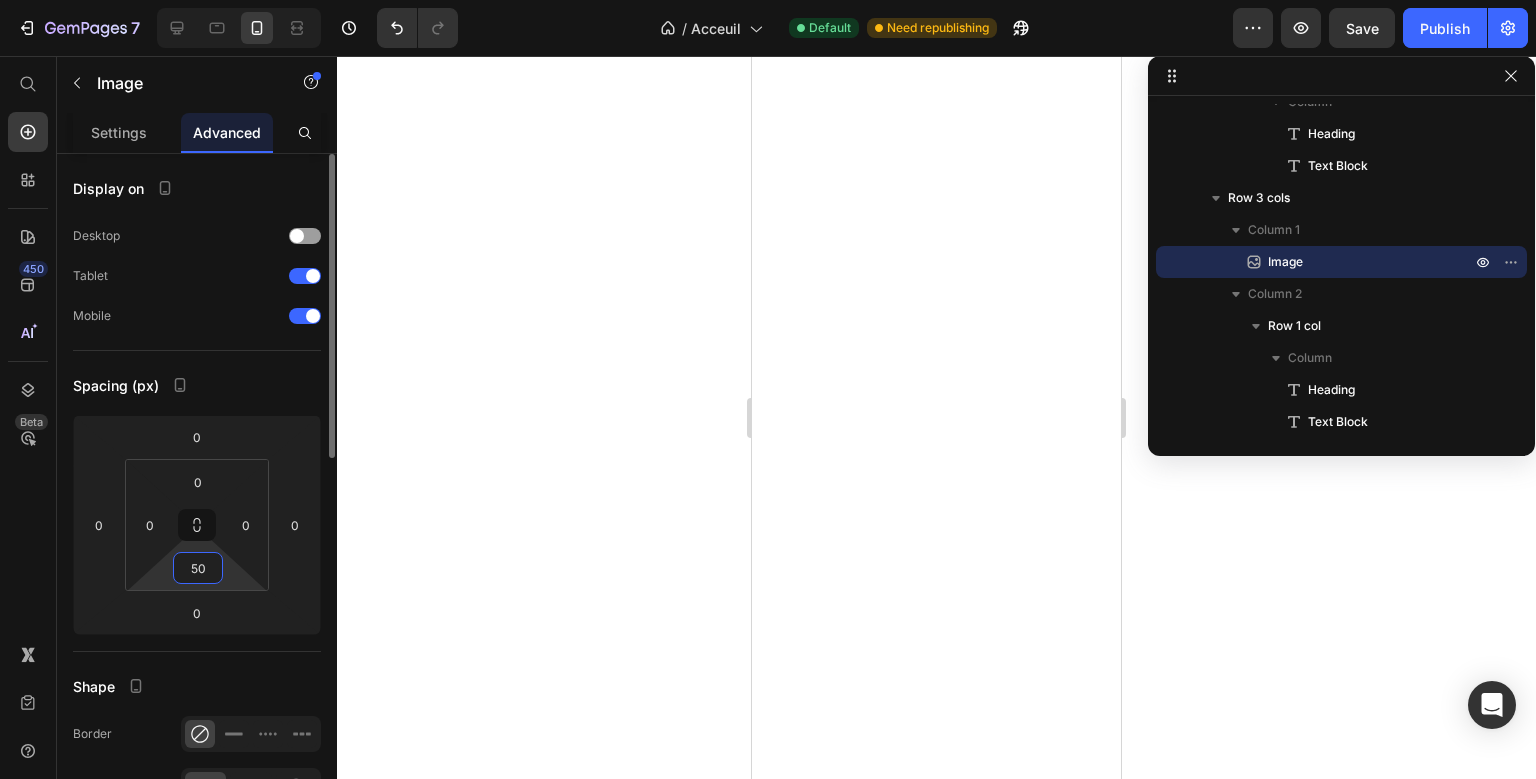 type on "5" 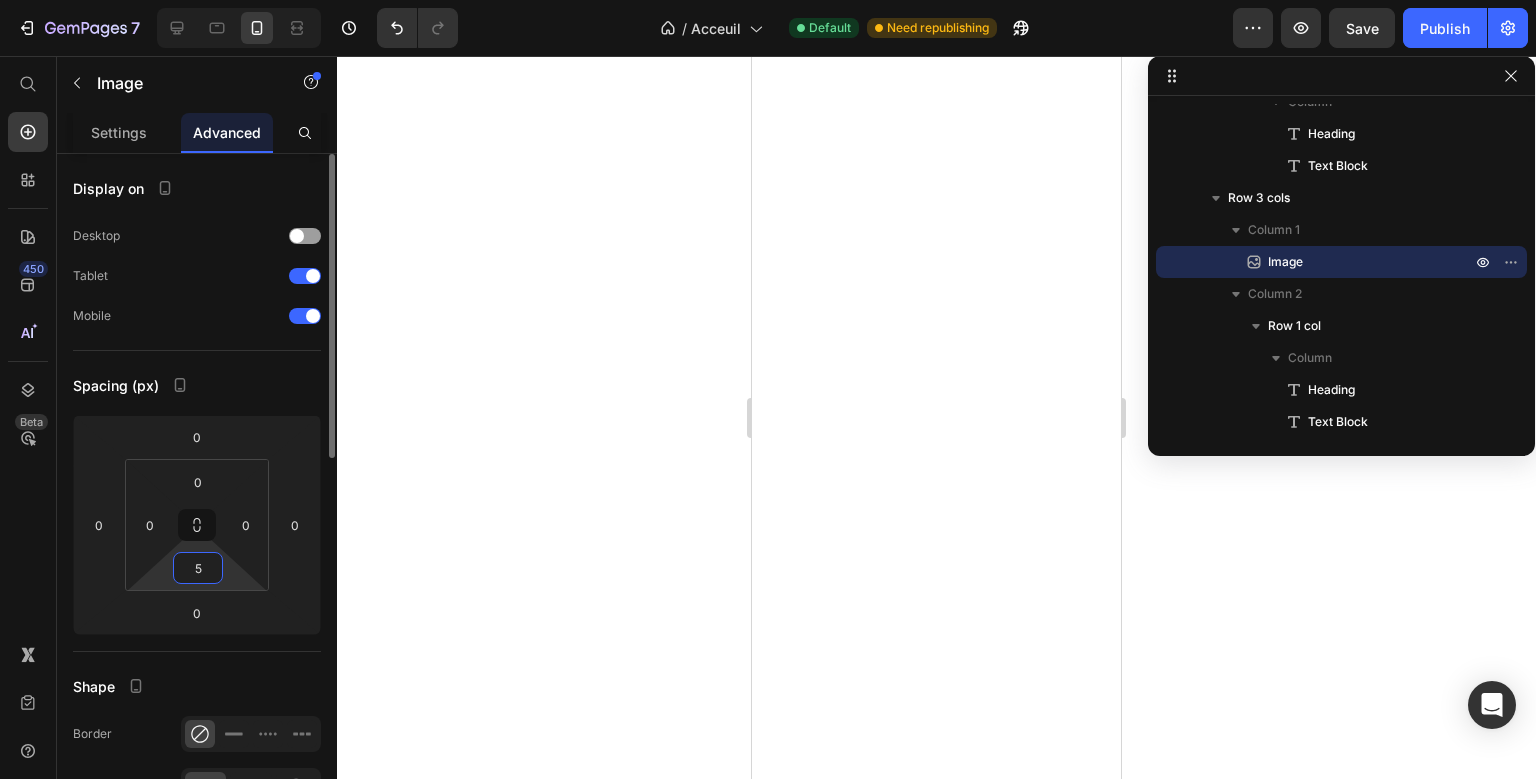 type 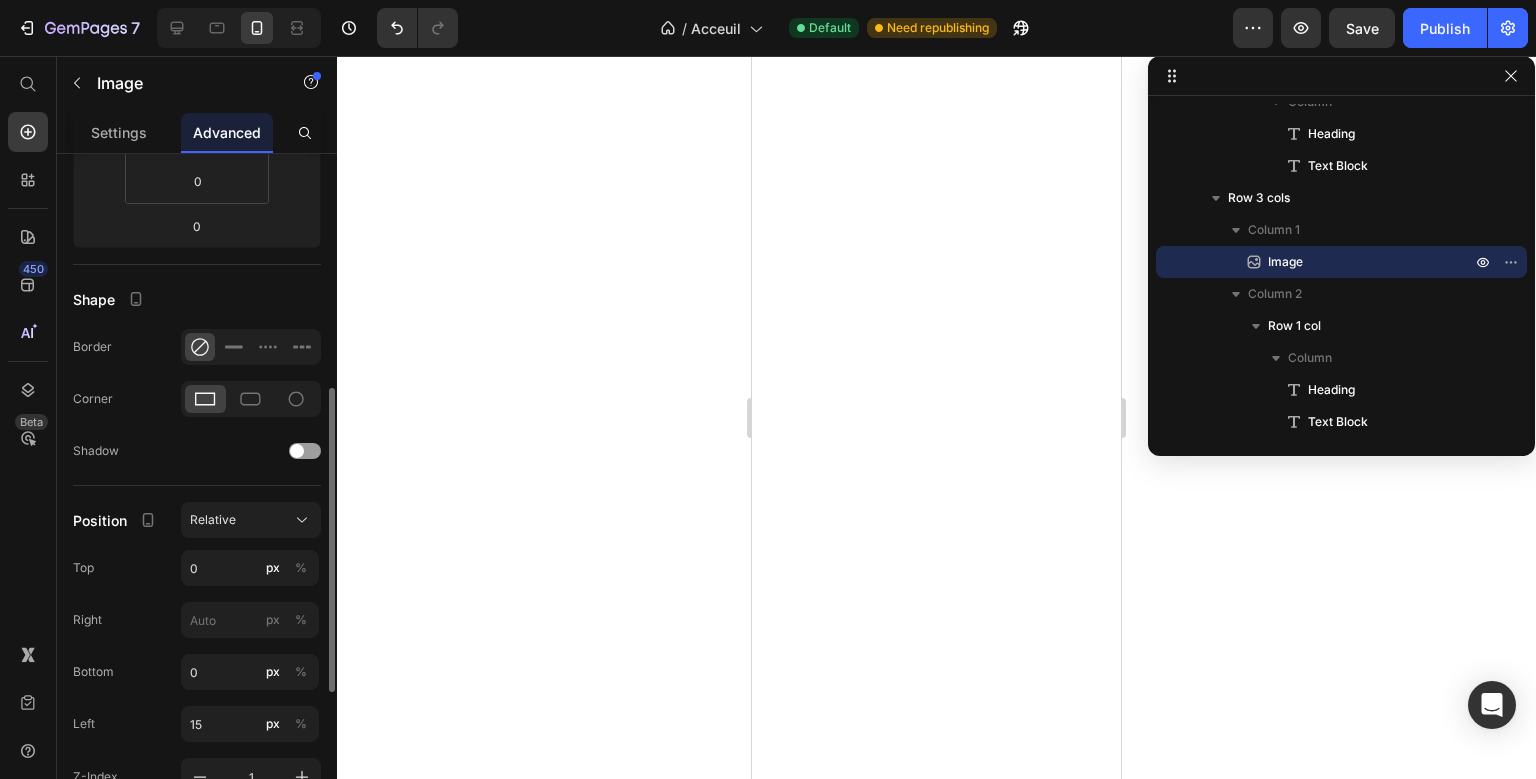 scroll, scrollTop: 439, scrollLeft: 0, axis: vertical 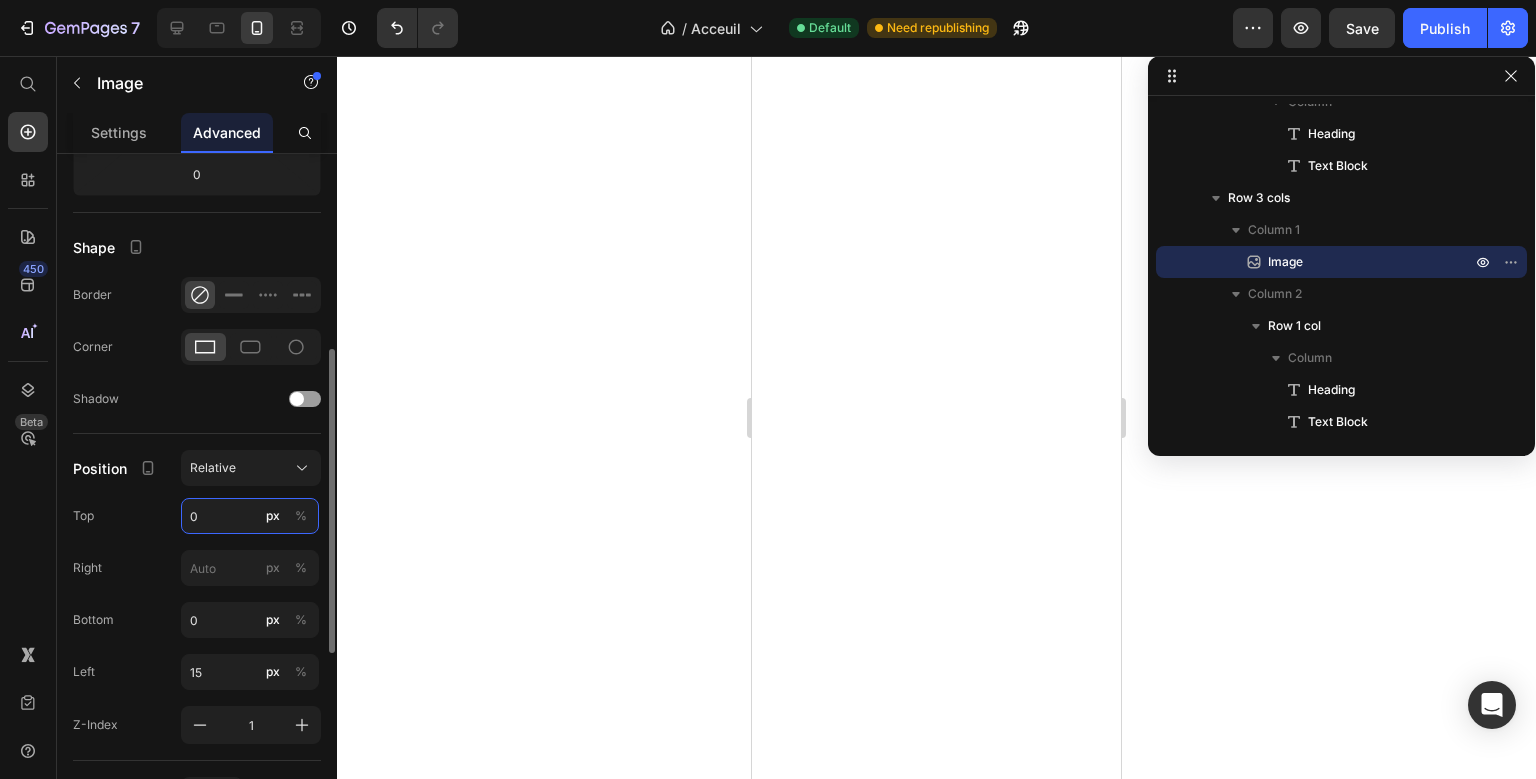 click on "0" at bounding box center [250, 516] 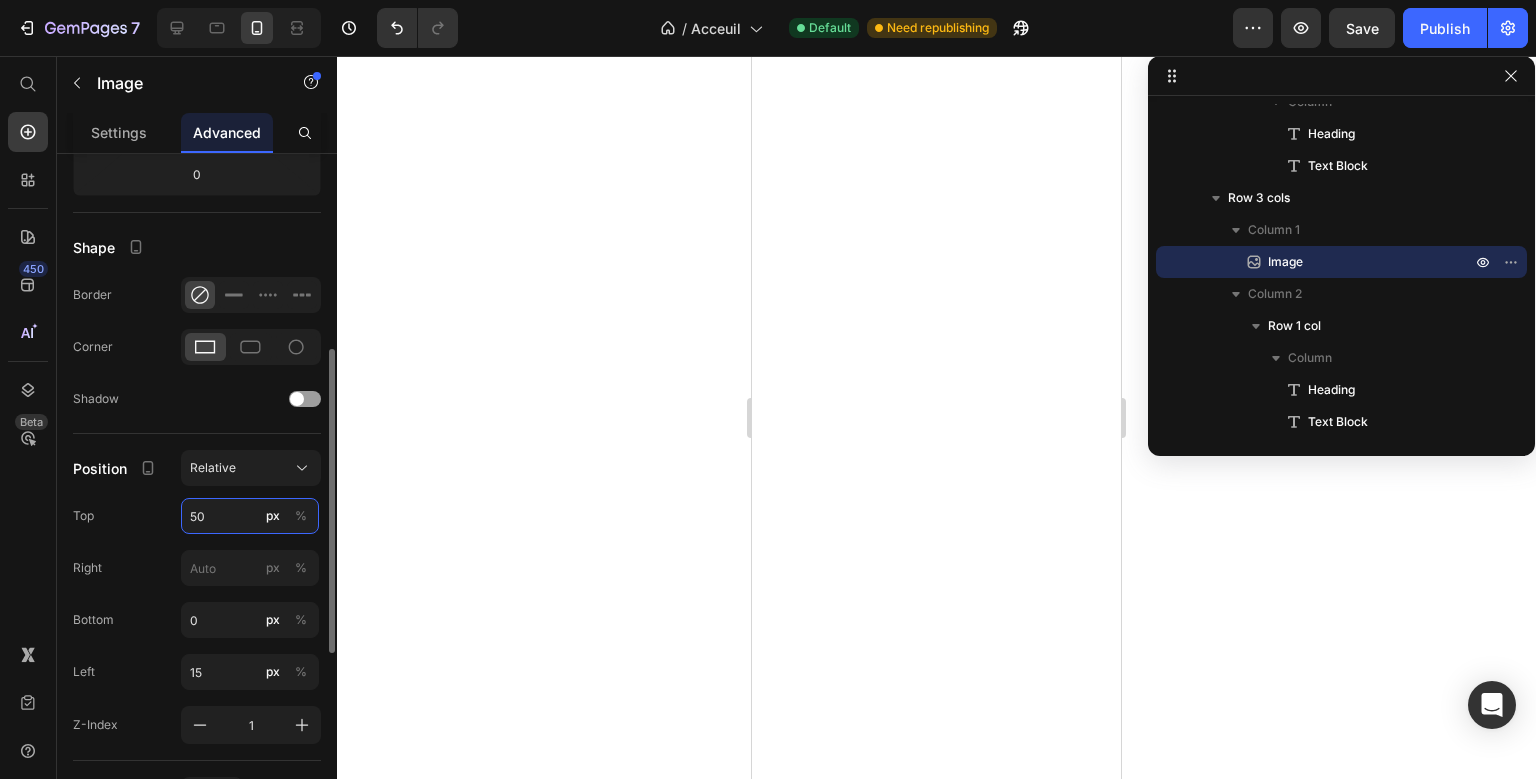 type on "5" 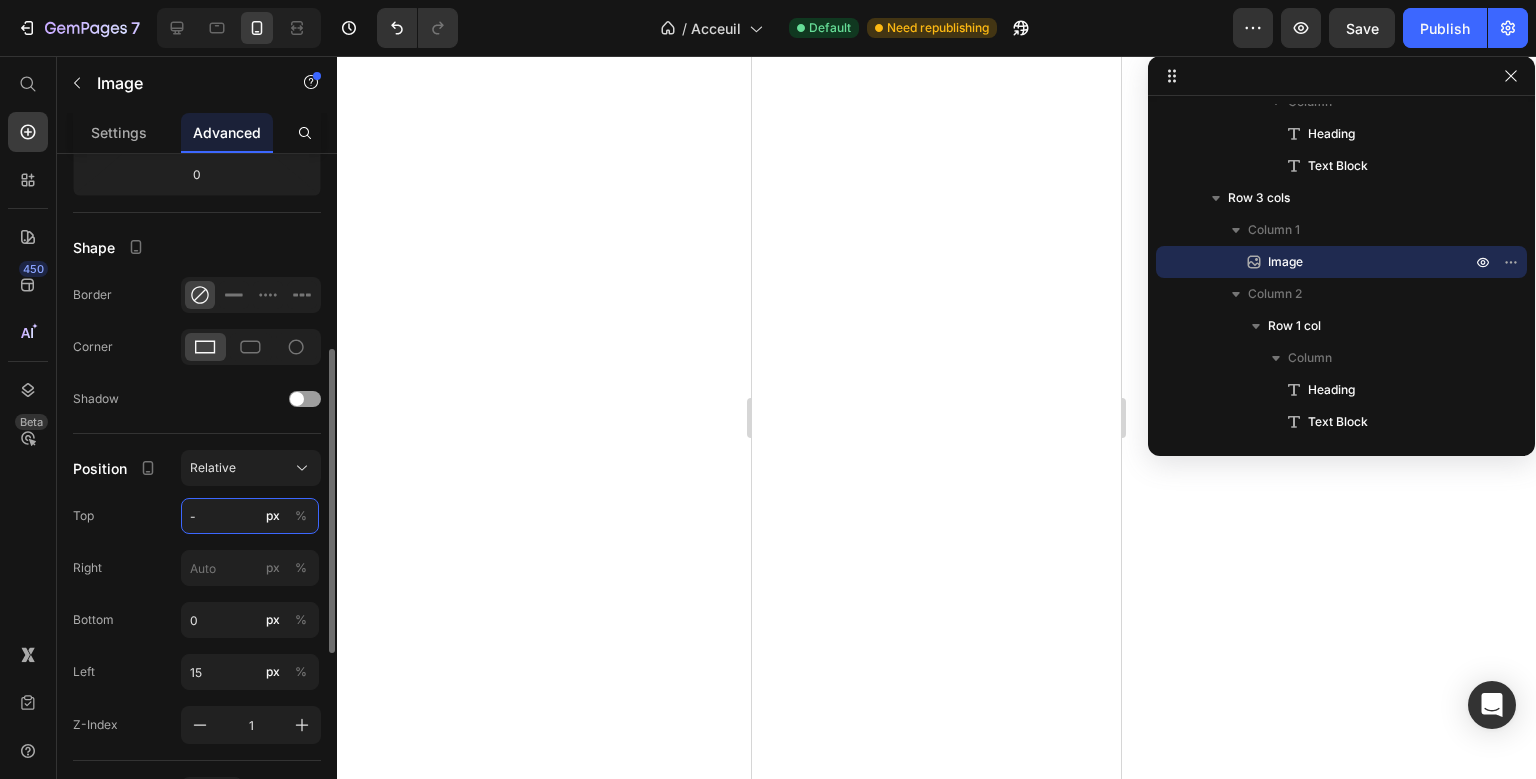 type on "1" 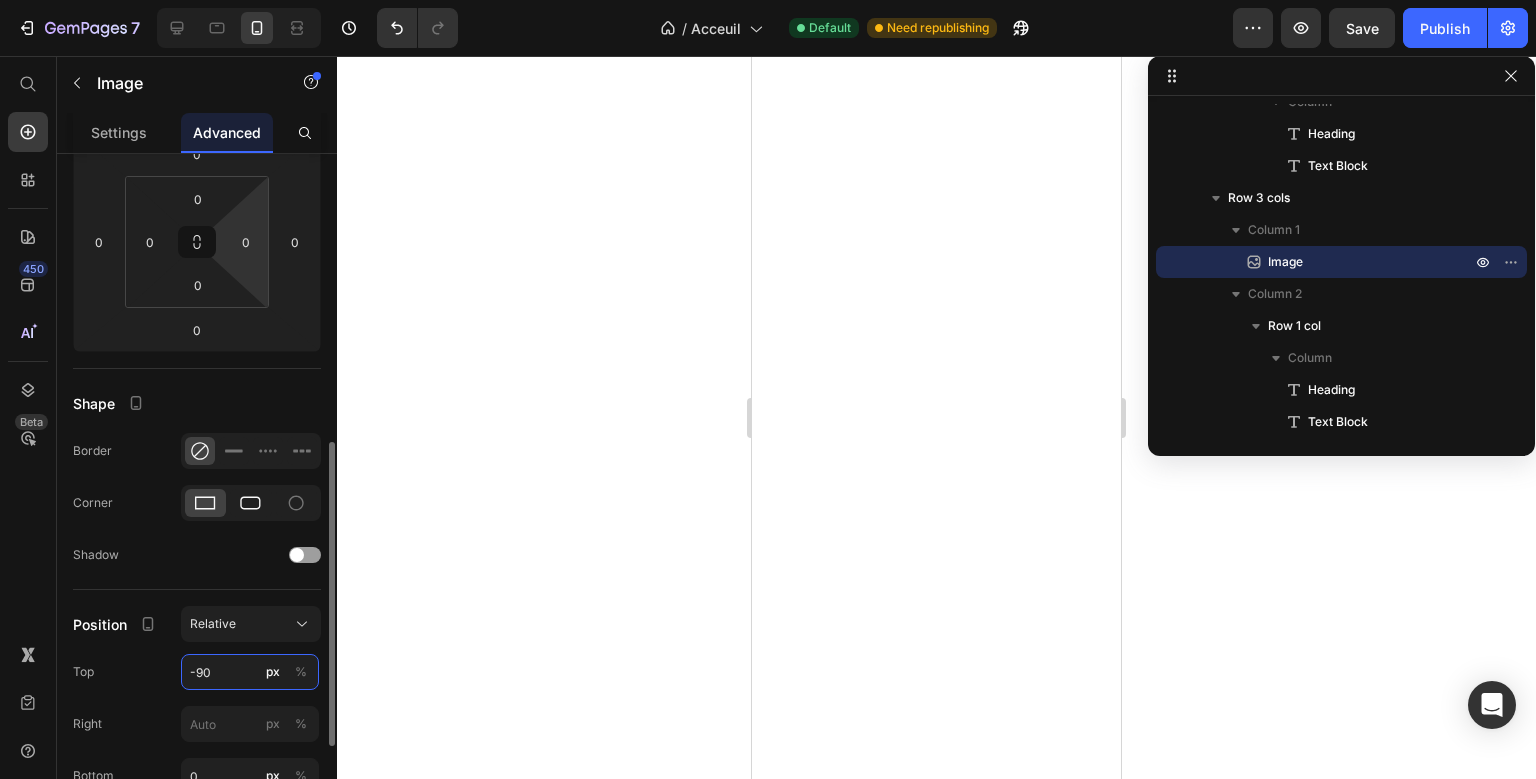 scroll, scrollTop: 395, scrollLeft: 0, axis: vertical 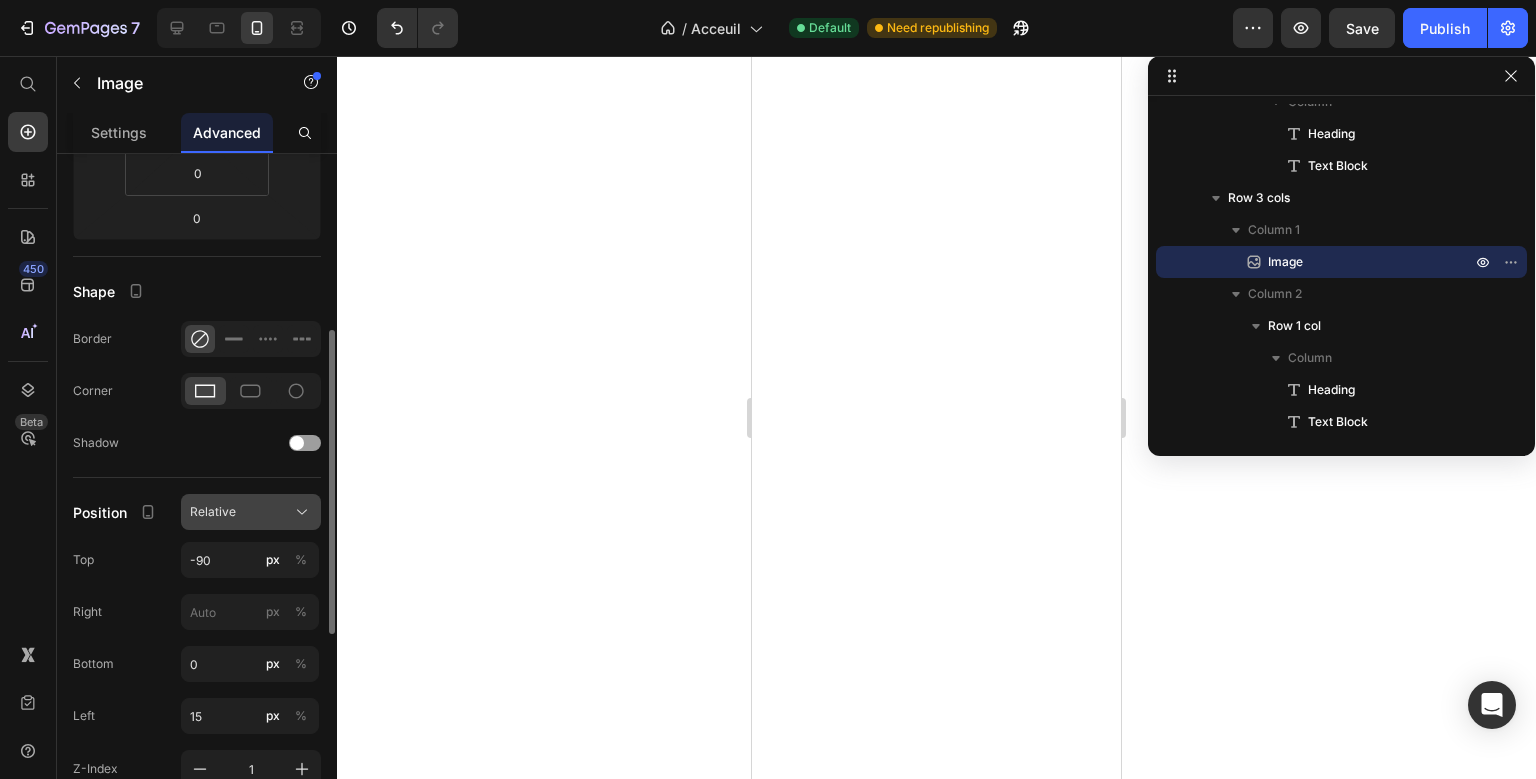 click on "Relative" 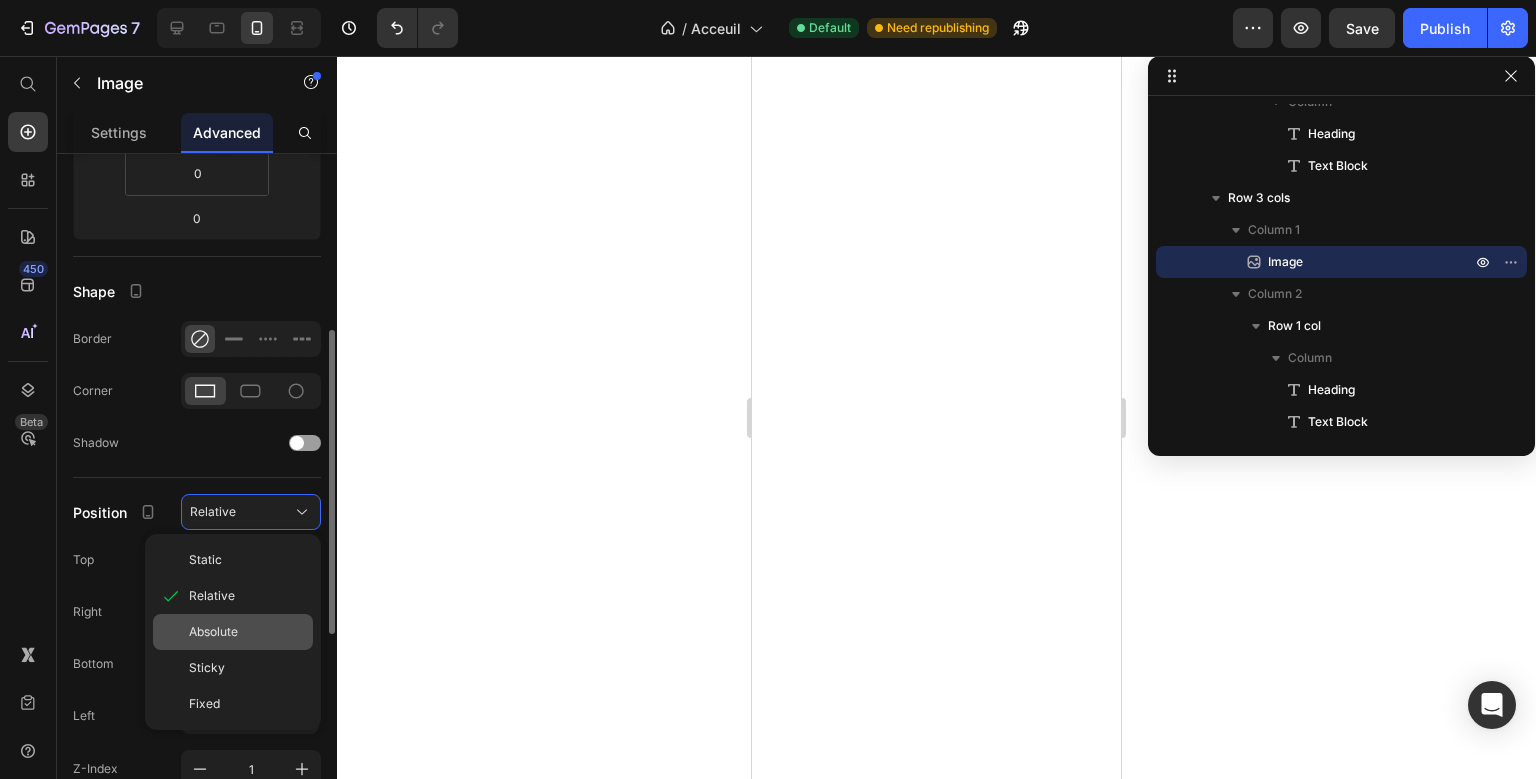 click on "Absolute" at bounding box center (213, 632) 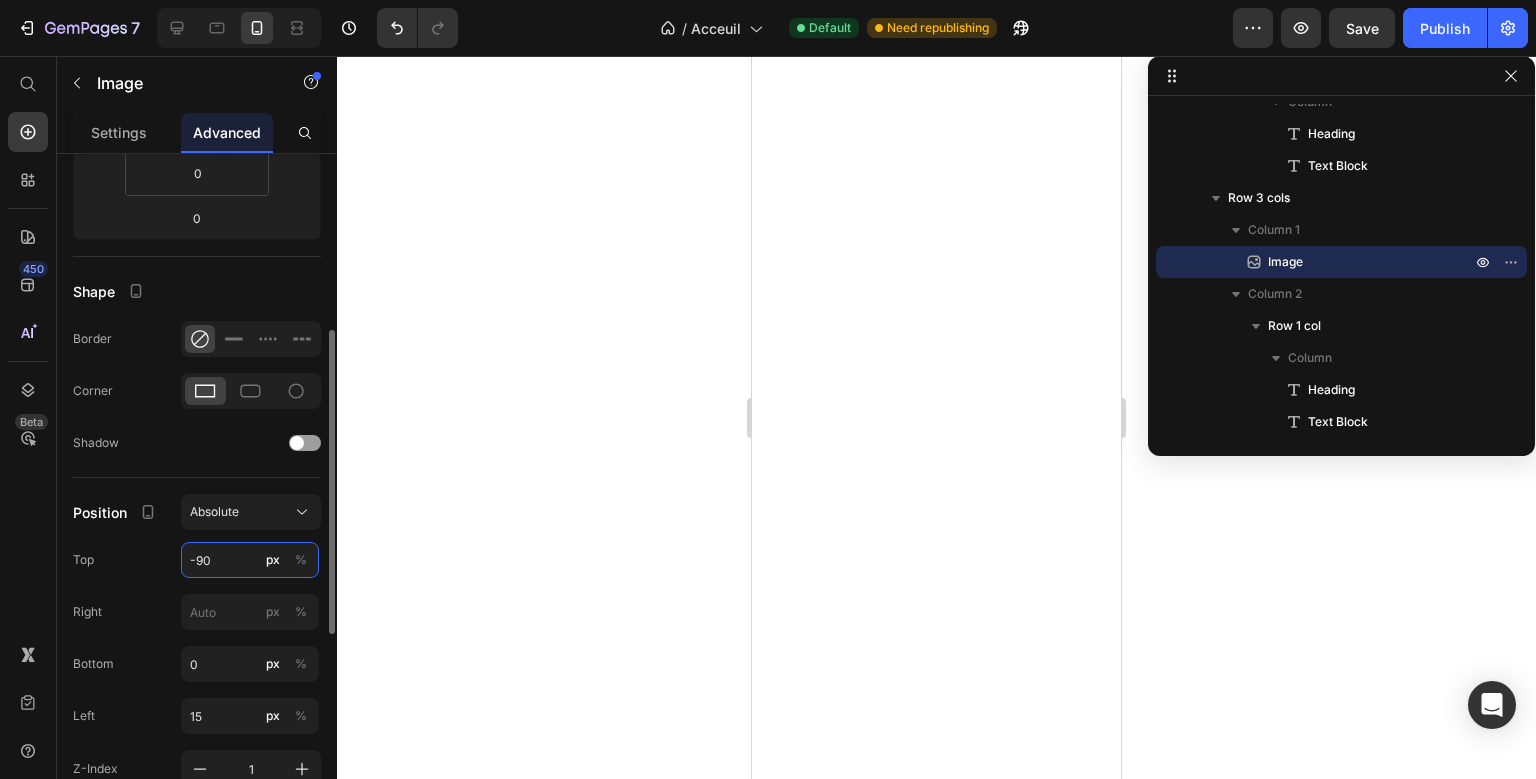 click on "-90" at bounding box center (250, 560) 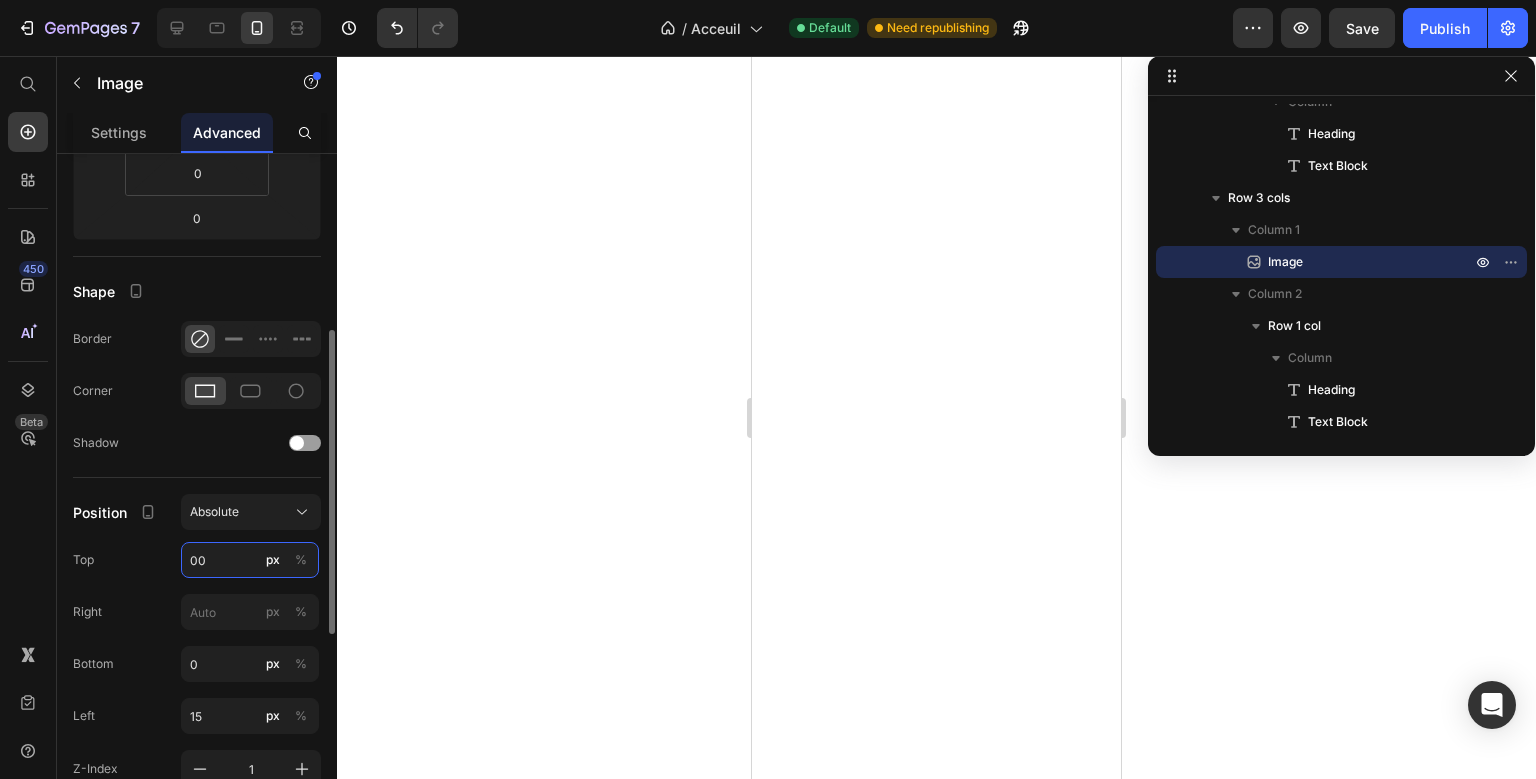 type on "0" 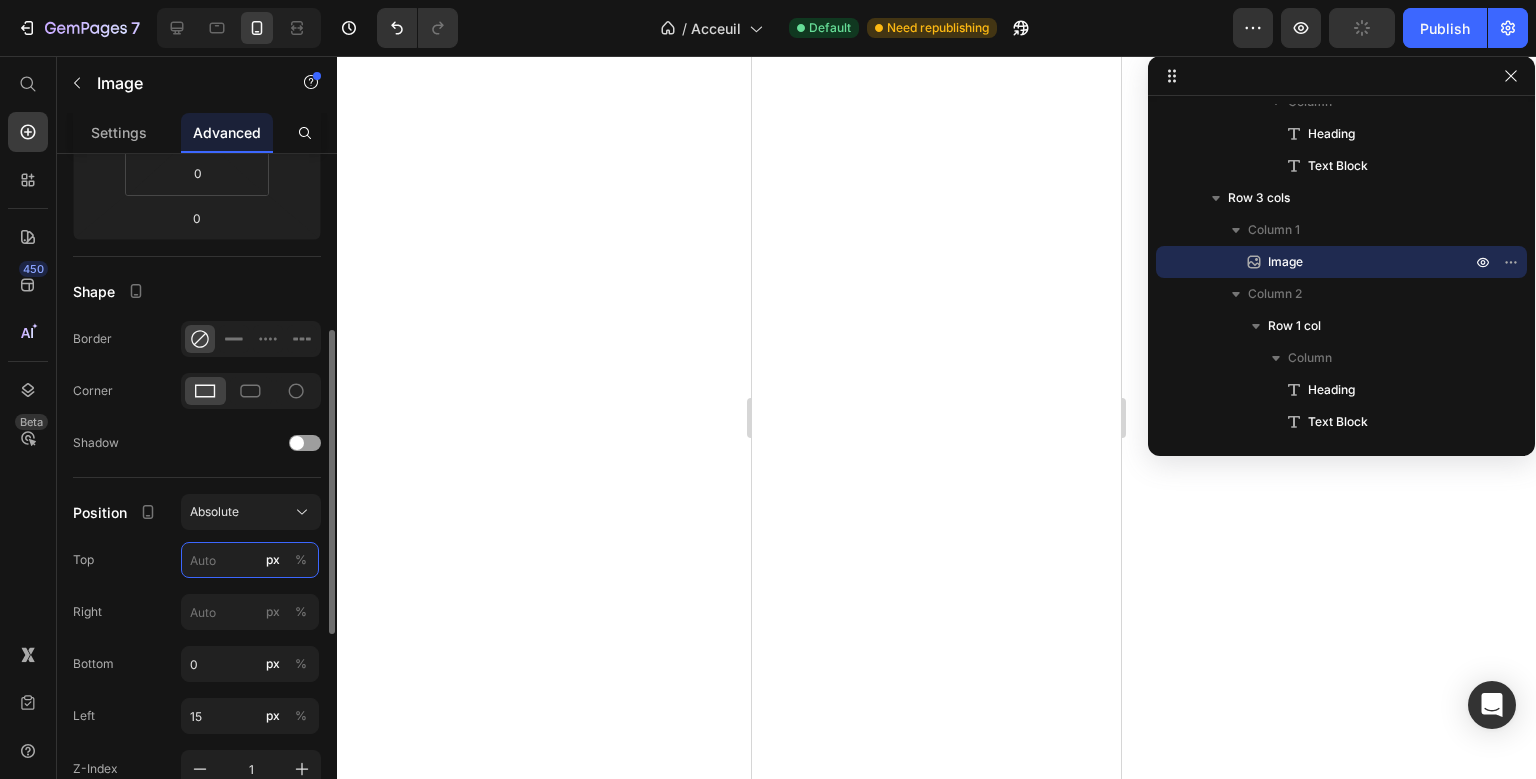 type on "-90" 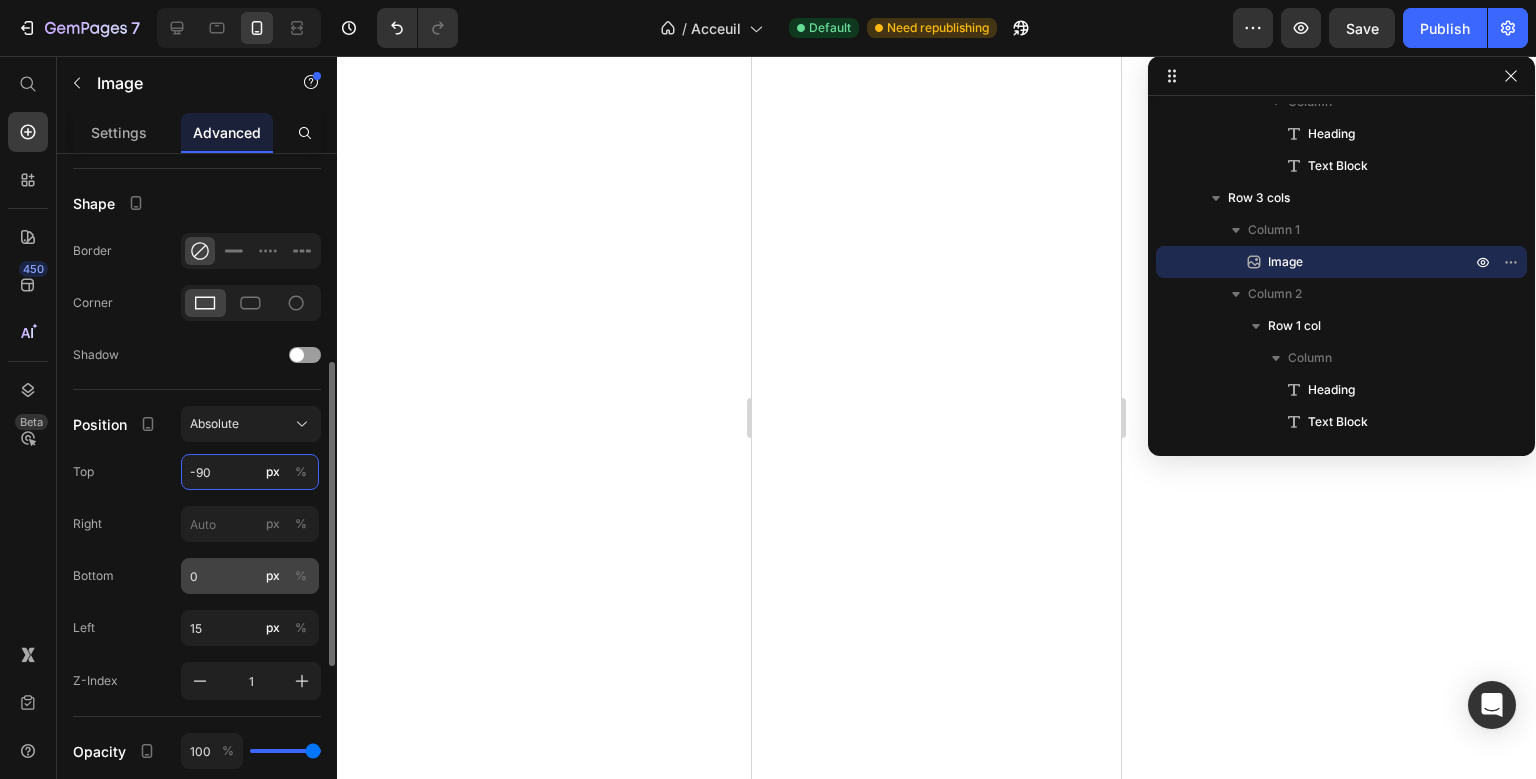 scroll, scrollTop: 485, scrollLeft: 0, axis: vertical 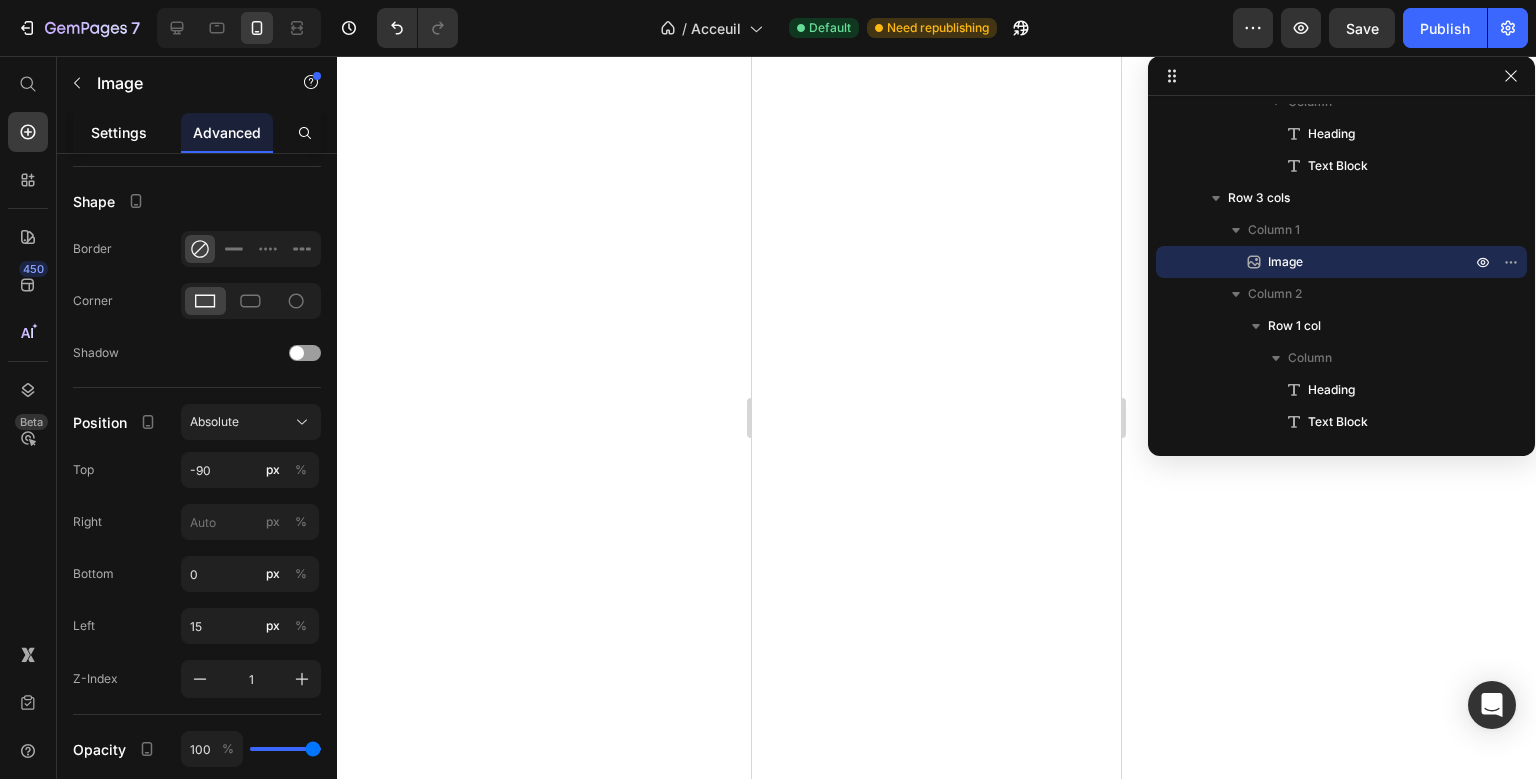 click on "Settings" at bounding box center [119, 132] 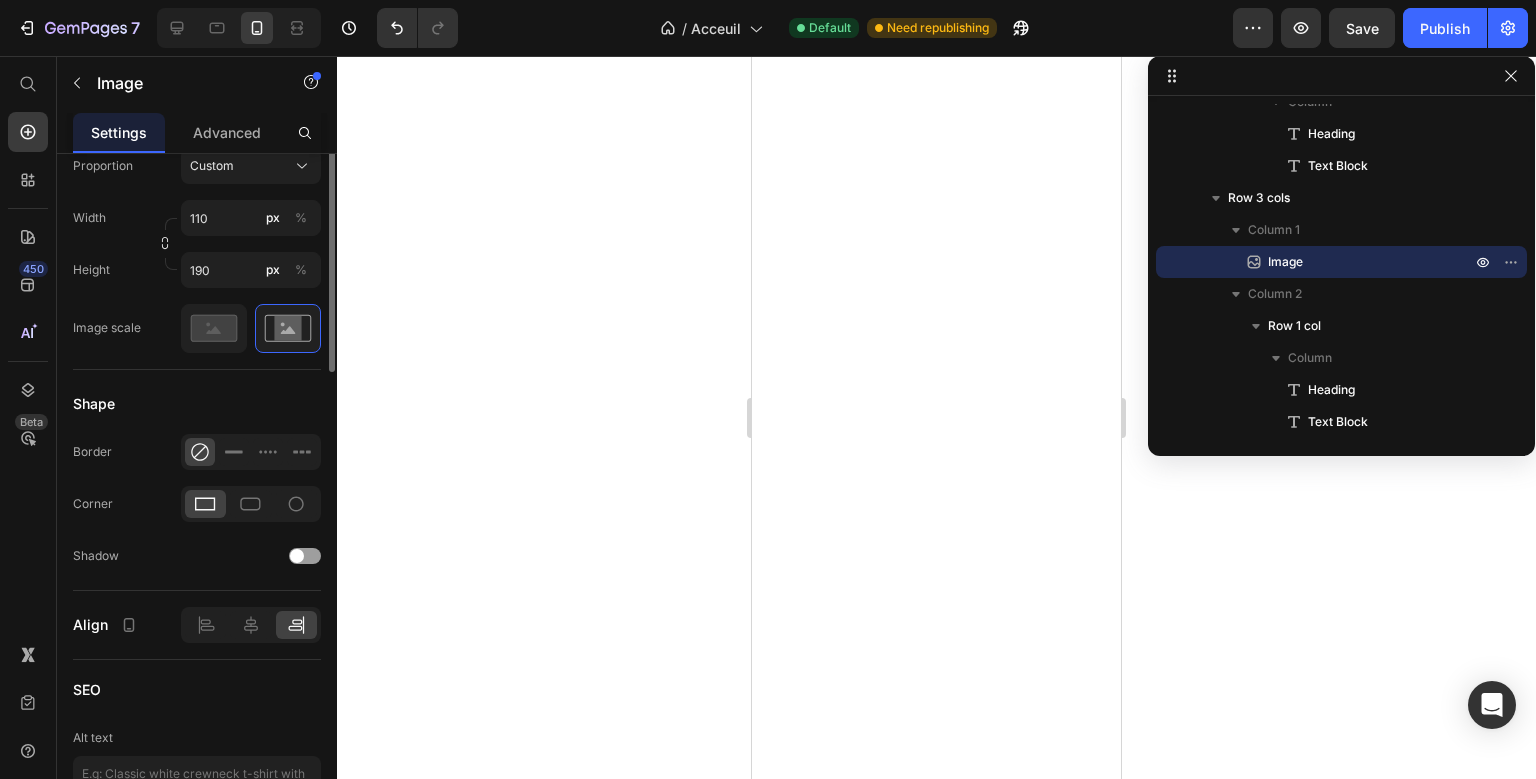 scroll, scrollTop: 635, scrollLeft: 0, axis: vertical 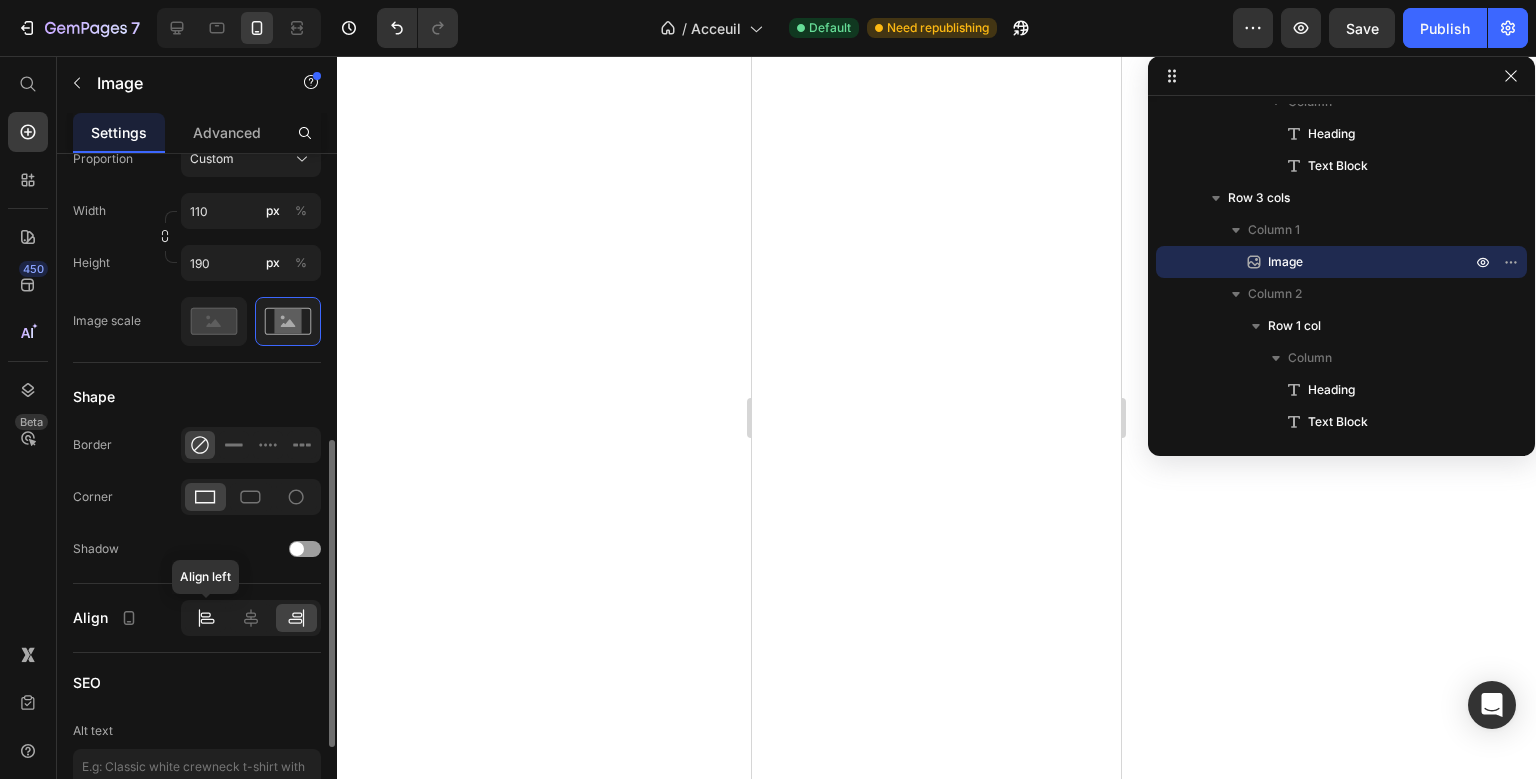 click 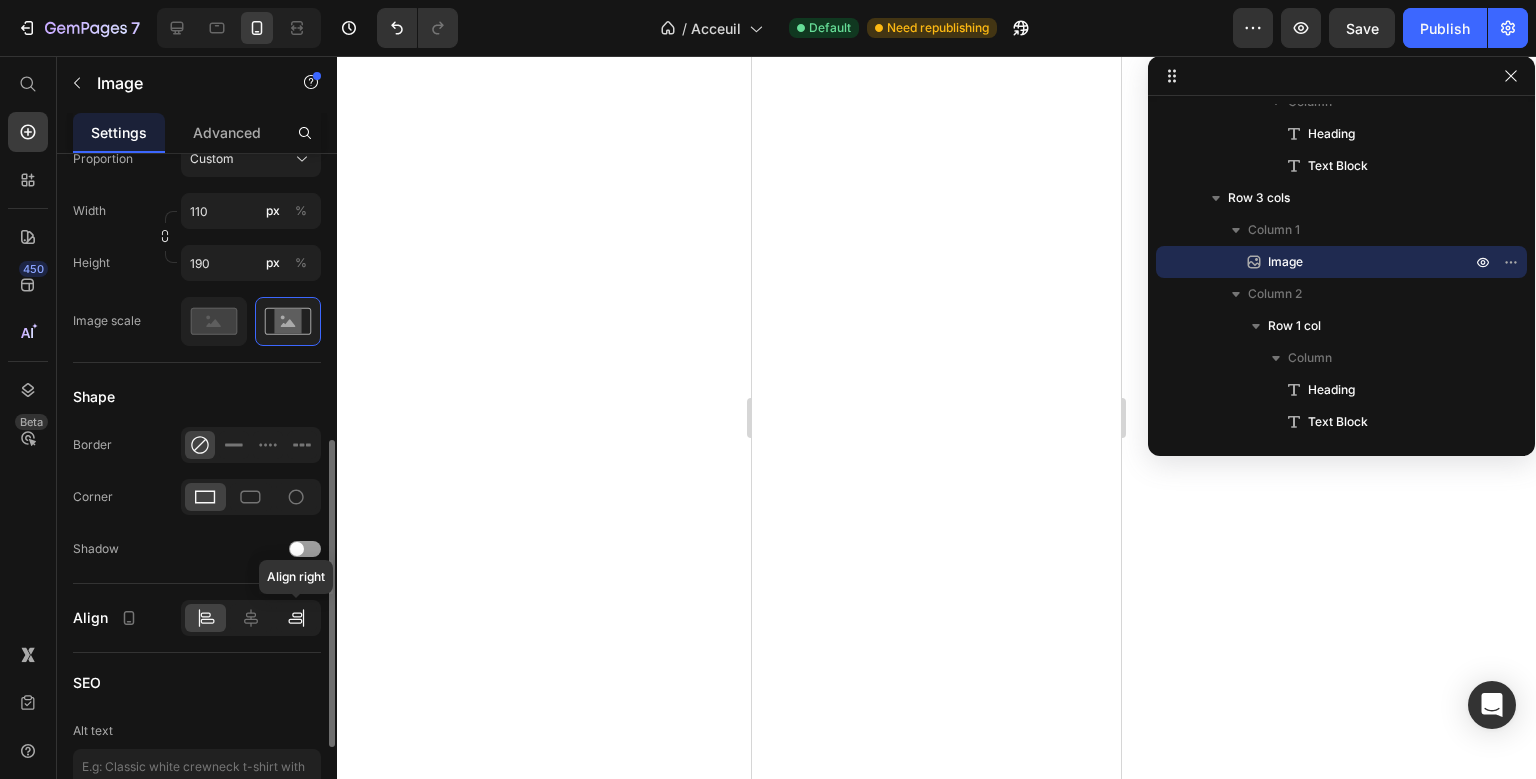 click 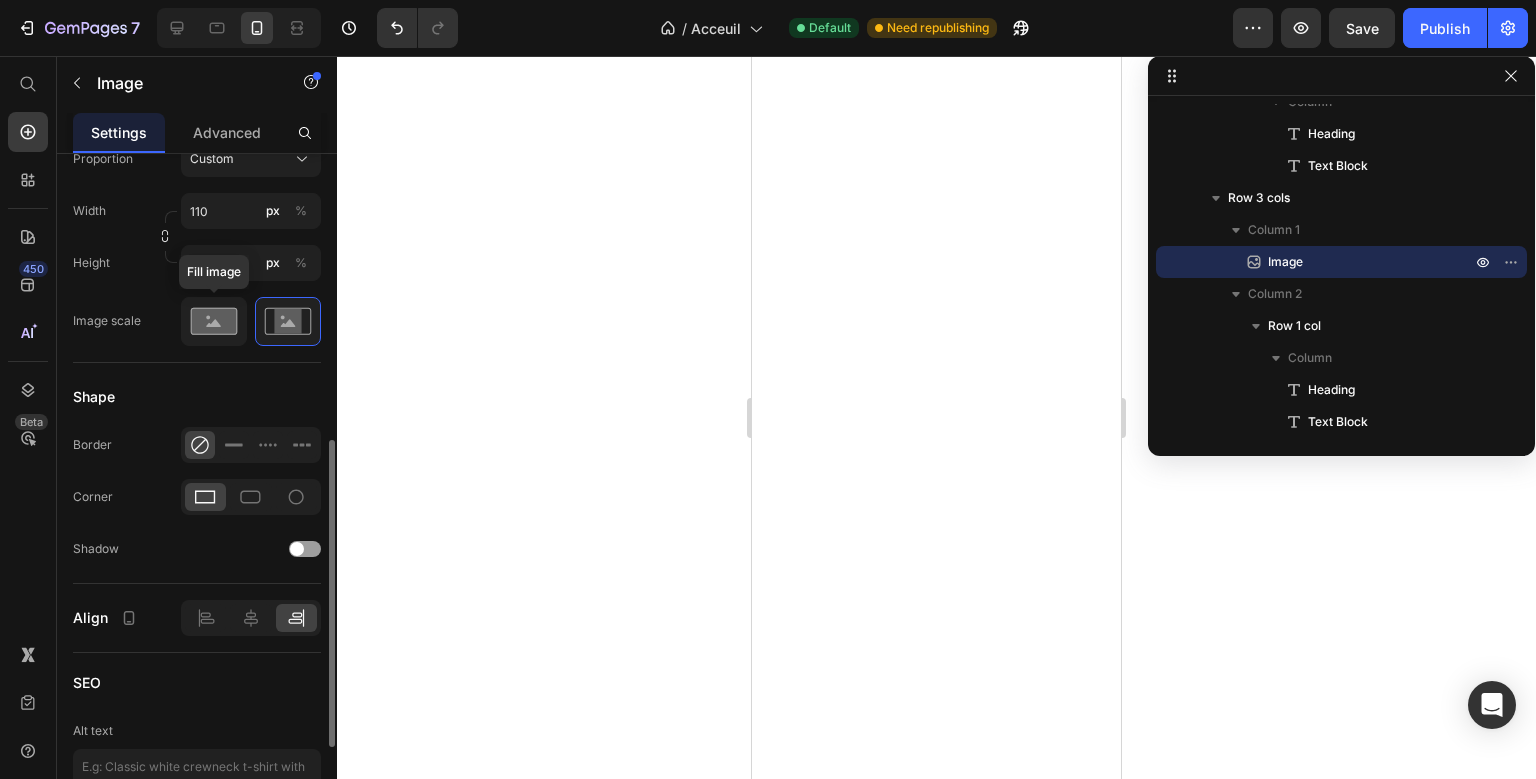 click 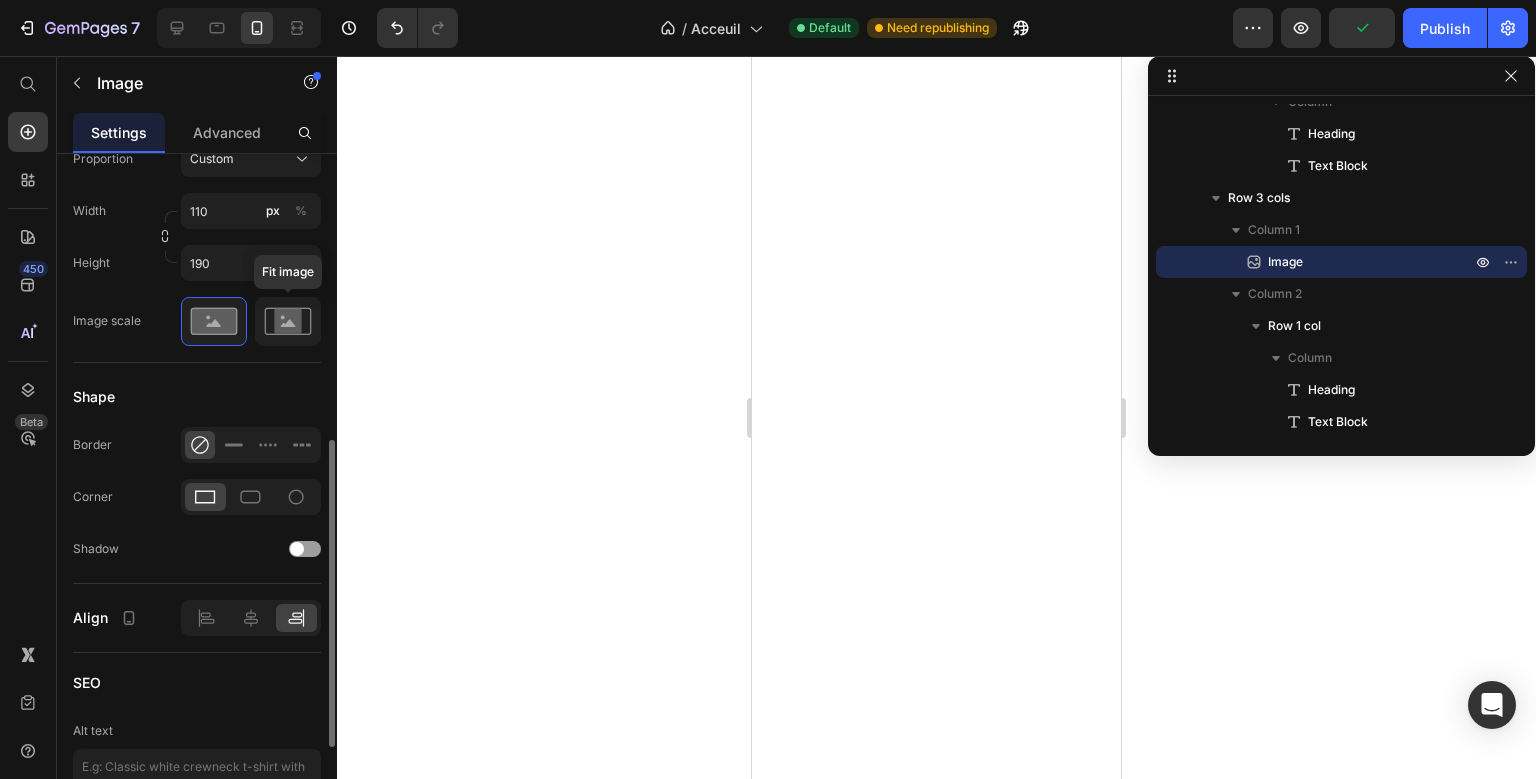 click 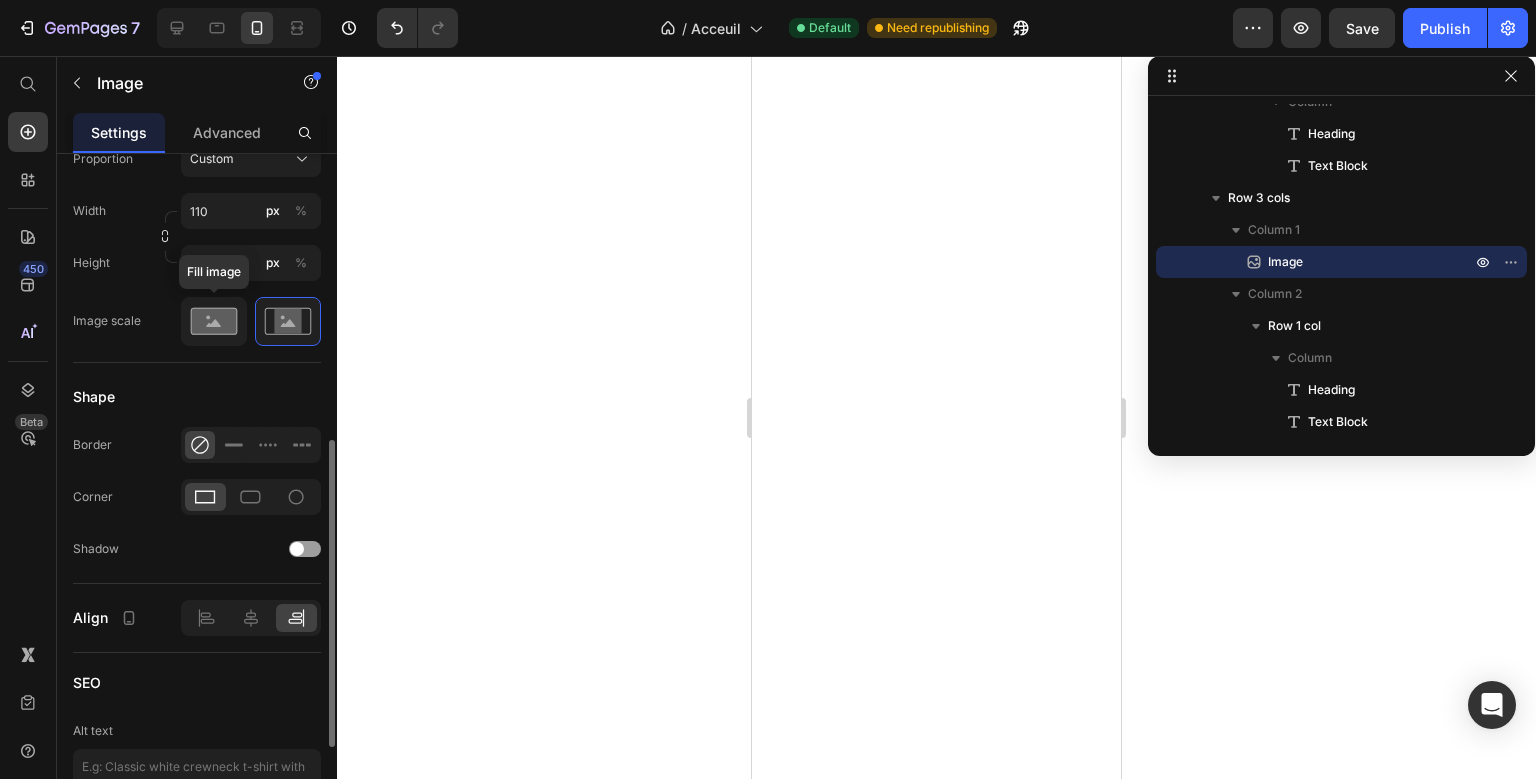 click 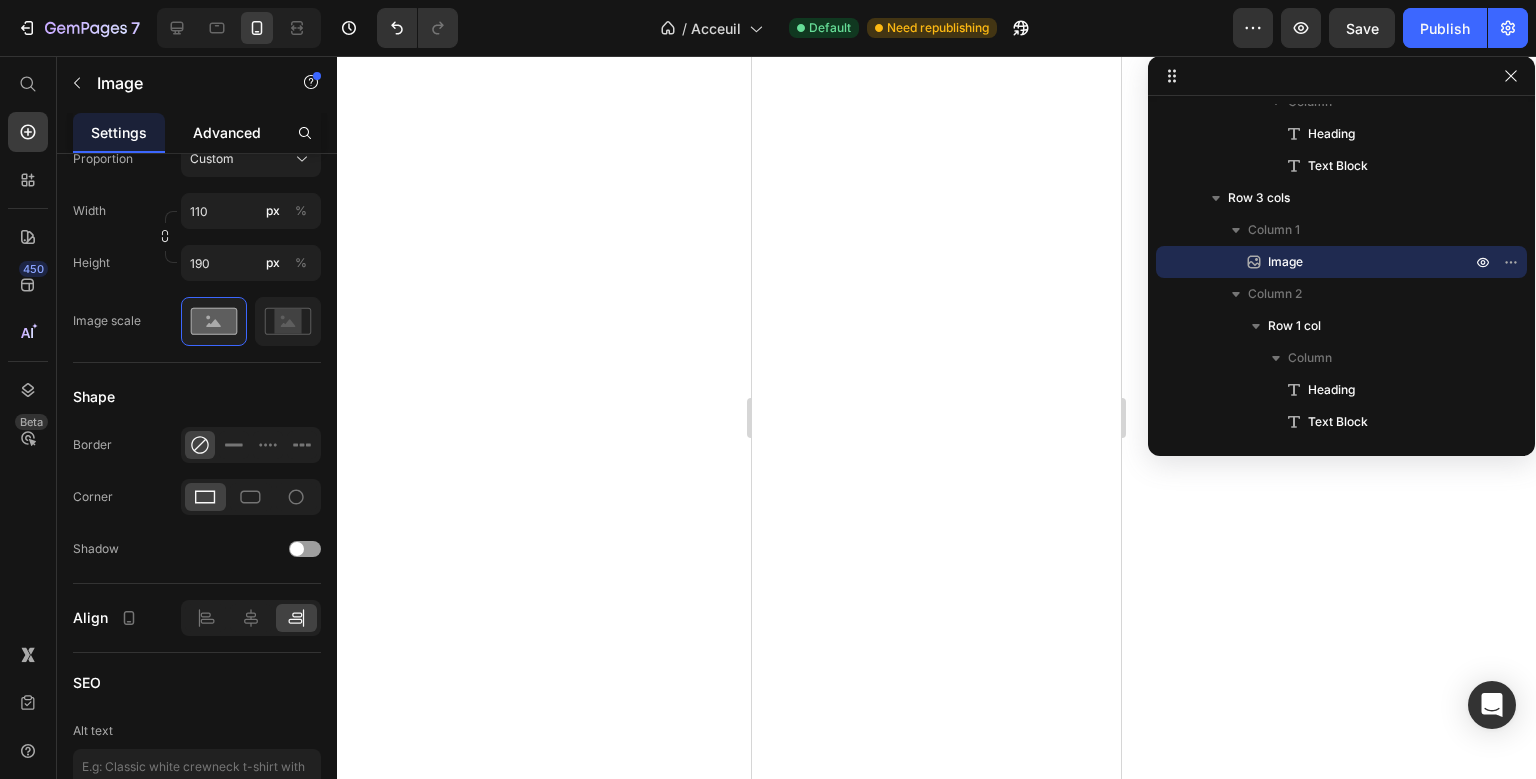 click on "Advanced" at bounding box center (227, 132) 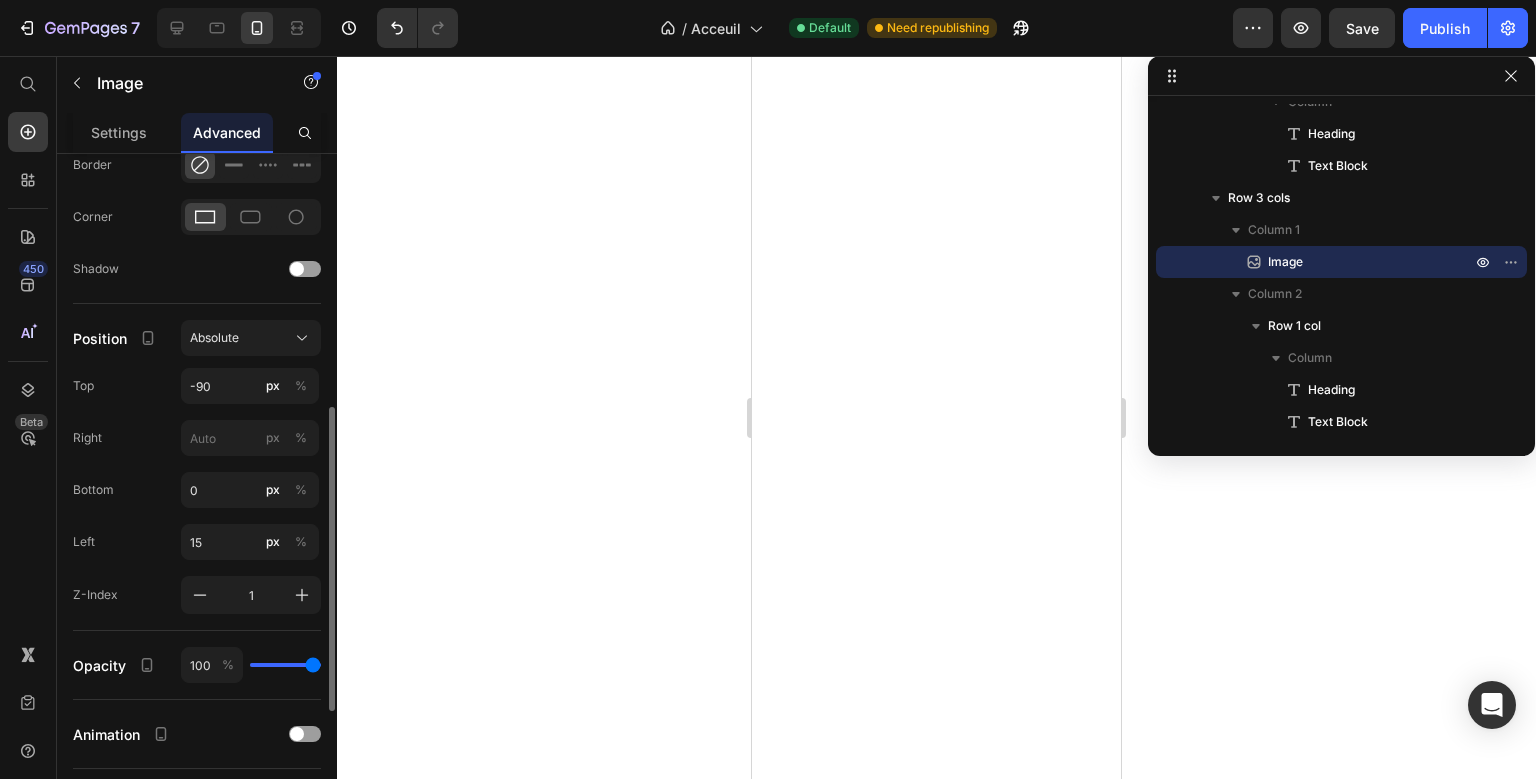 scroll, scrollTop: 587, scrollLeft: 0, axis: vertical 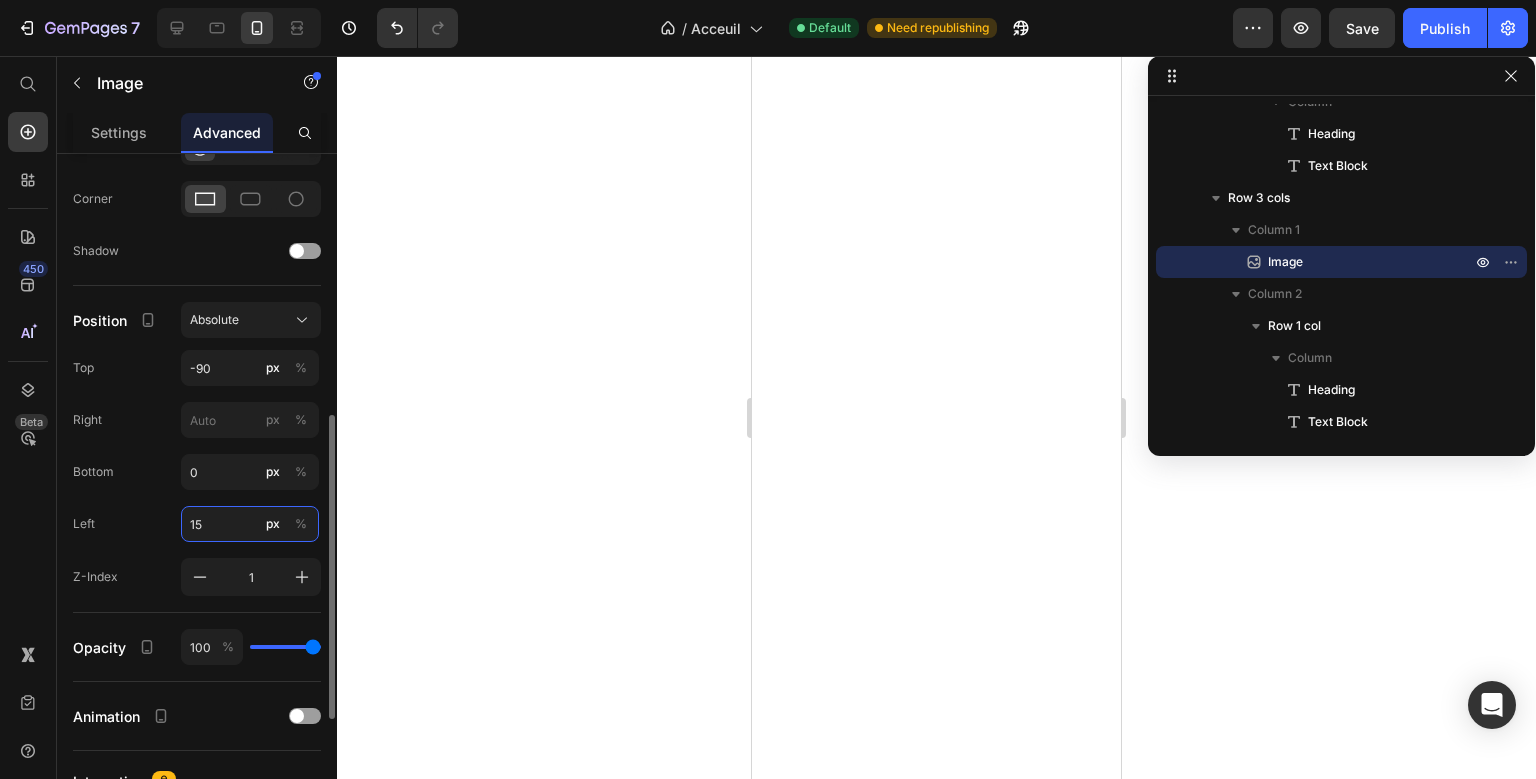 click on "15" at bounding box center (250, 524) 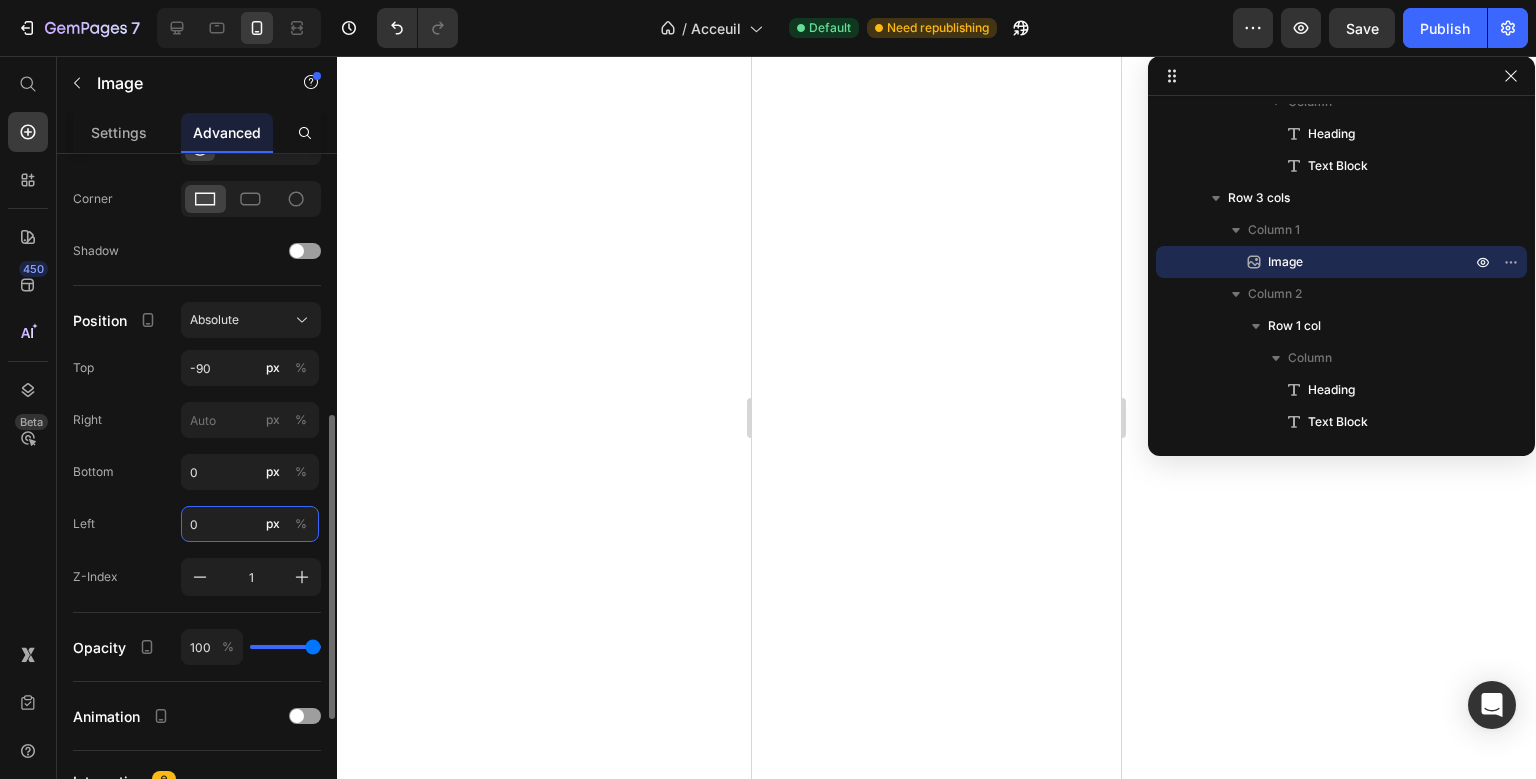 drag, startPoint x: 210, startPoint y: 527, endPoint x: 188, endPoint y: 522, distance: 22.561028 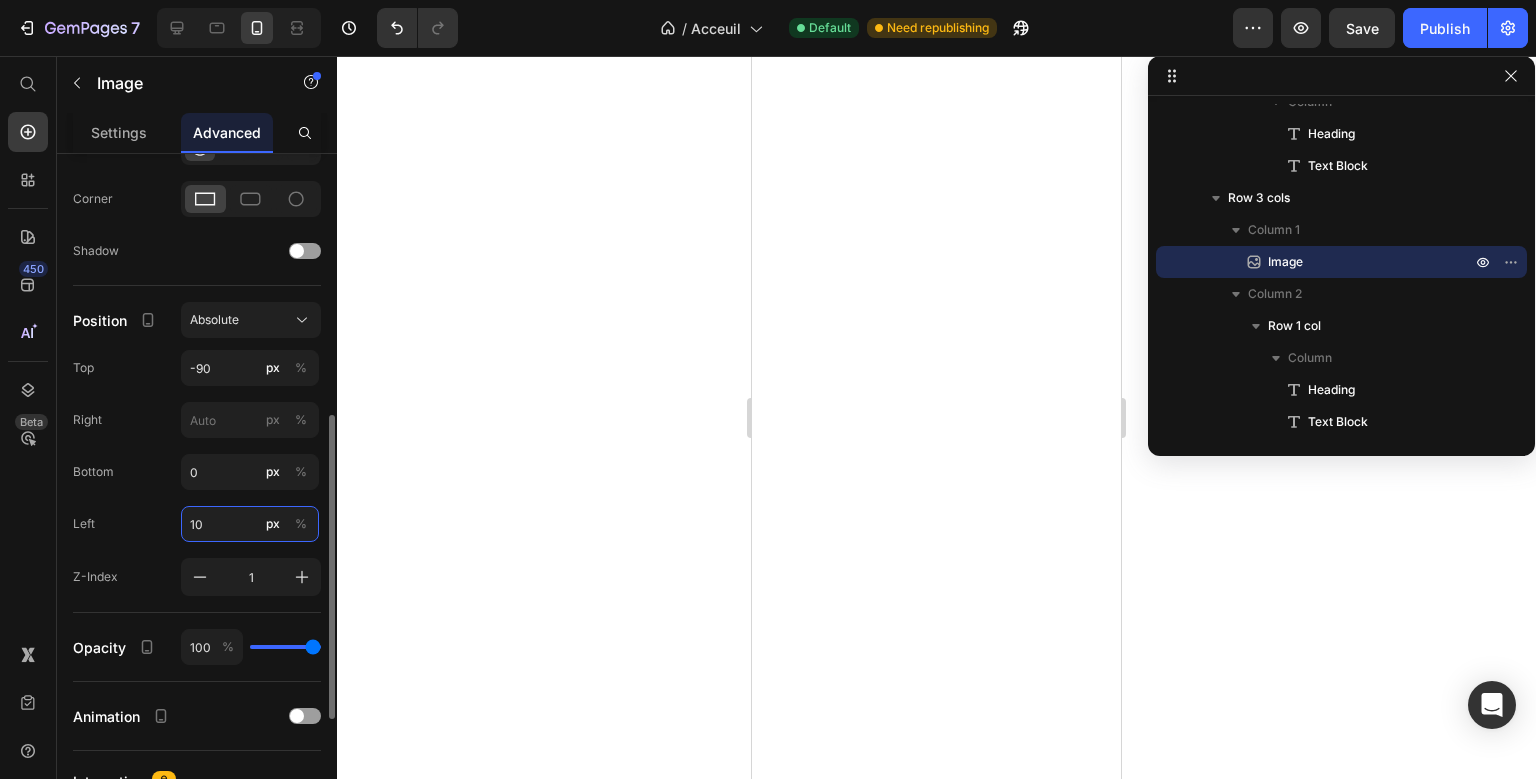 type on "1" 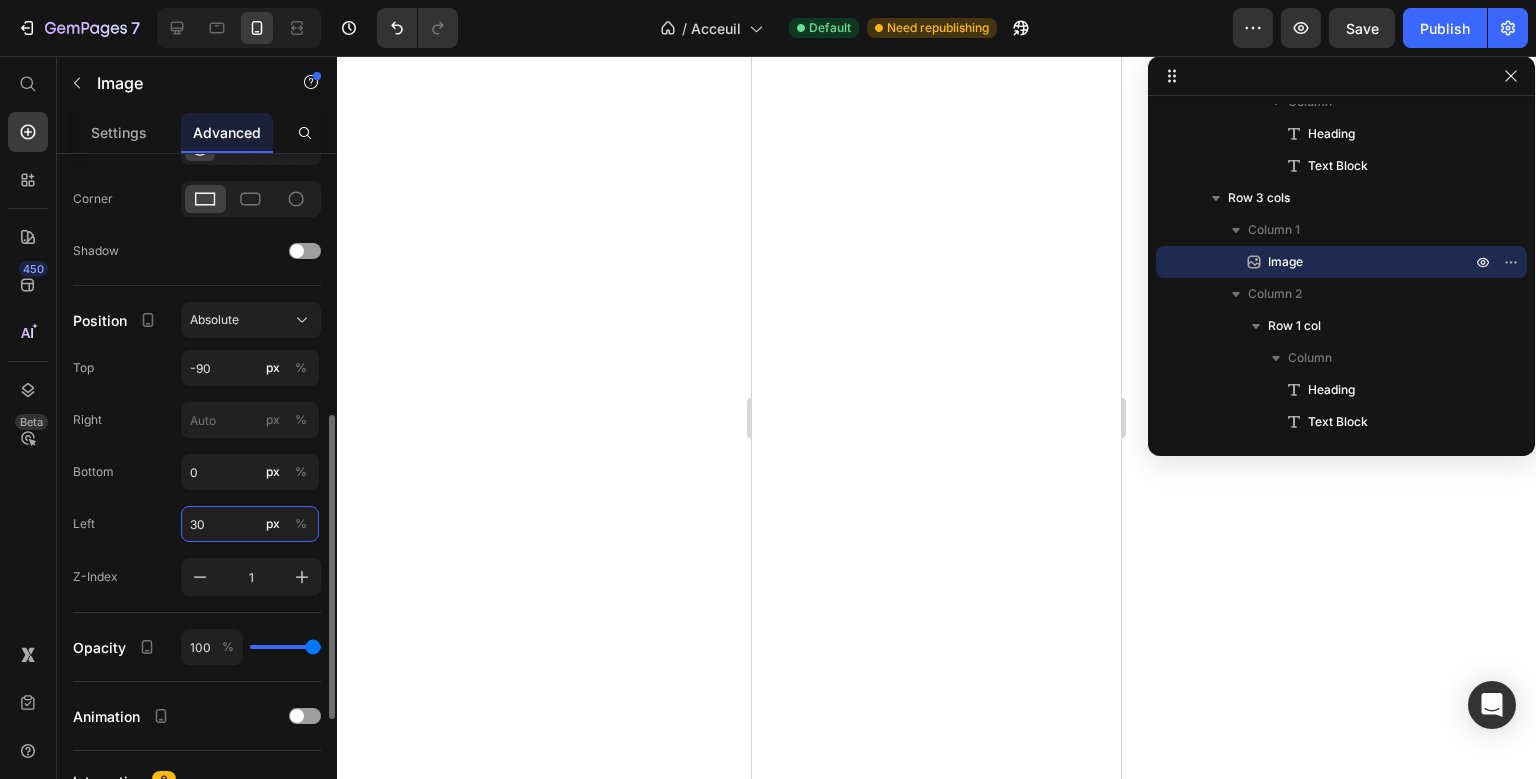 type on "300" 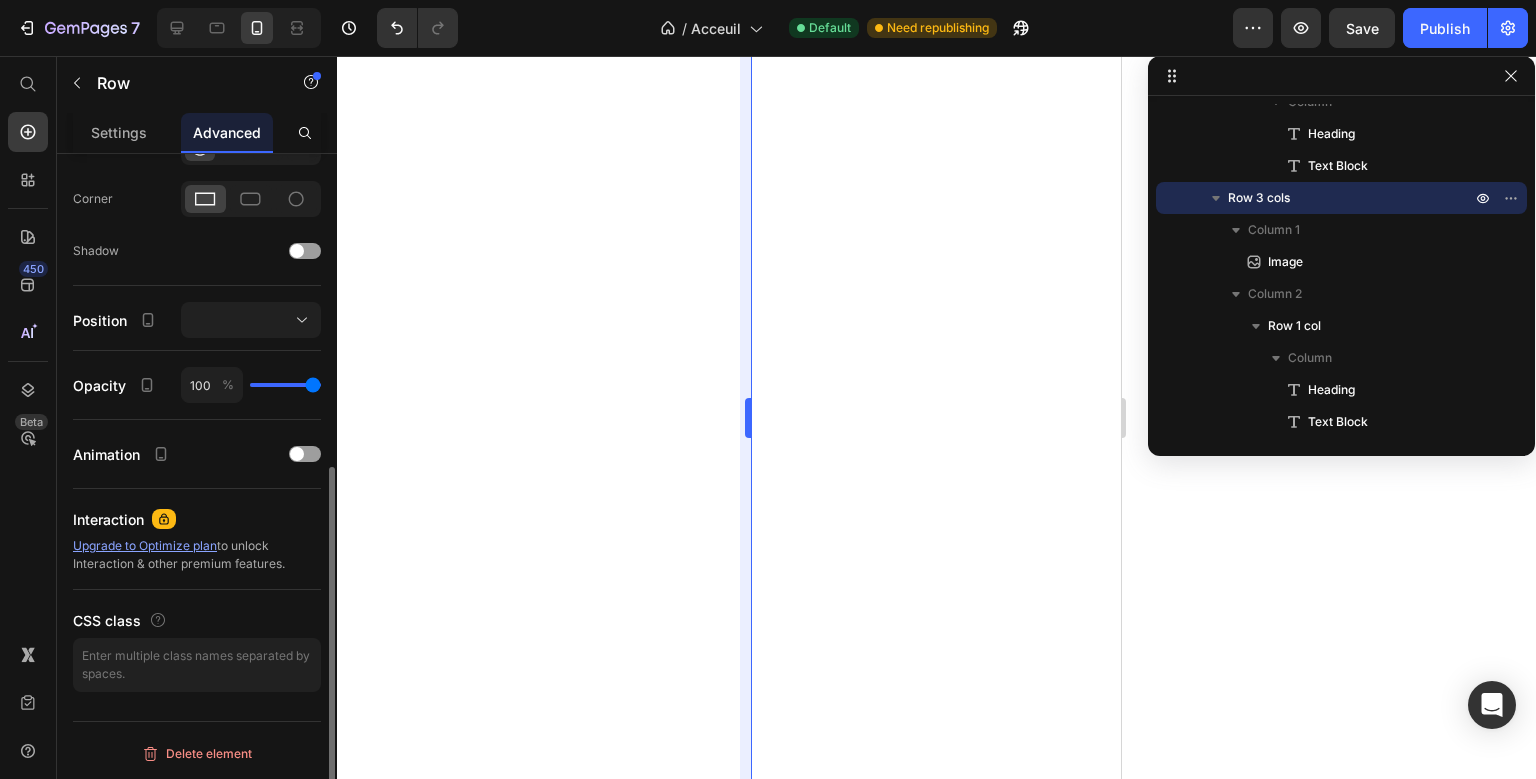 scroll, scrollTop: 0, scrollLeft: 0, axis: both 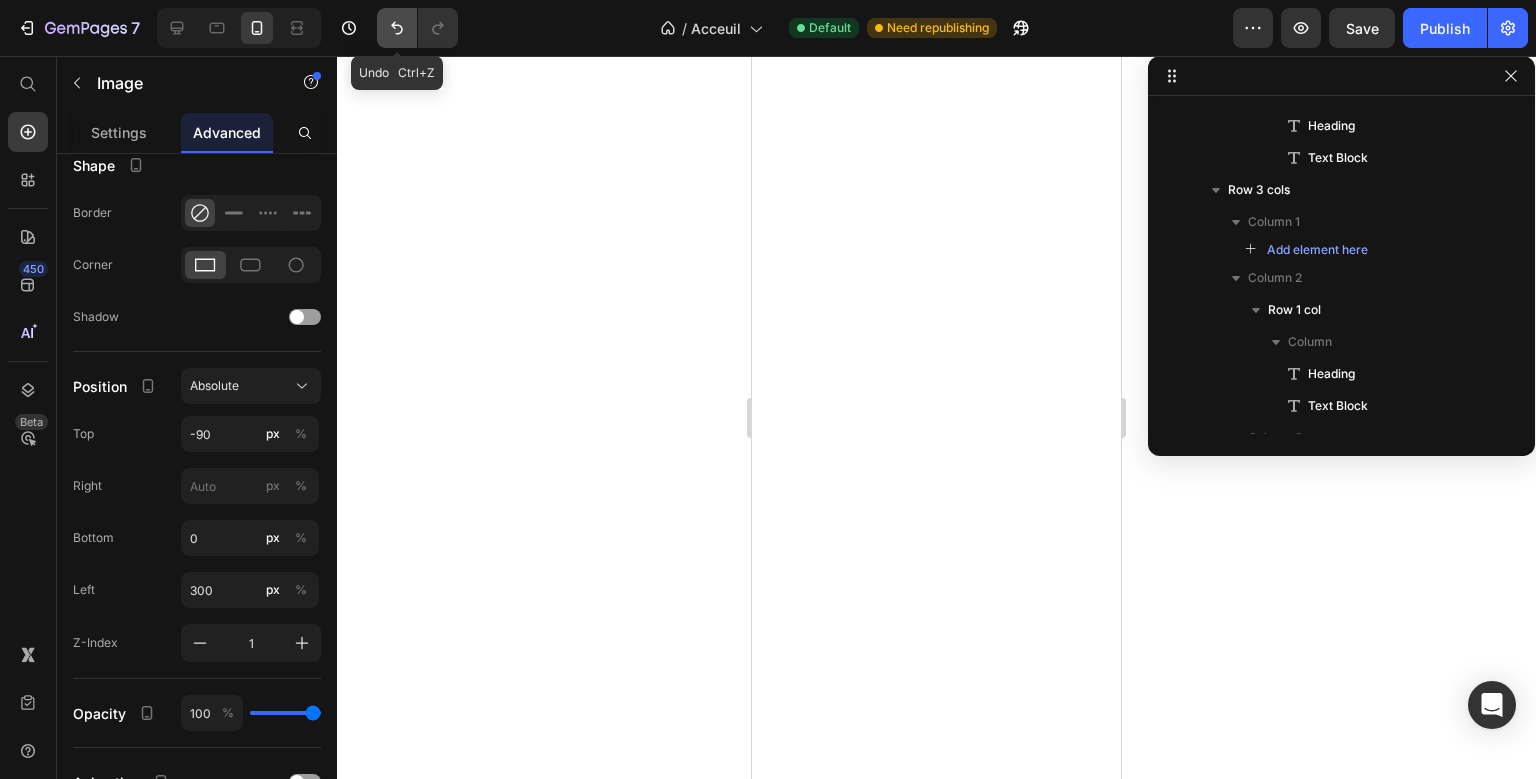 click 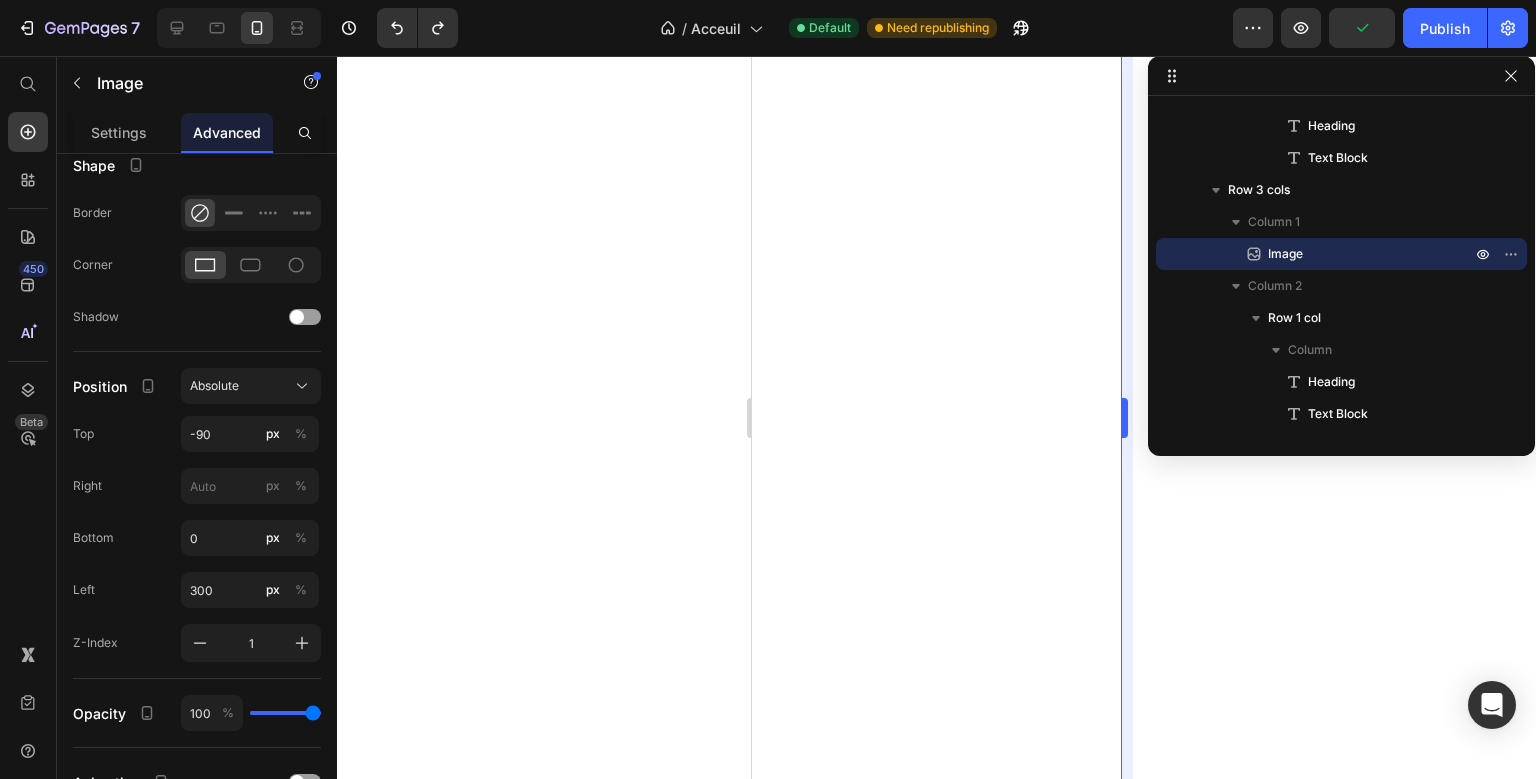 scroll, scrollTop: 521, scrollLeft: 0, axis: vertical 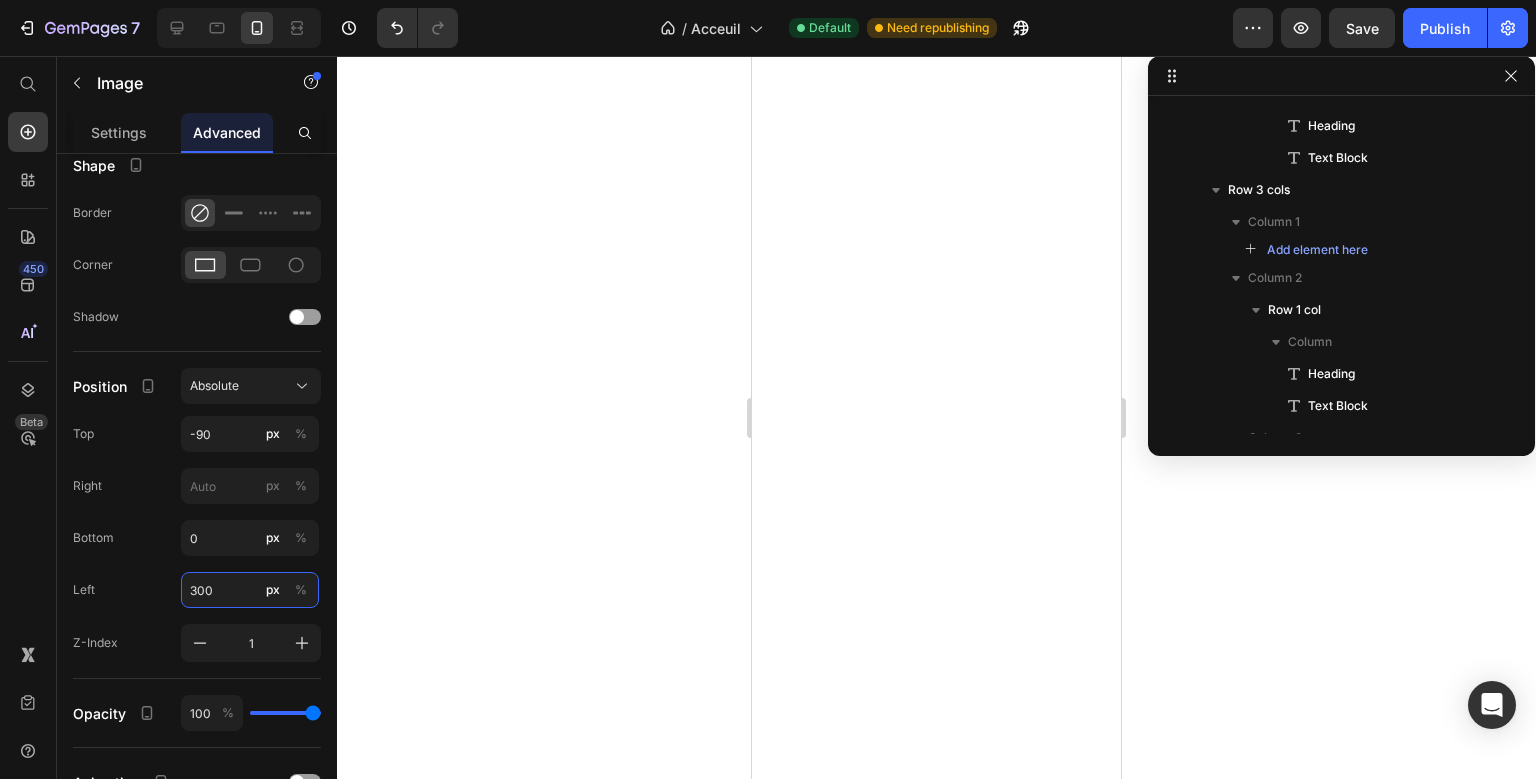 click on "300" at bounding box center [250, 590] 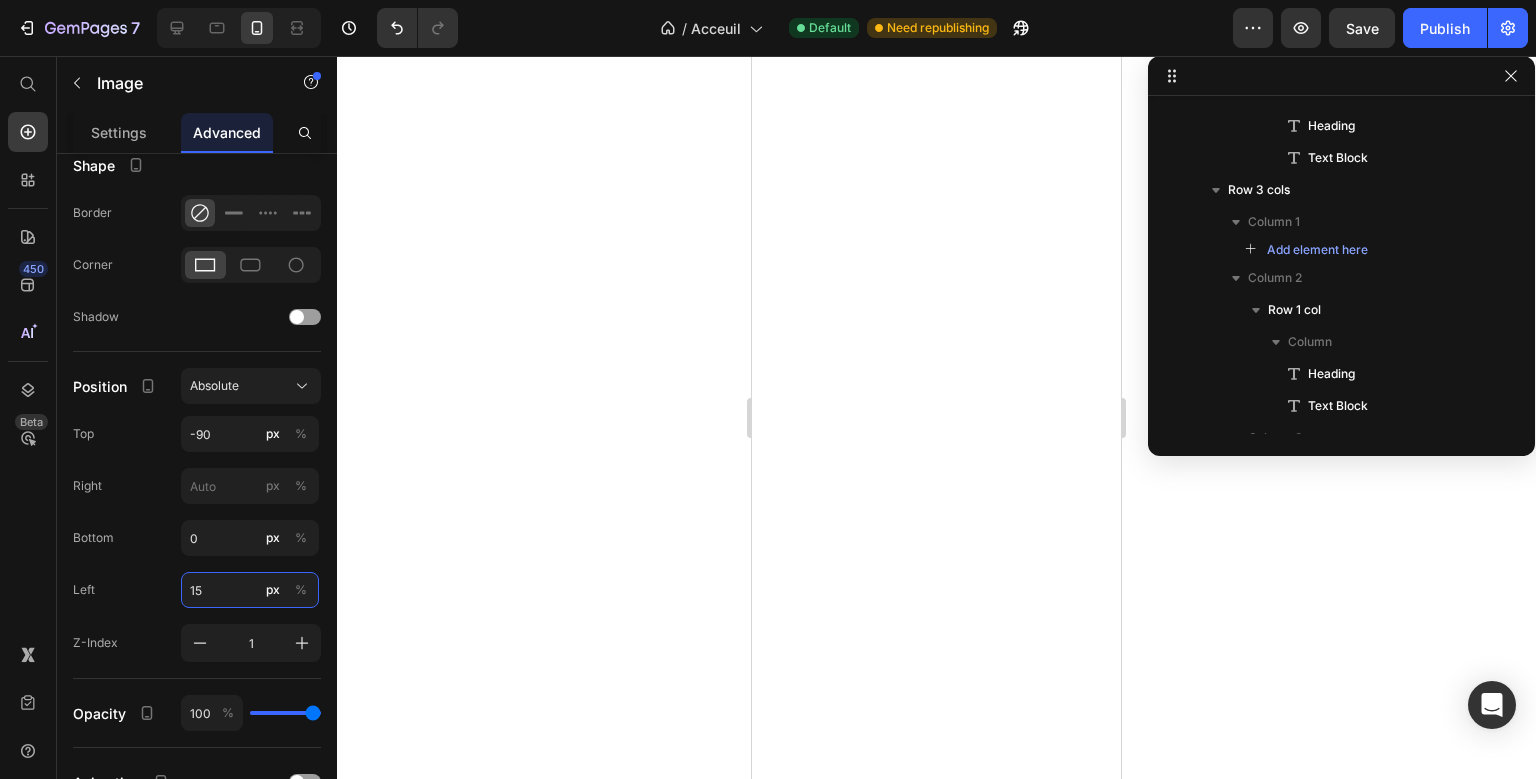type on "1" 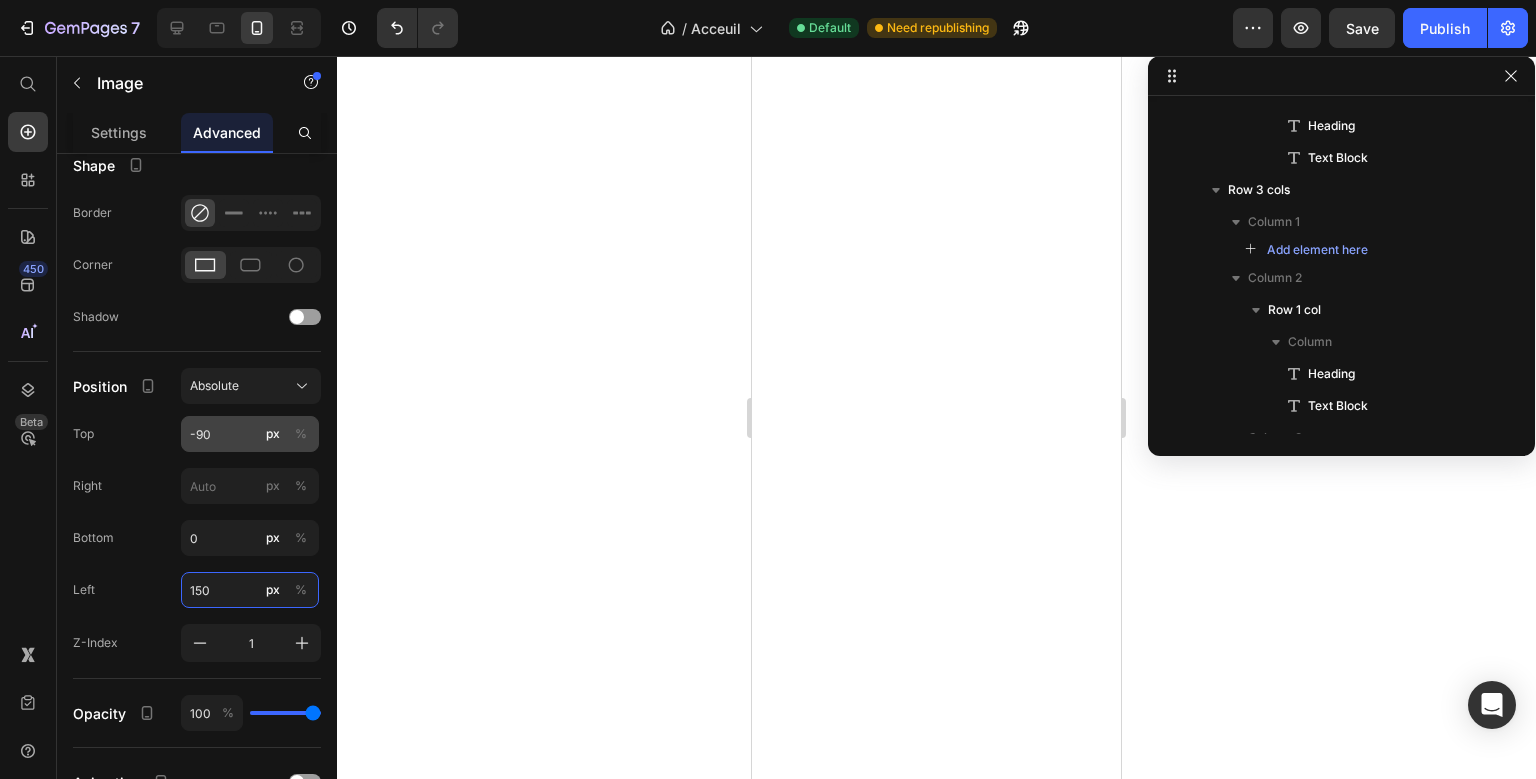 type on "150" 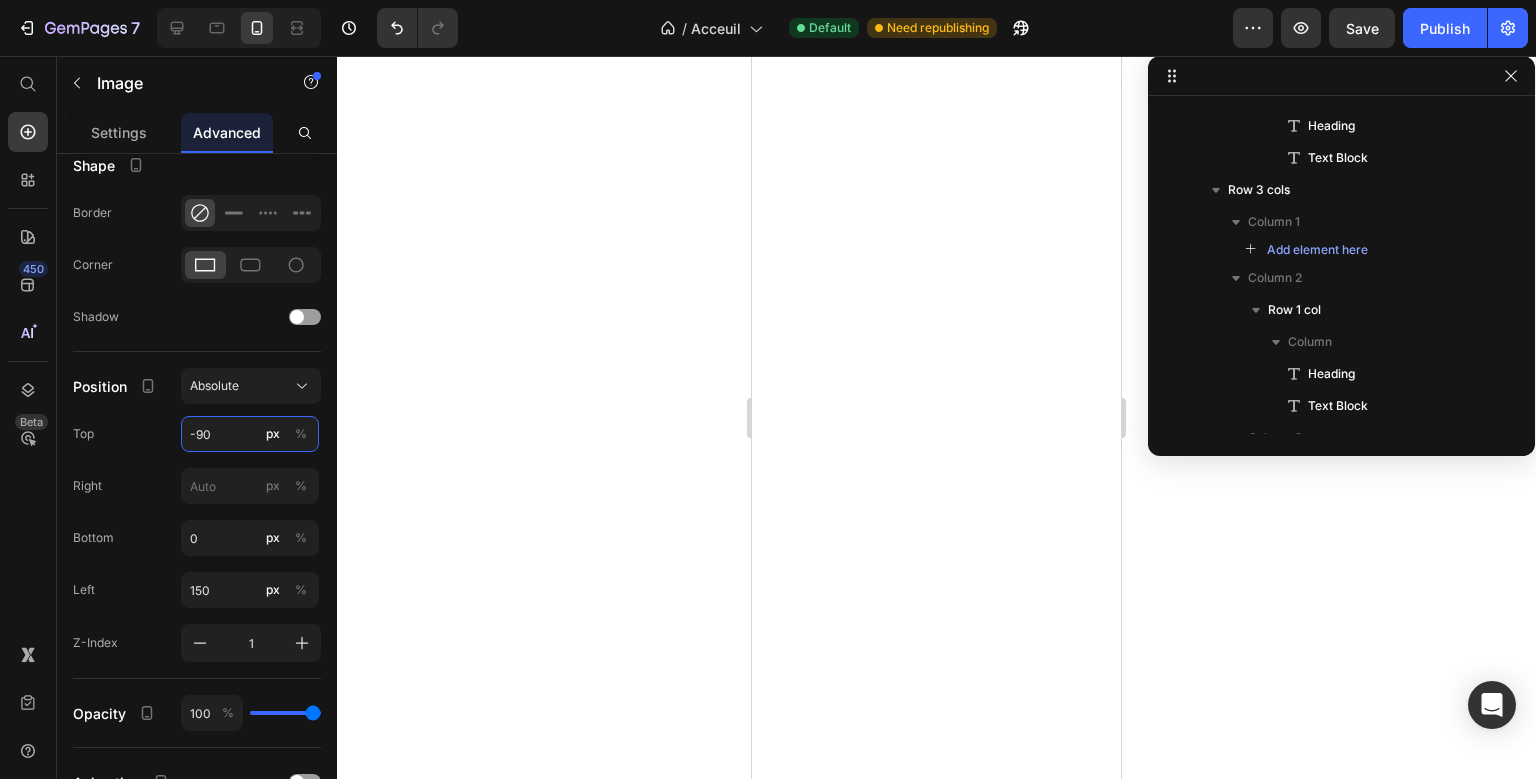 click on "-90" at bounding box center [250, 434] 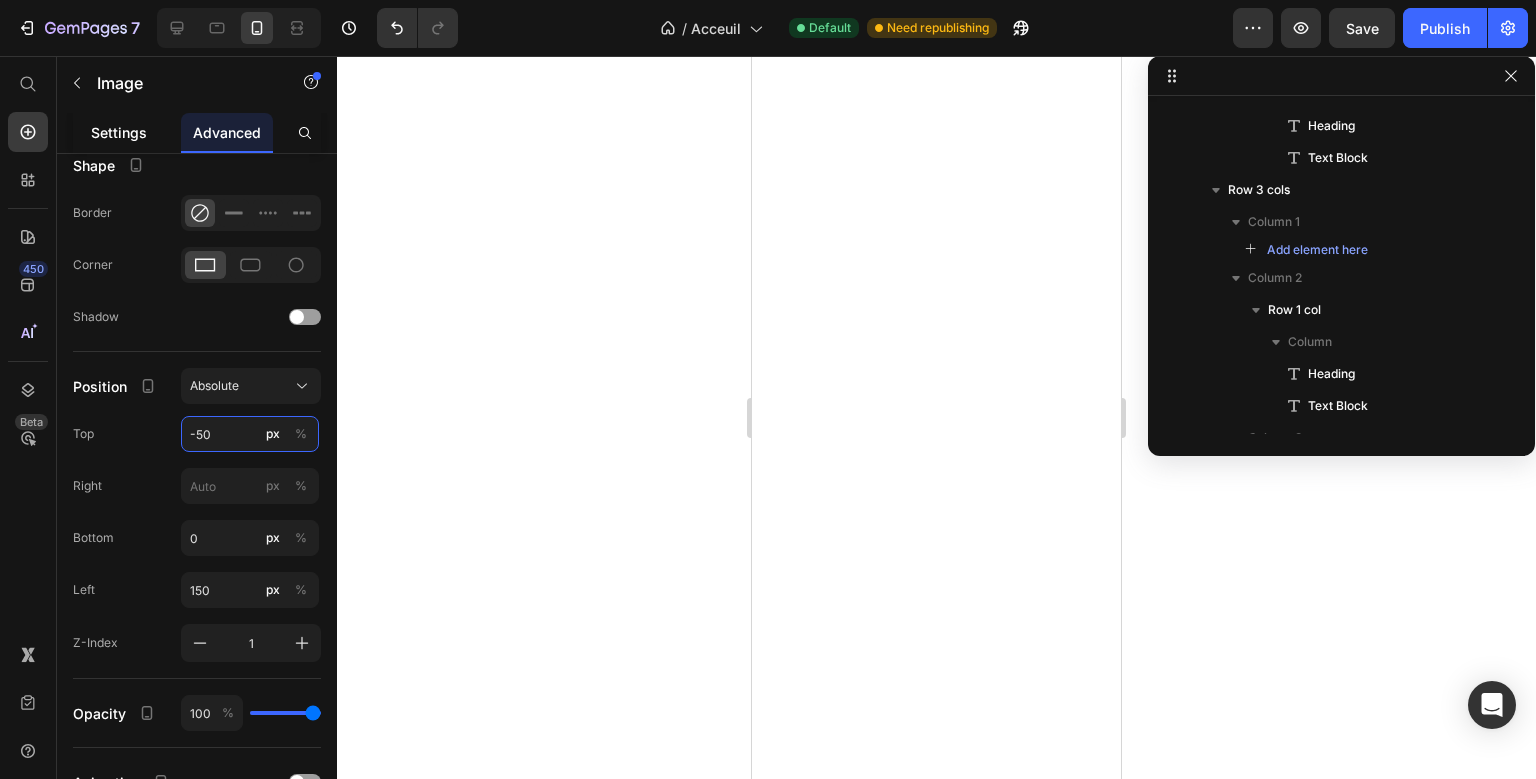 type on "-50" 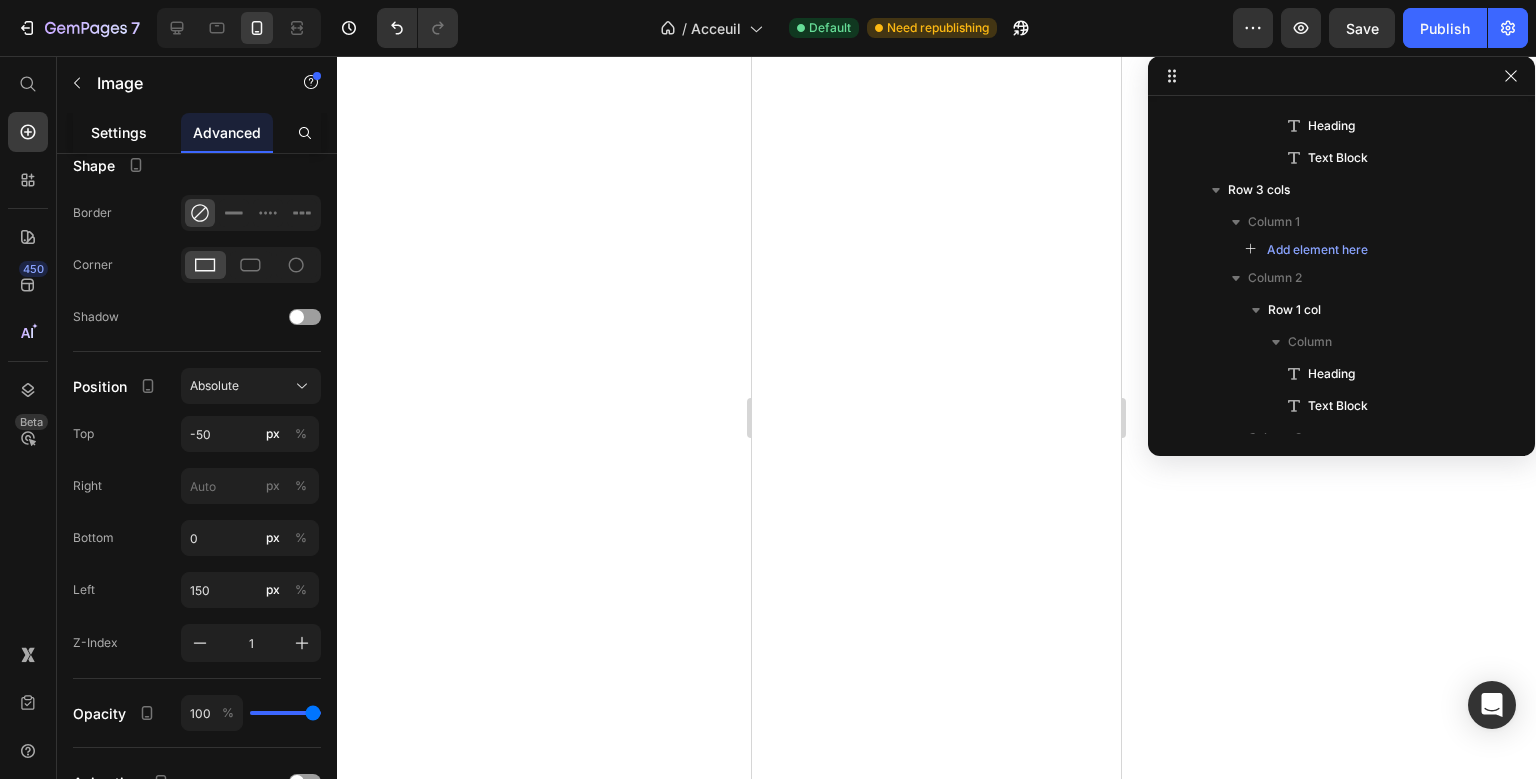 click on "Settings" 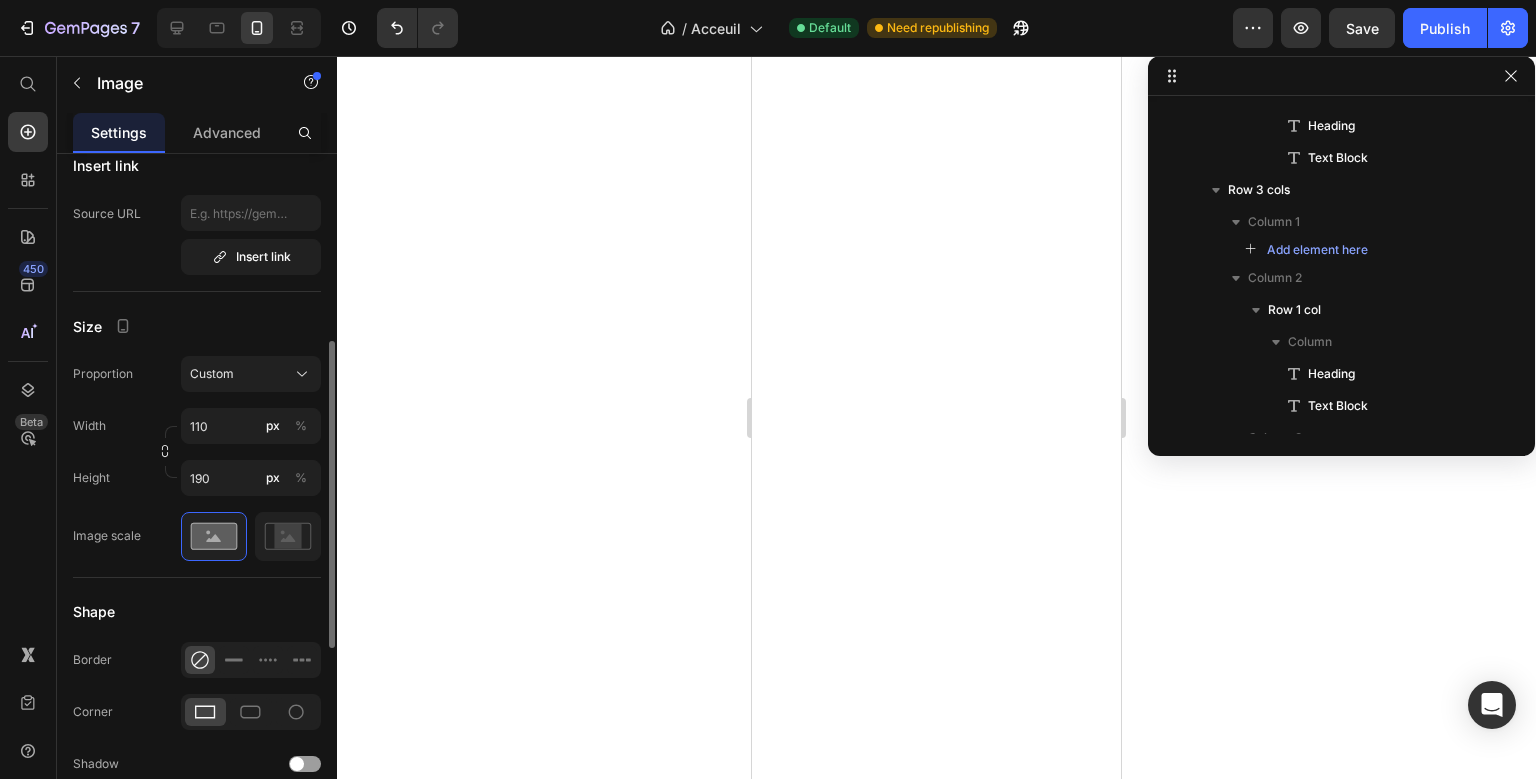 scroll, scrollTop: 419, scrollLeft: 0, axis: vertical 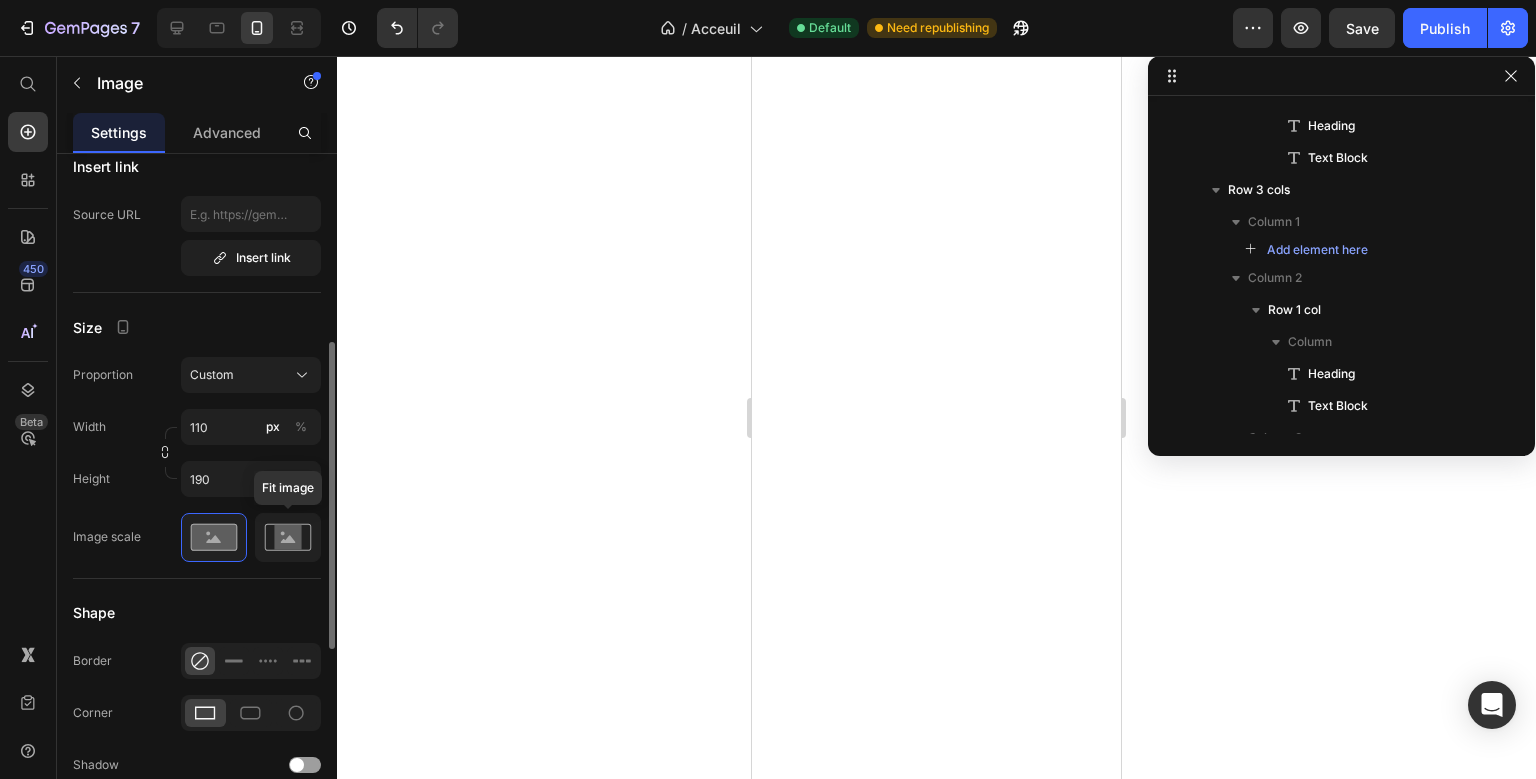 click 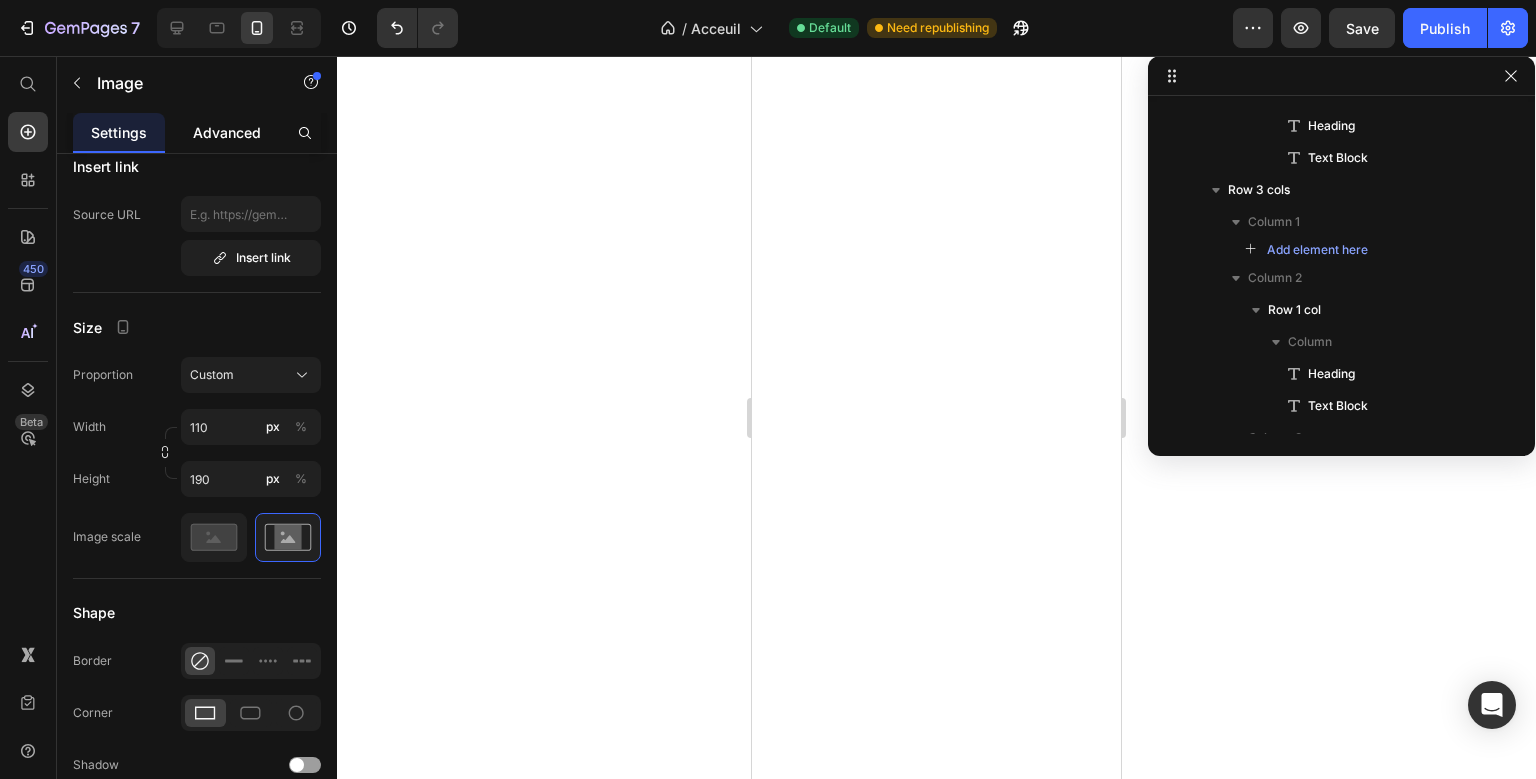 click on "Advanced" at bounding box center [227, 132] 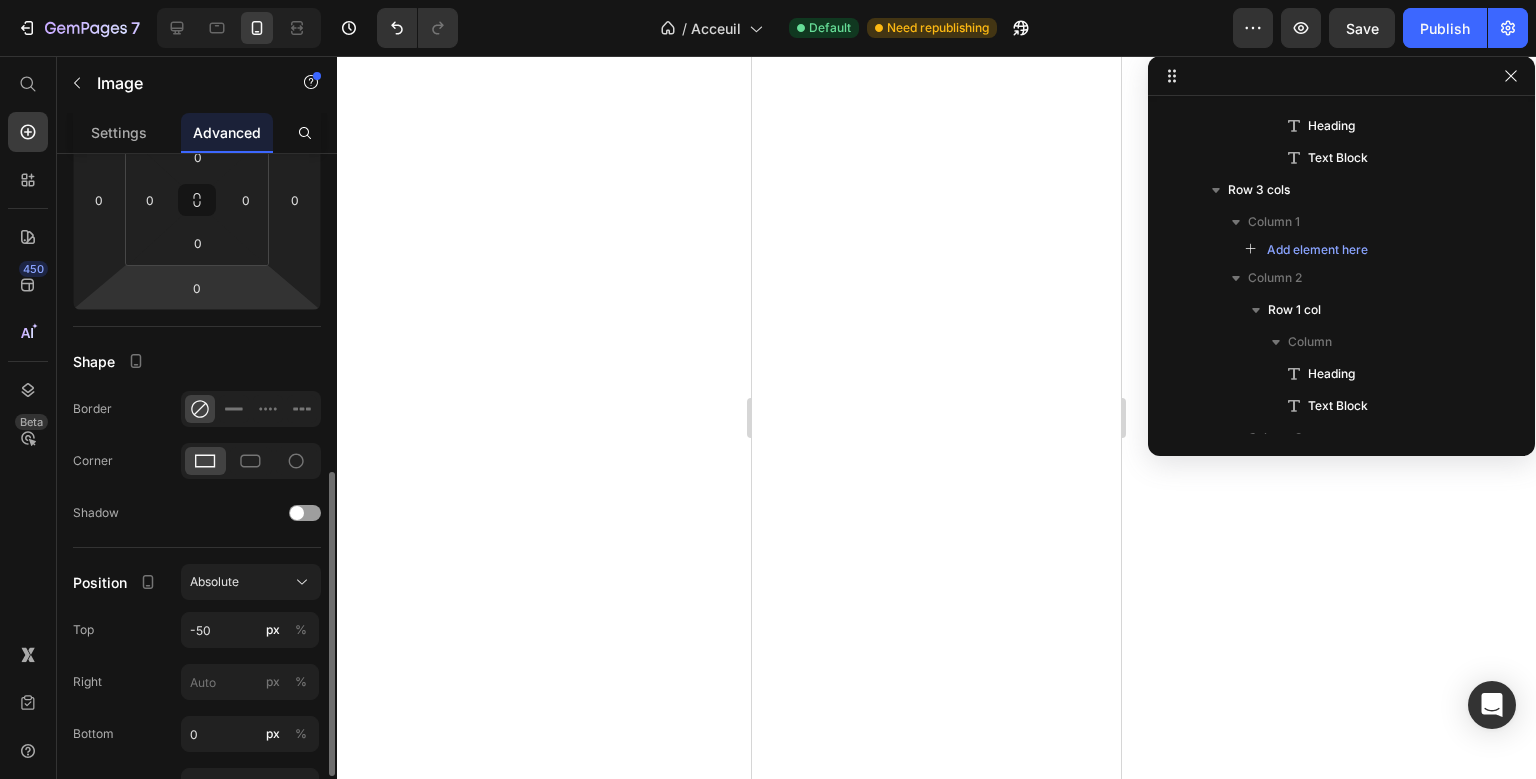 scroll, scrollTop: 503, scrollLeft: 0, axis: vertical 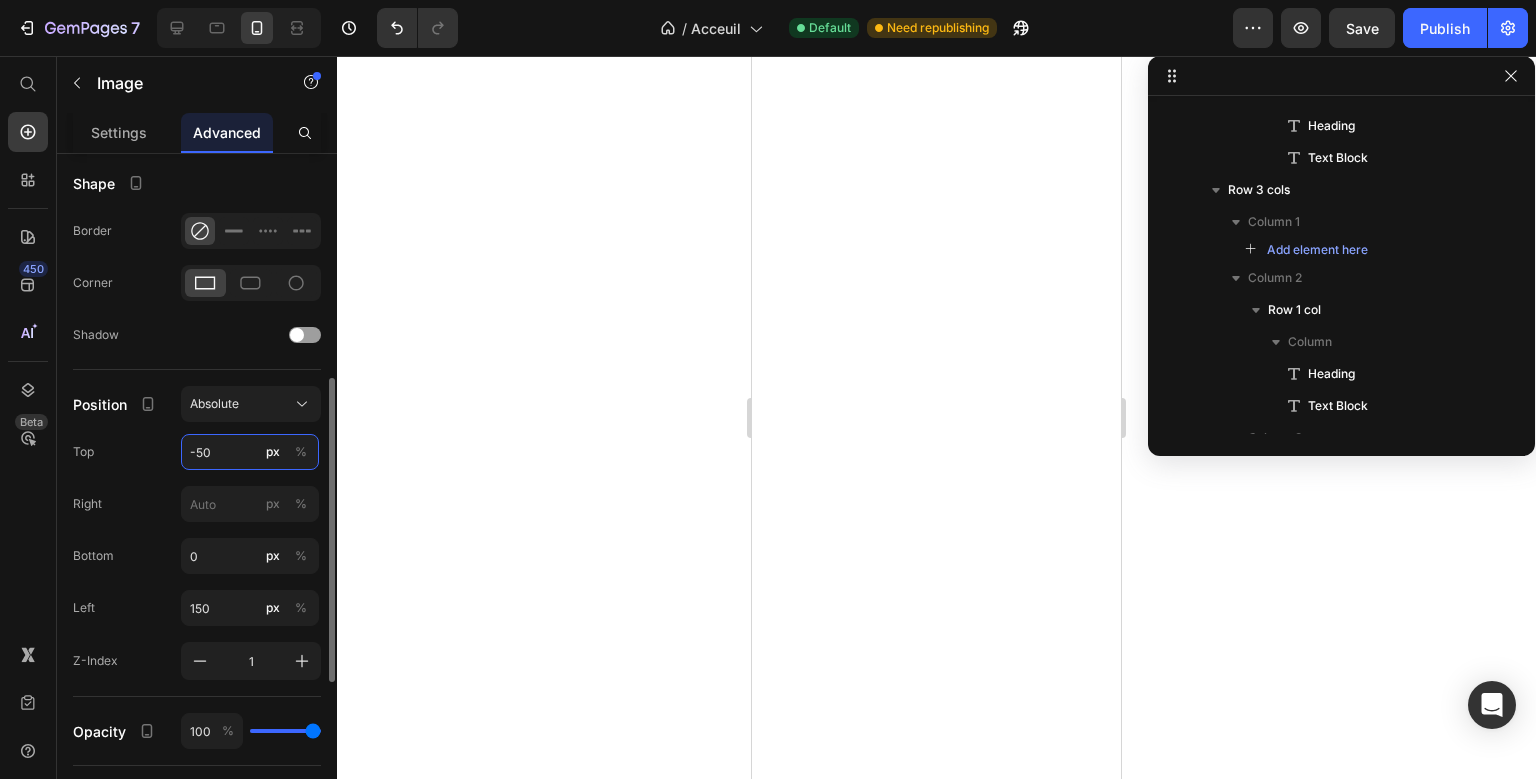 click on "-50" at bounding box center (250, 452) 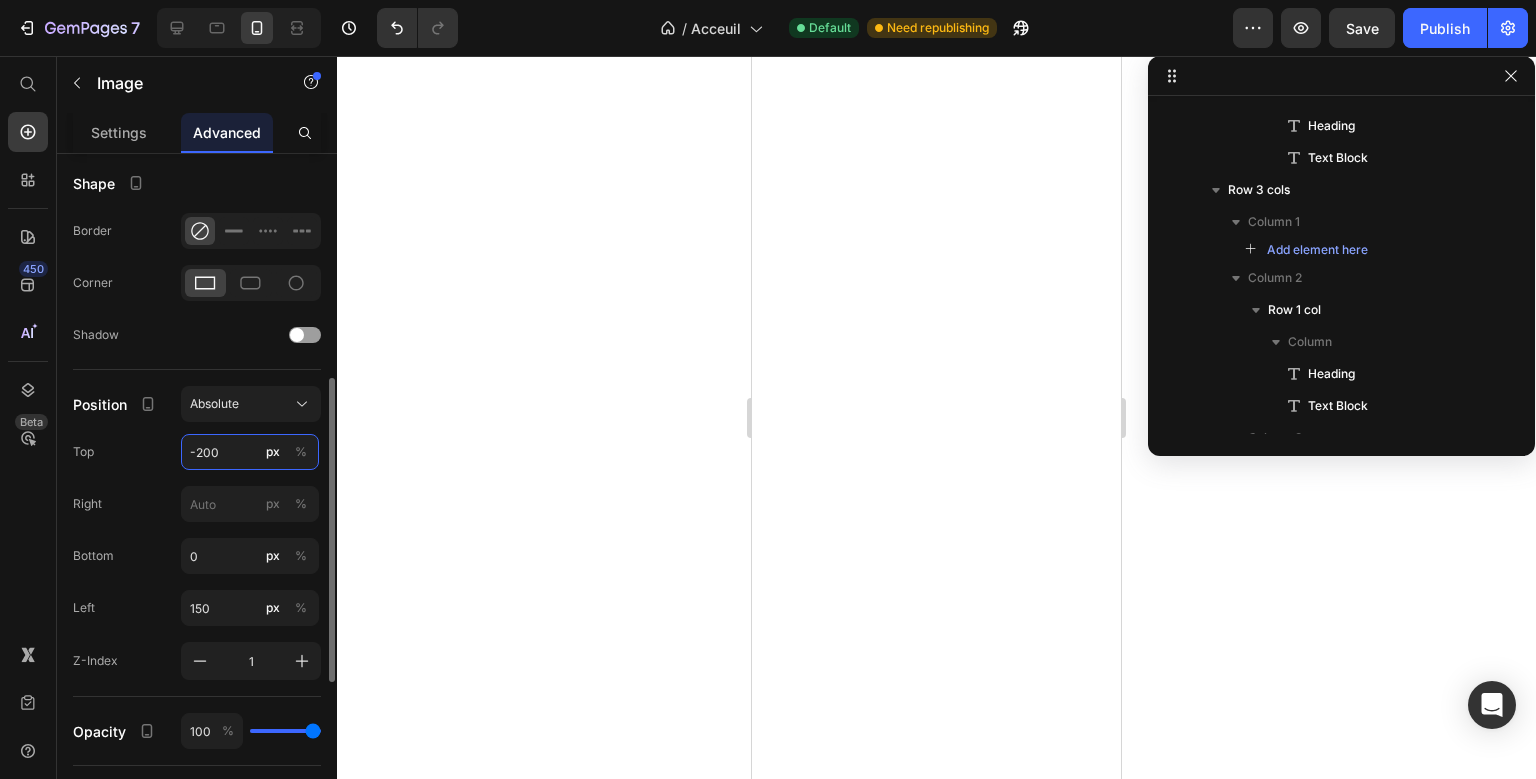 click on "-200" at bounding box center [250, 452] 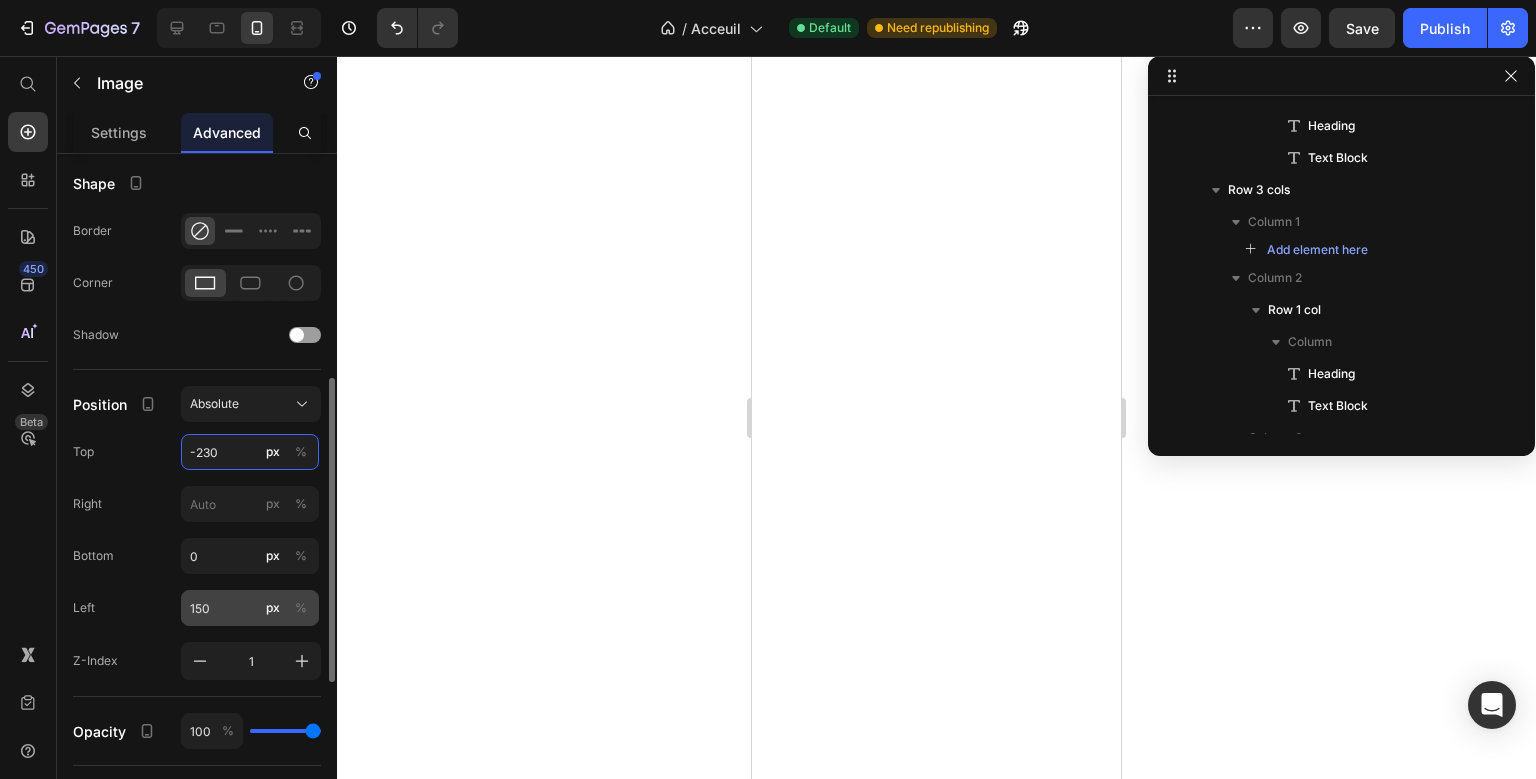 type on "-230" 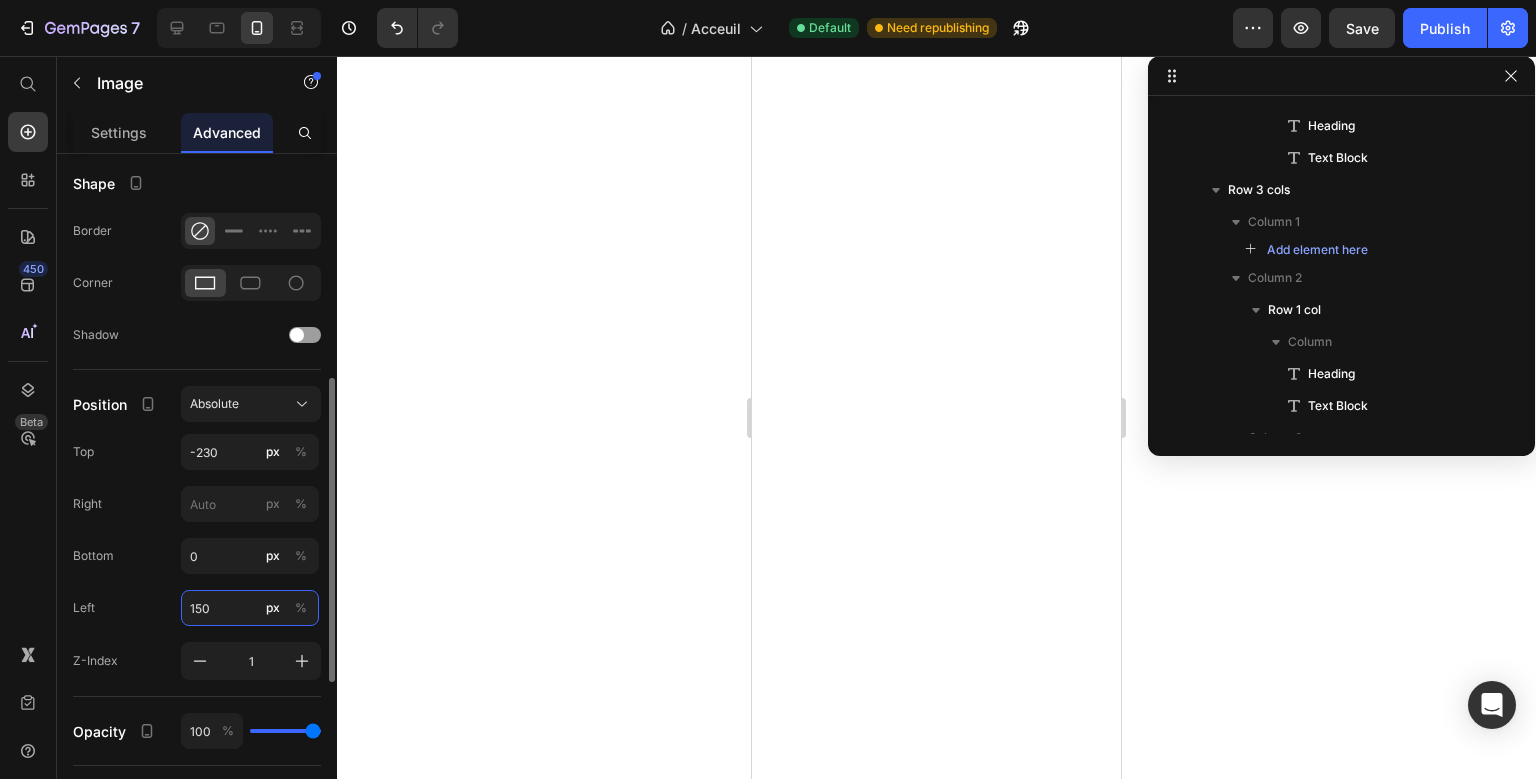 click on "150" at bounding box center [250, 608] 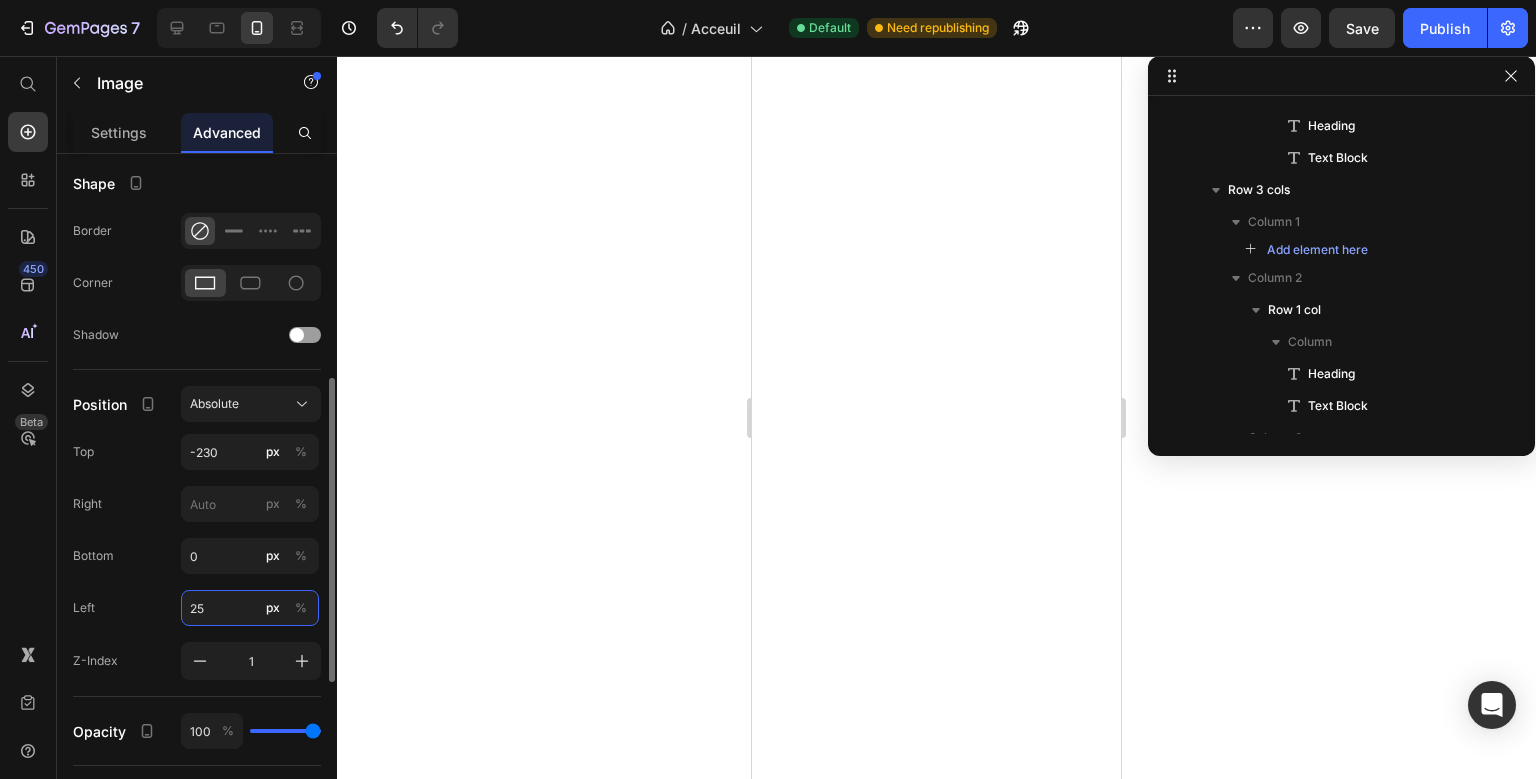 type on "2" 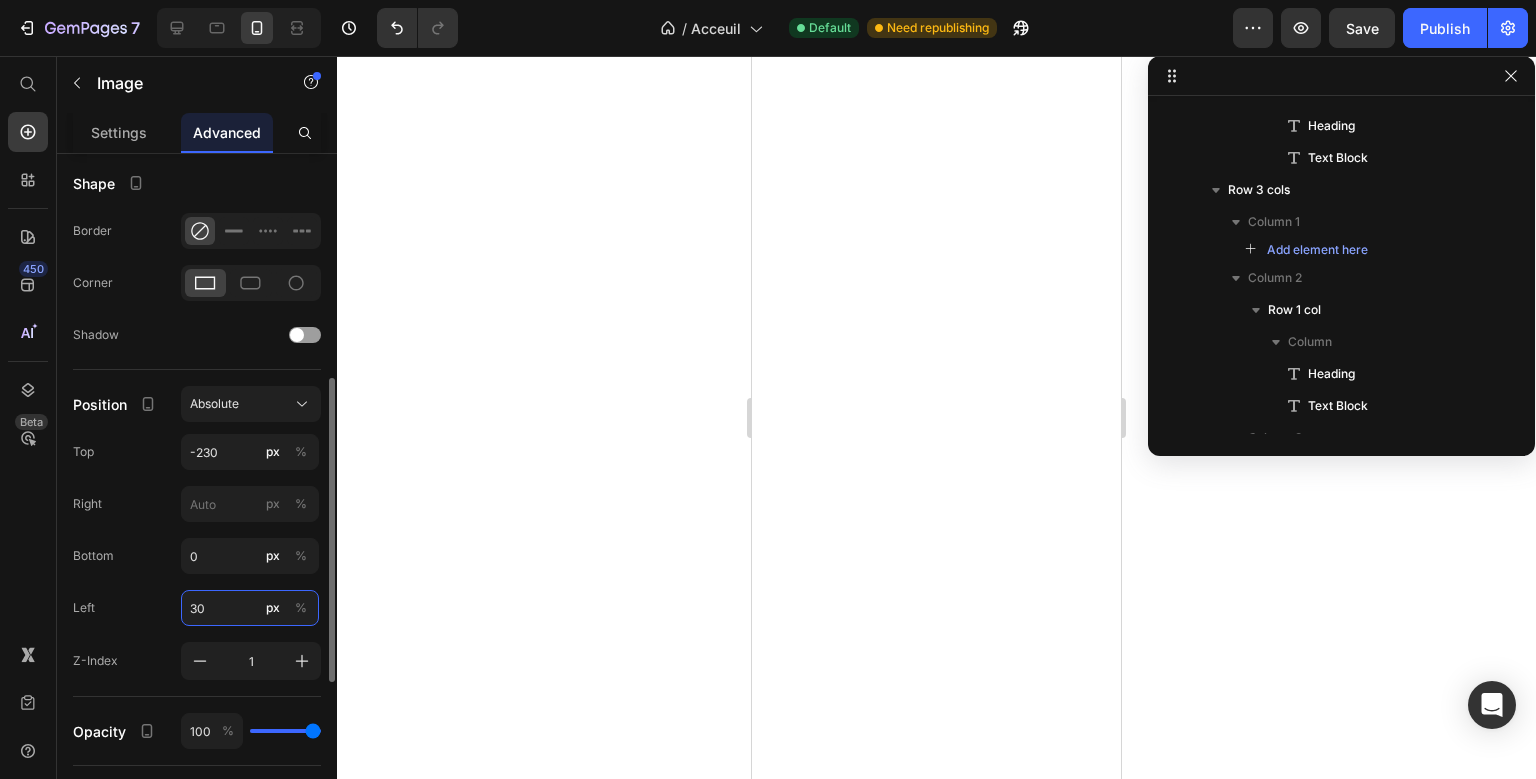 type on "3" 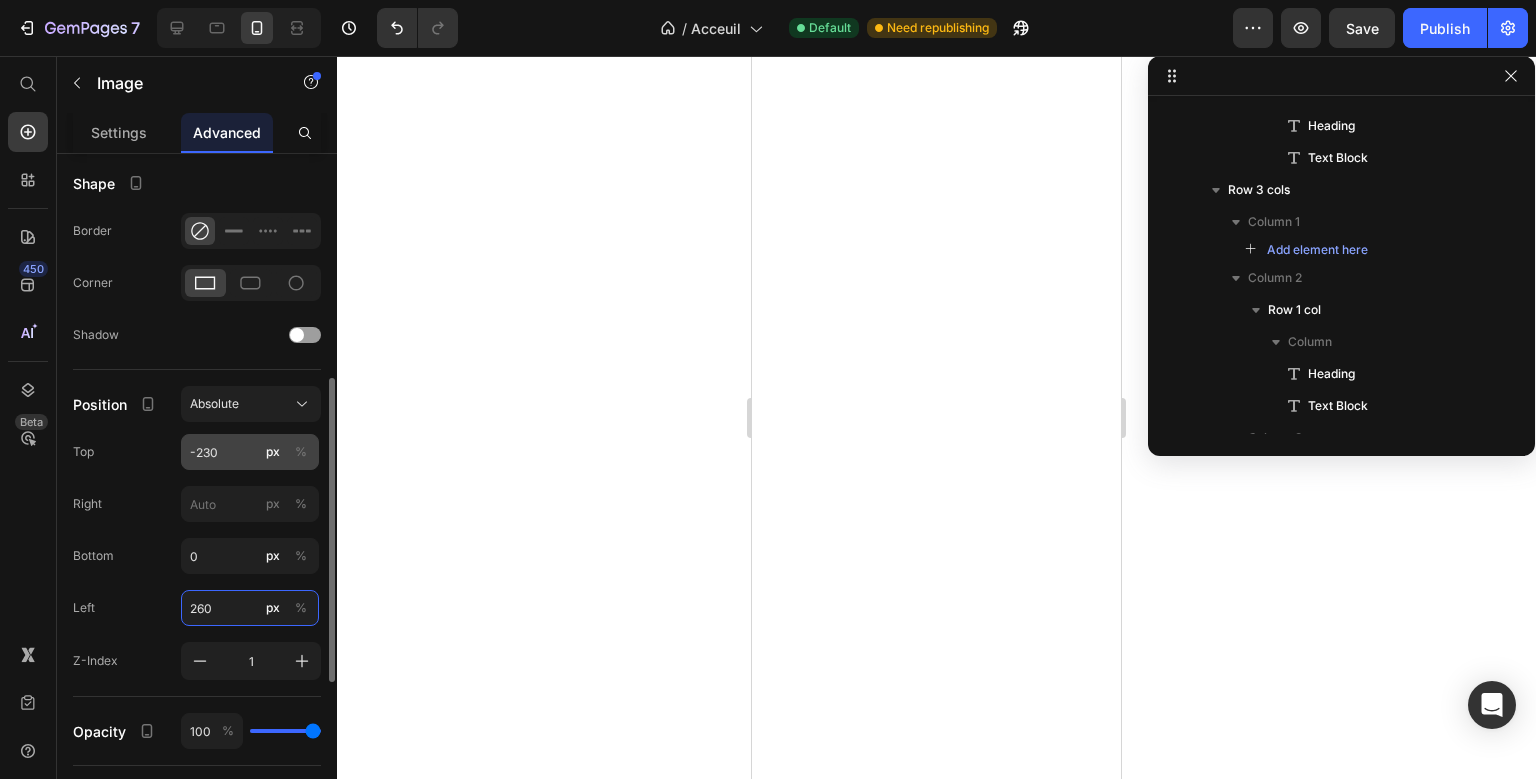 type on "260" 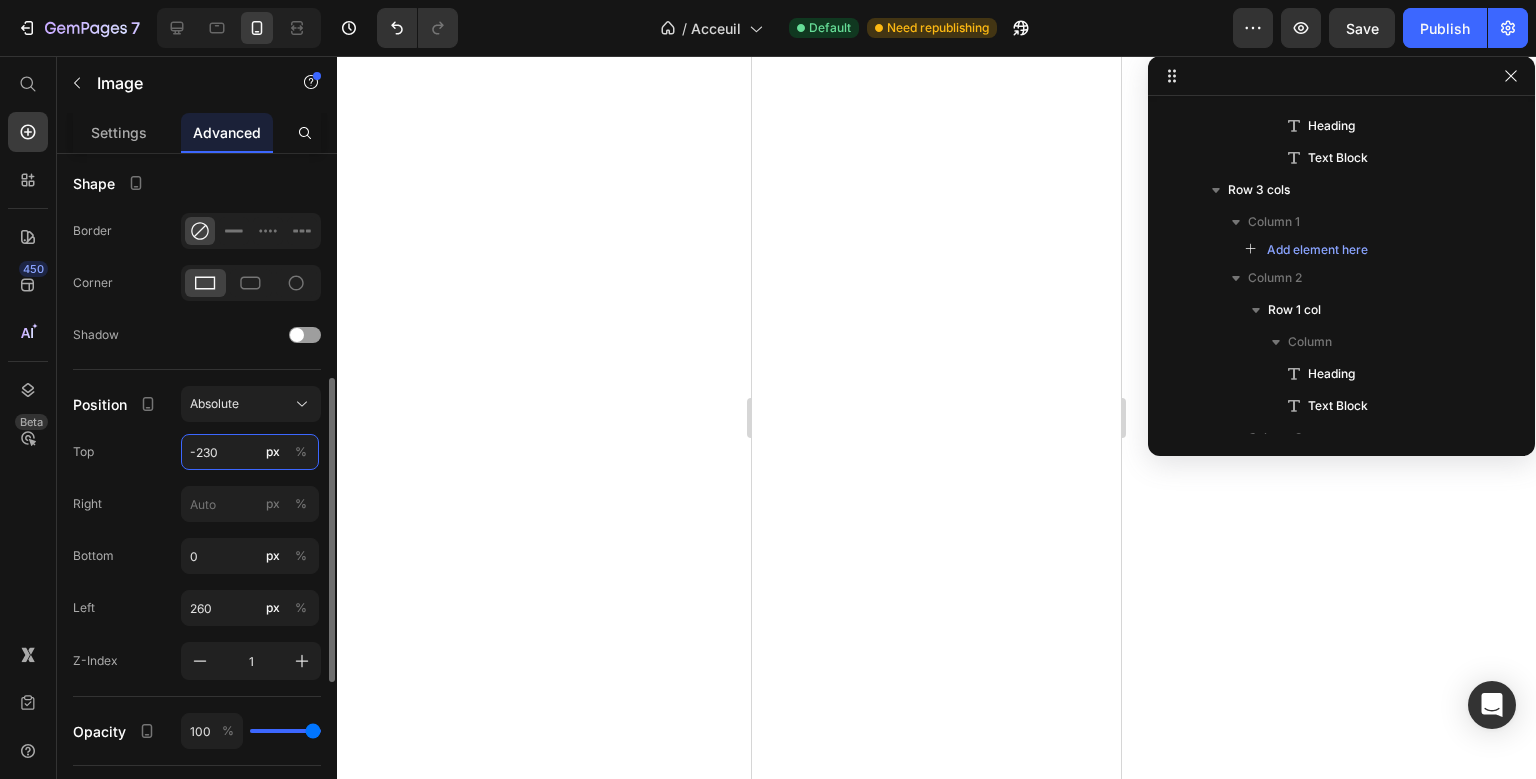 click on "-230" at bounding box center [250, 452] 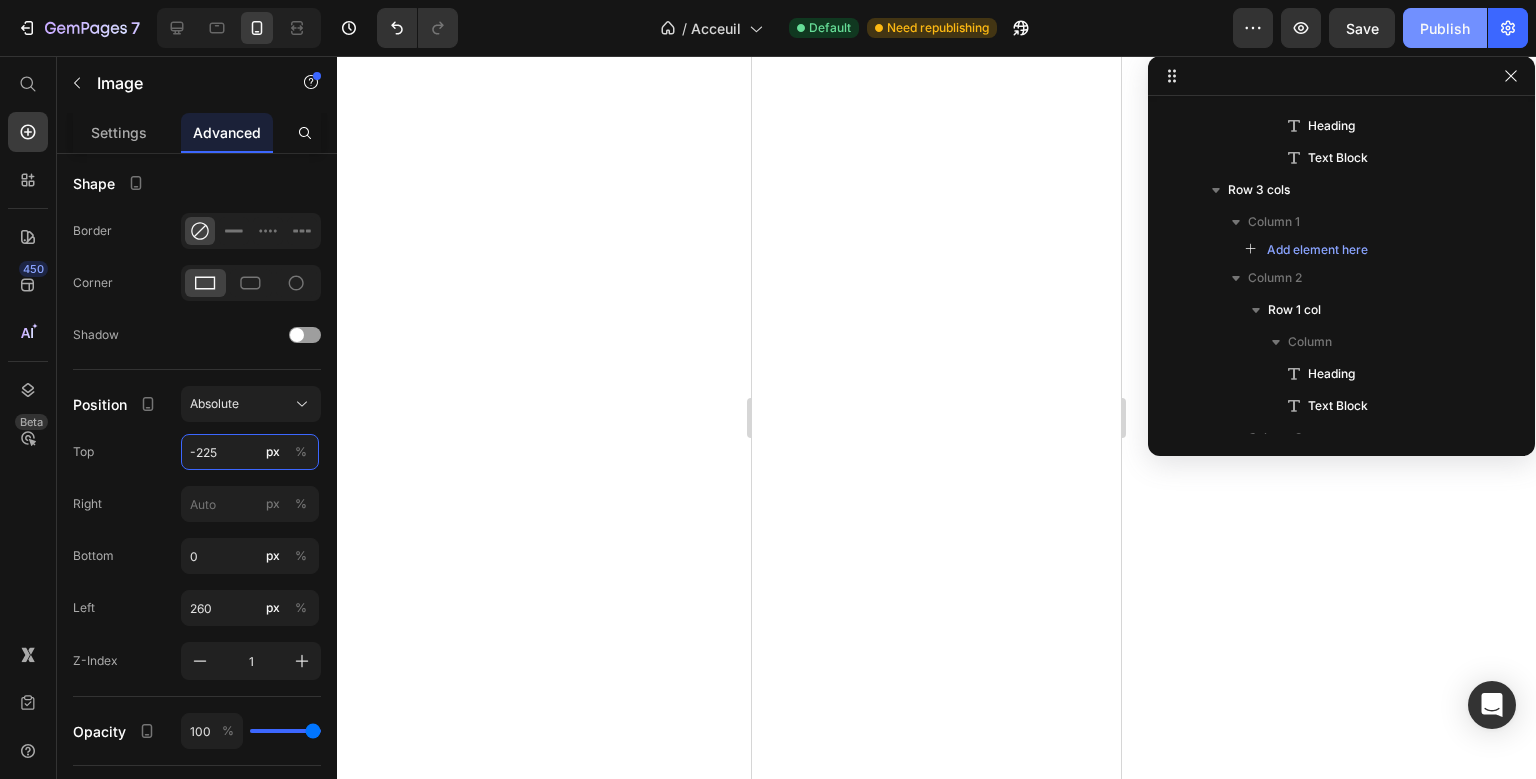 type on "-225" 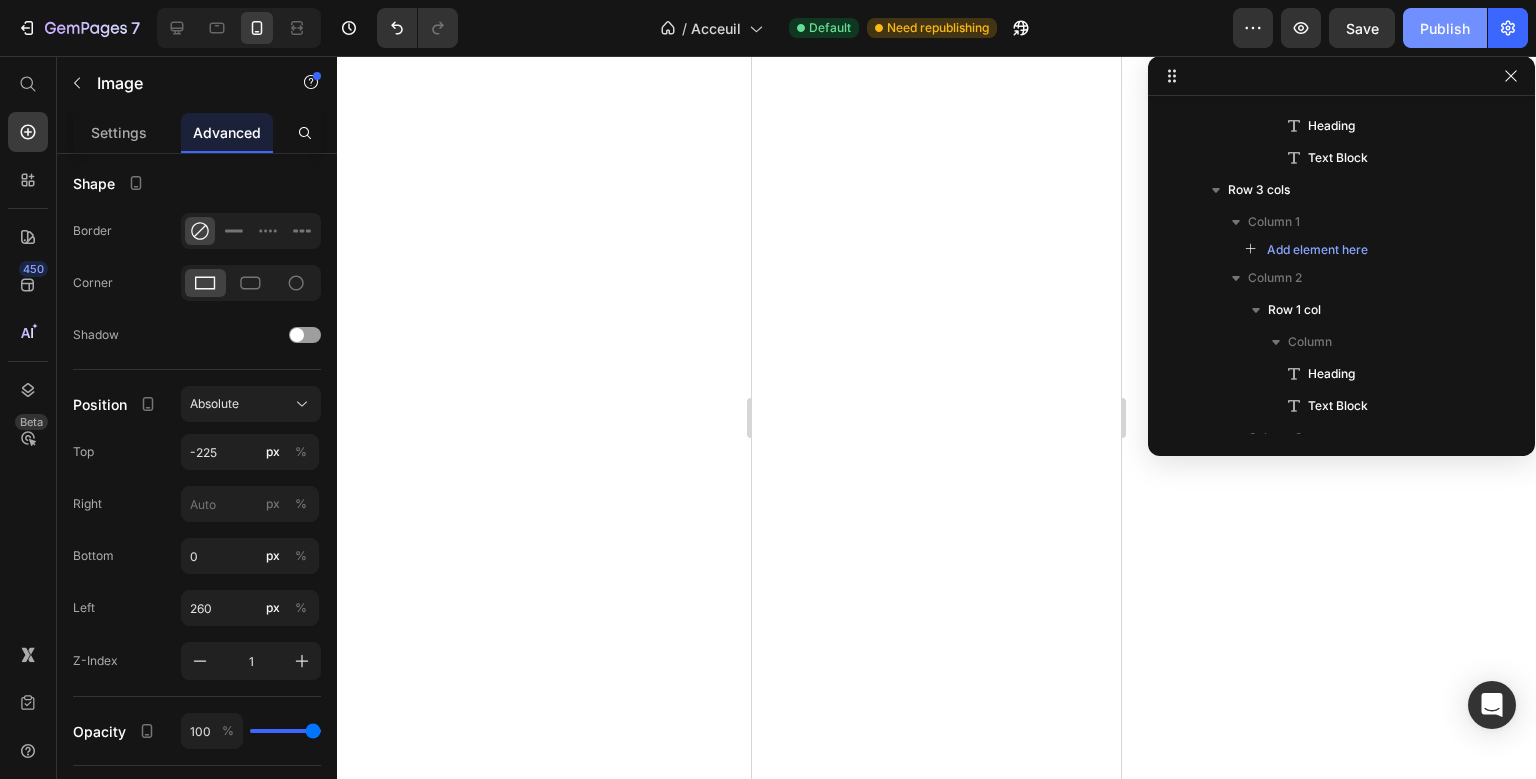 click on "Publish" at bounding box center [1445, 28] 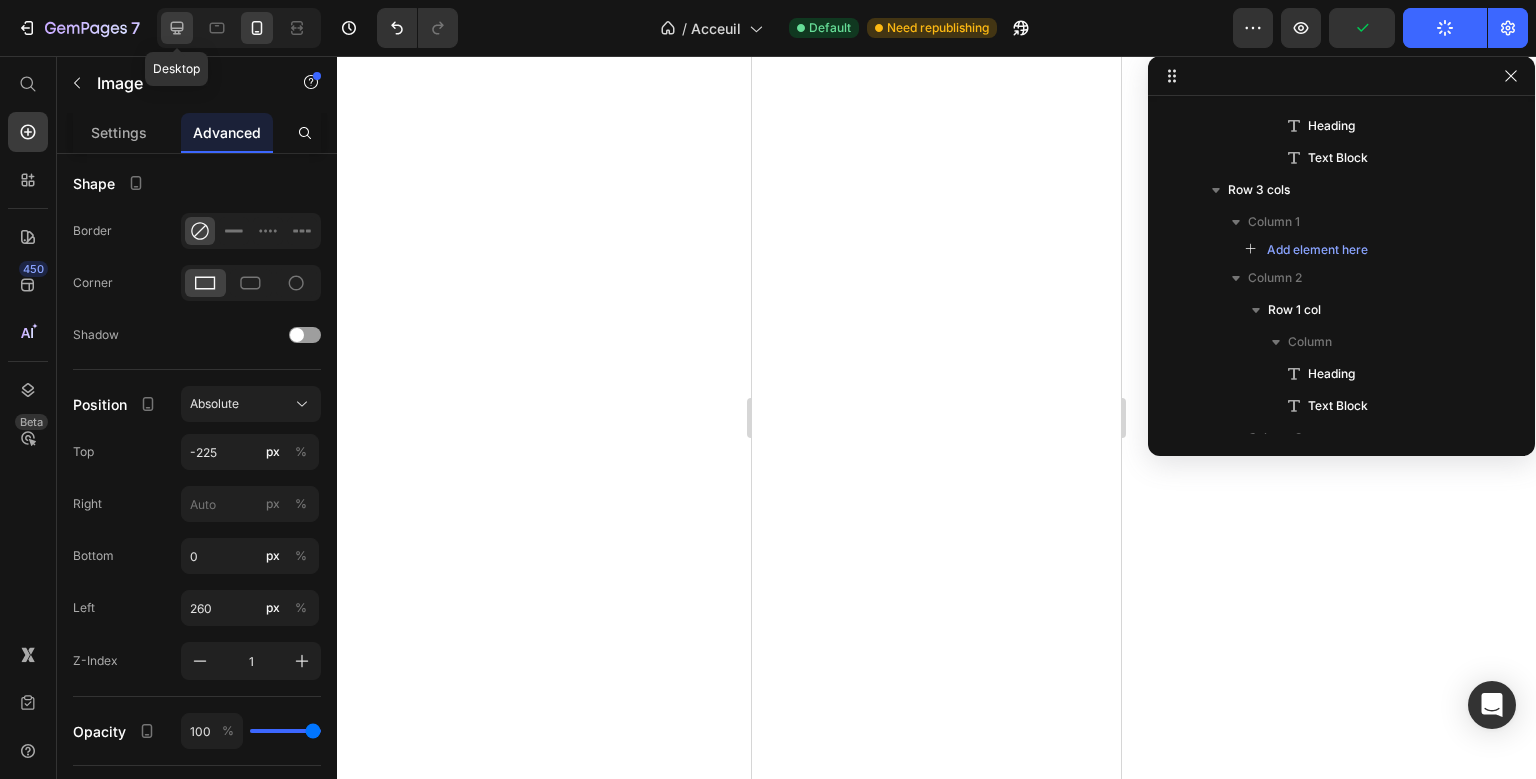 click 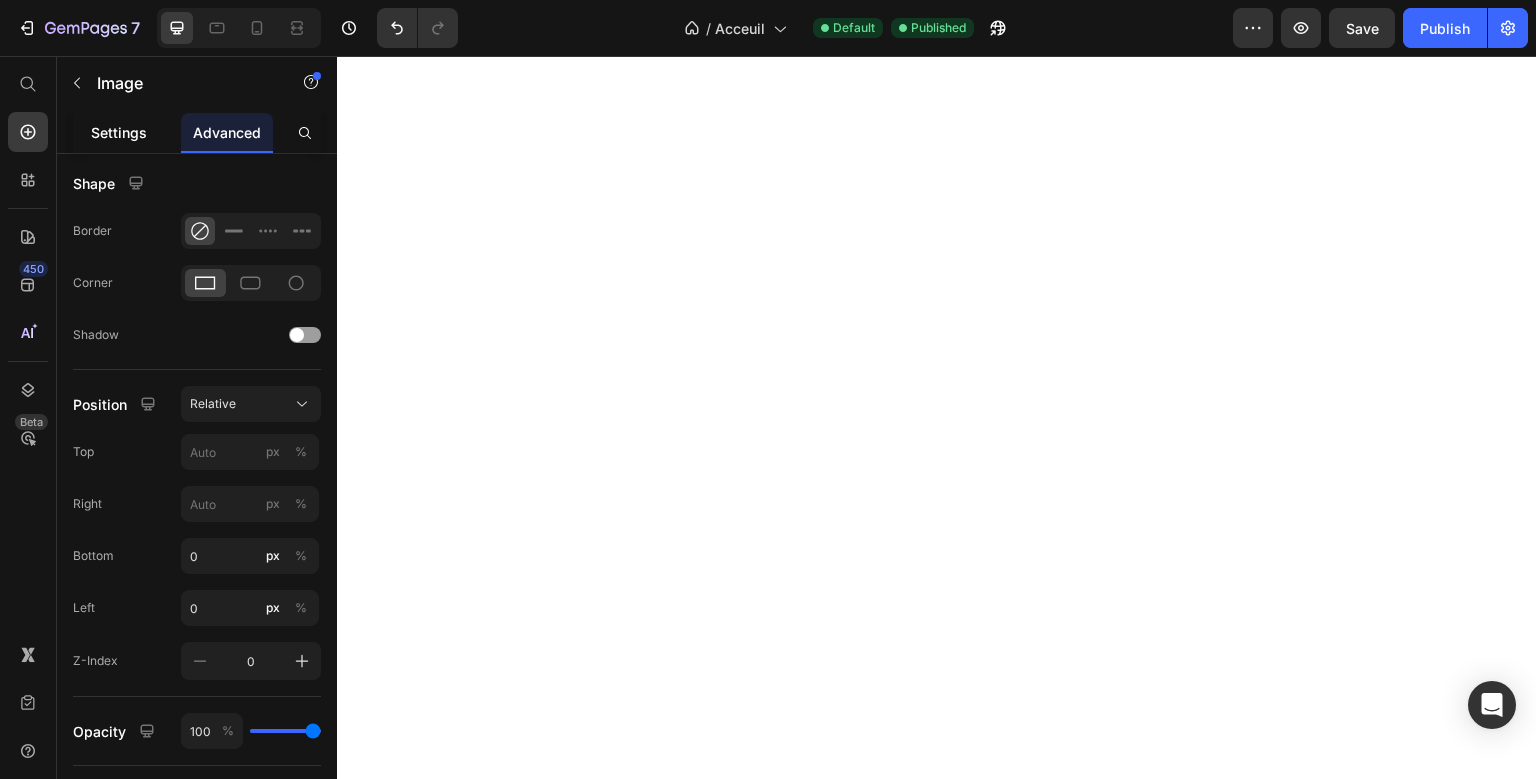 click on "Settings" at bounding box center [119, 132] 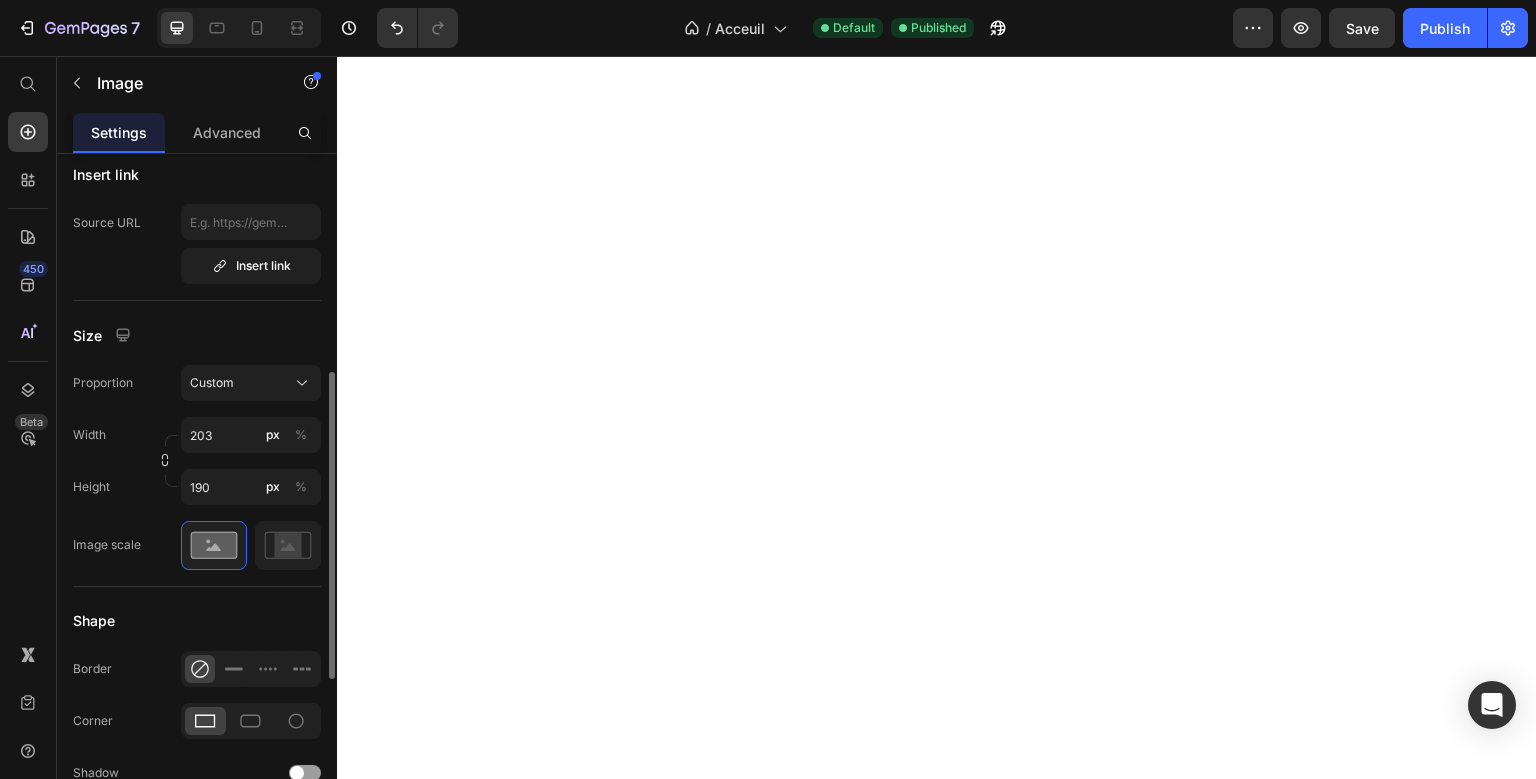 scroll, scrollTop: 410, scrollLeft: 0, axis: vertical 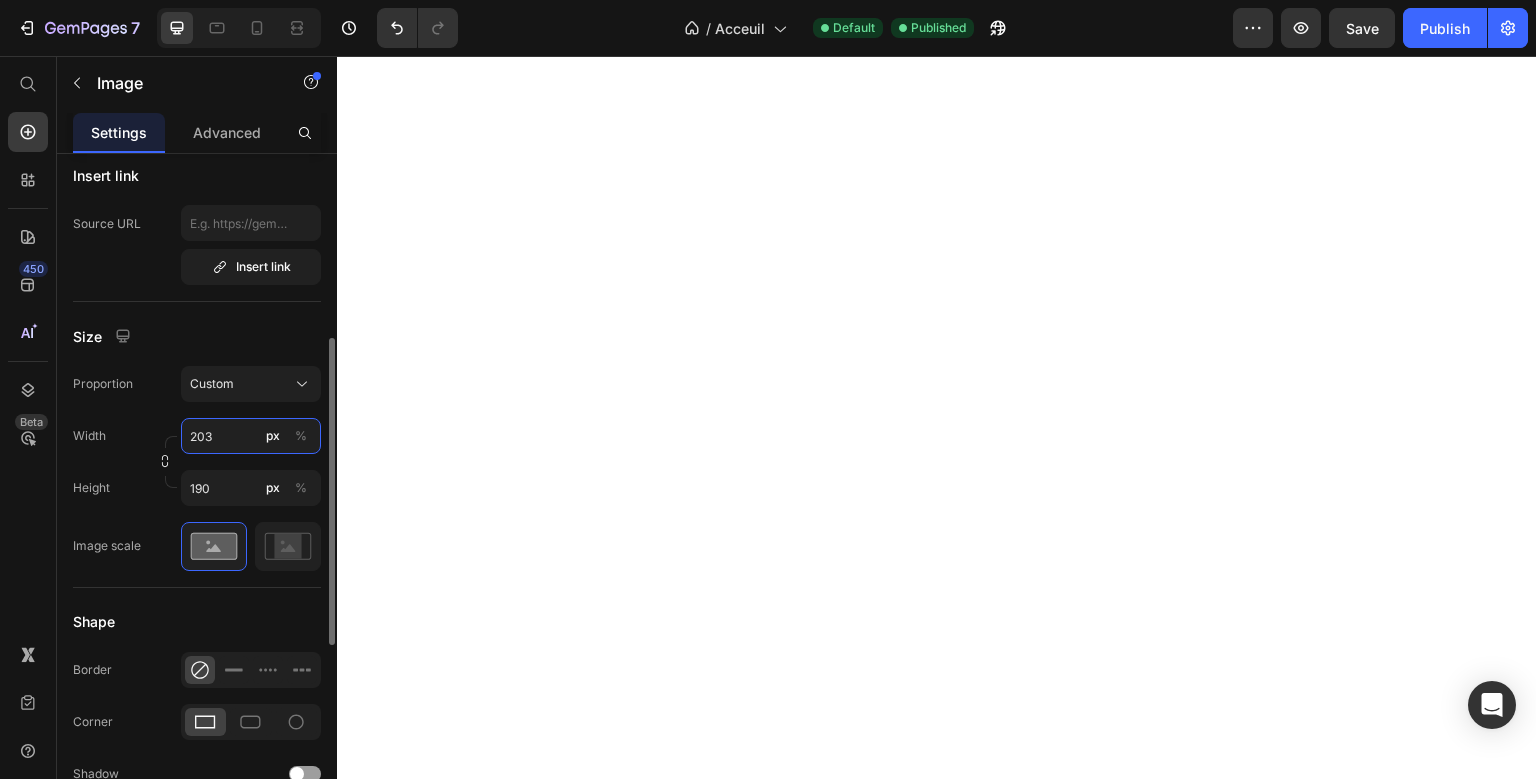 click on "203" at bounding box center [251, 436] 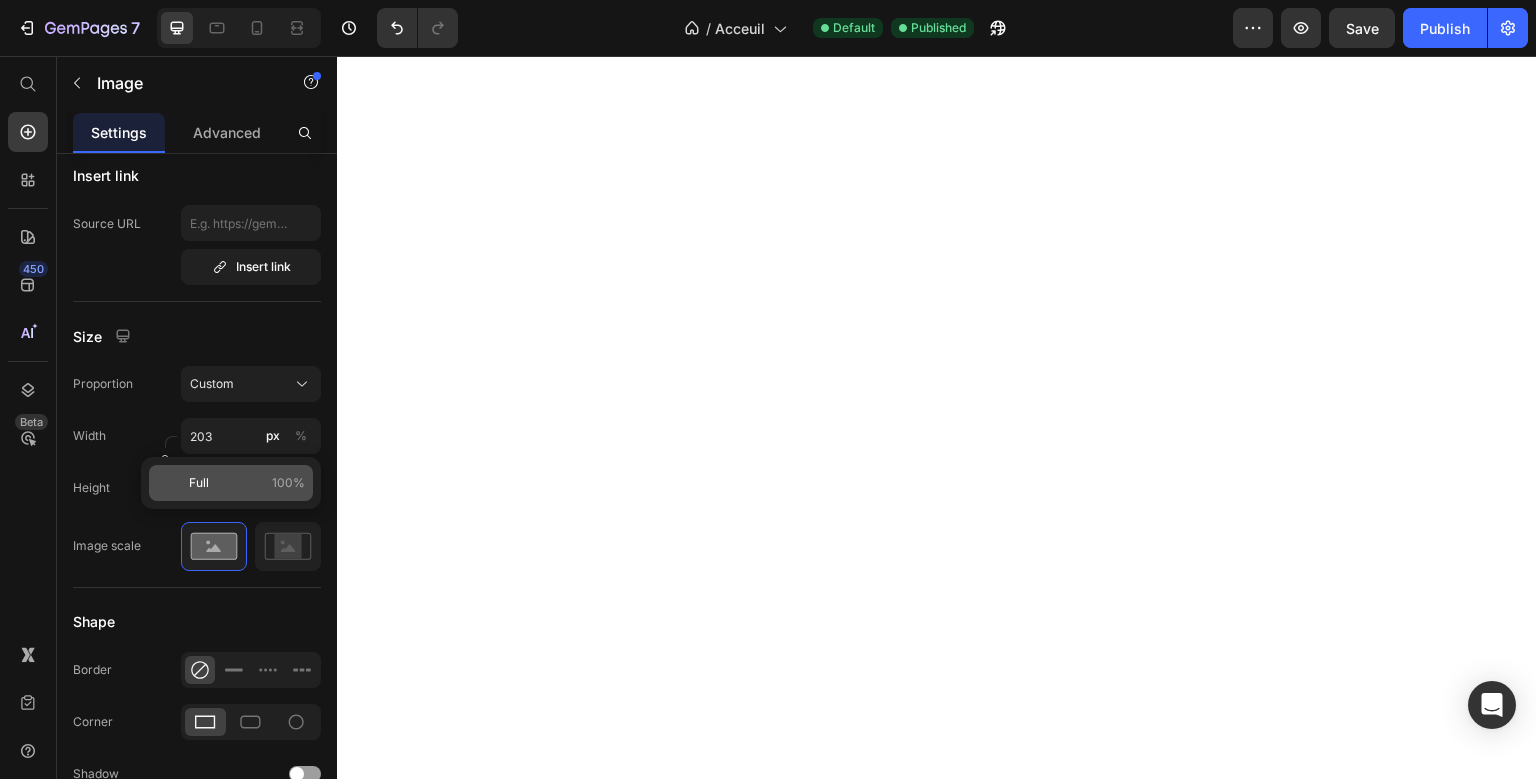 click on "100%" at bounding box center [288, 483] 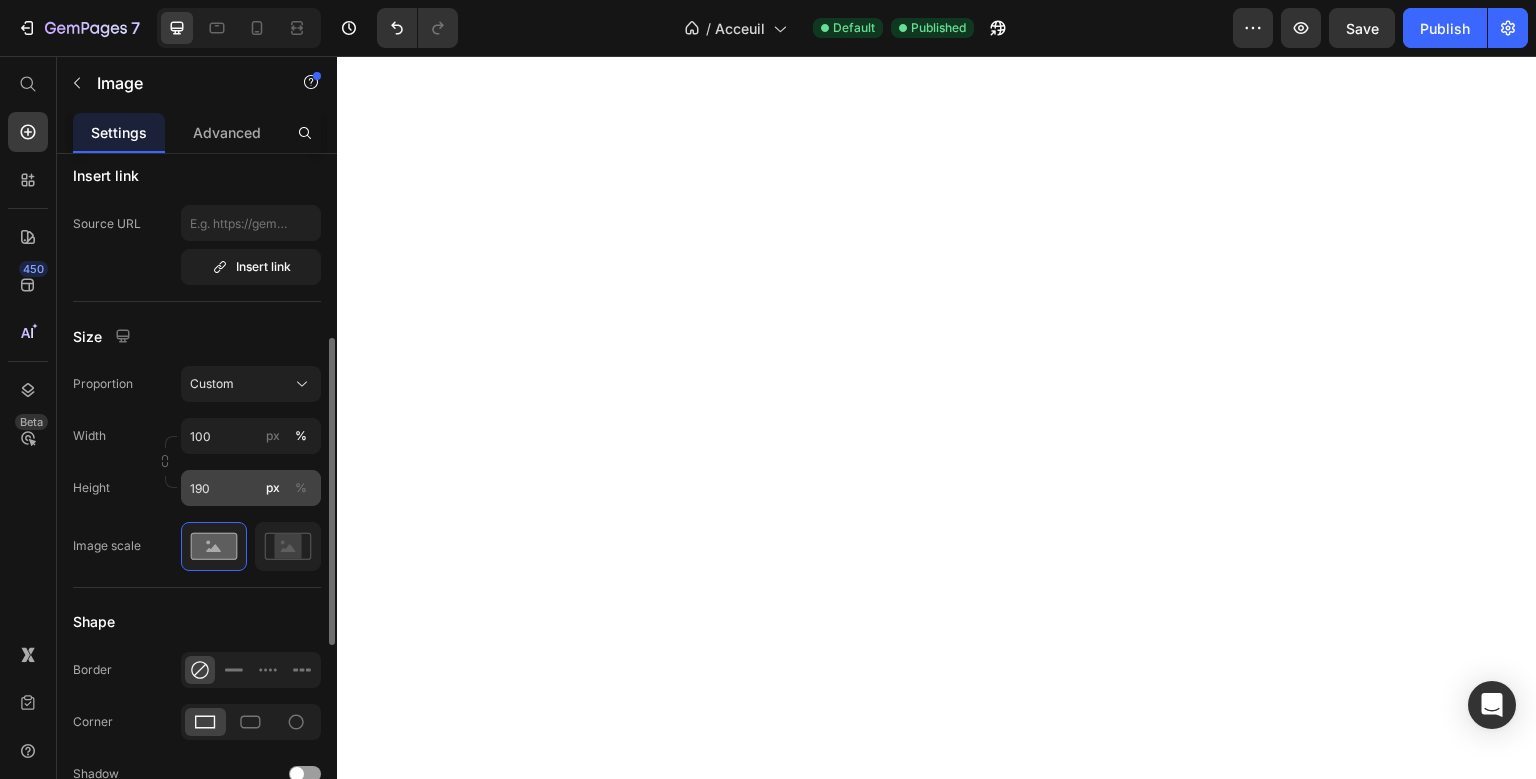 click on "%" at bounding box center [301, 488] 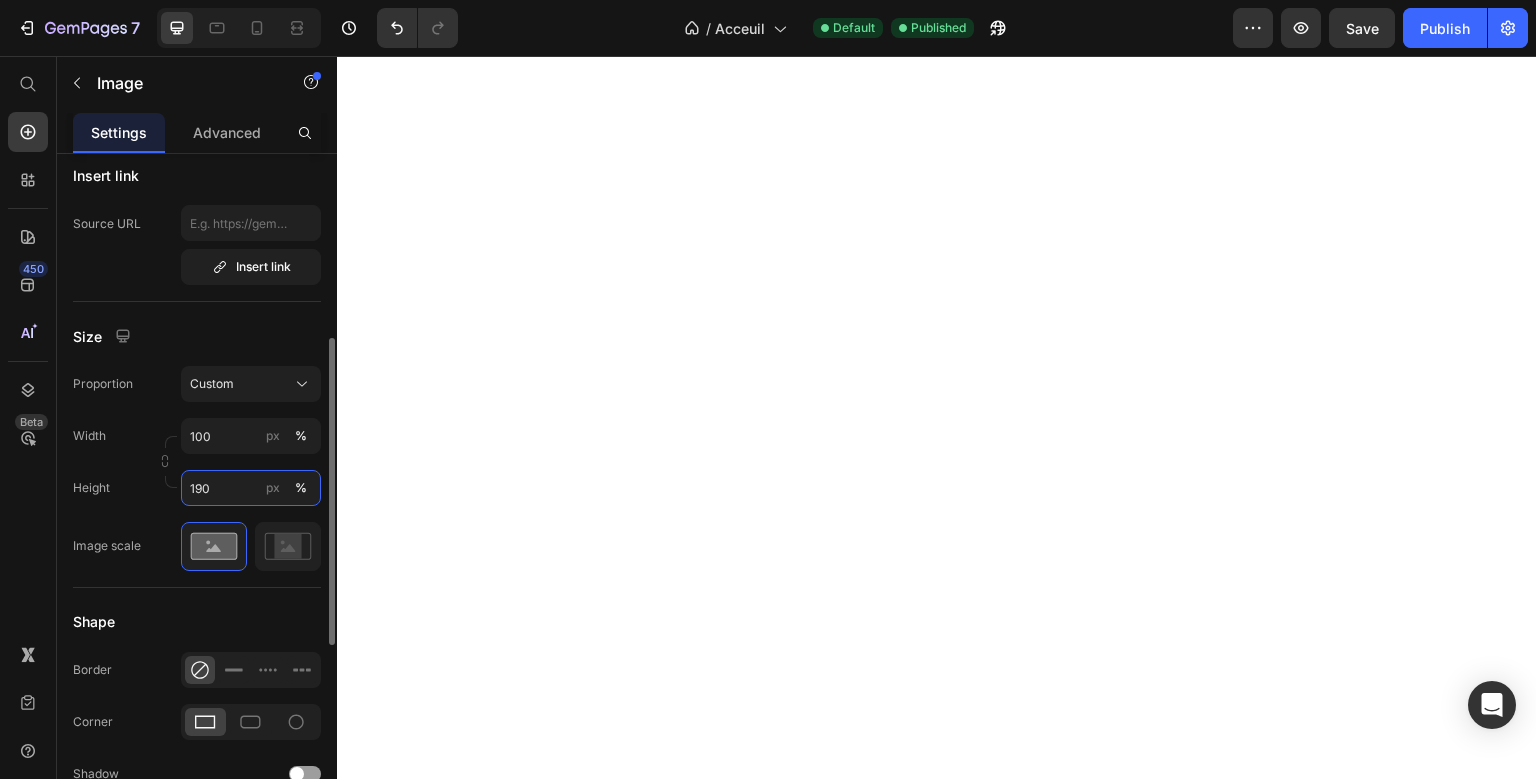 click on "190" at bounding box center (251, 488) 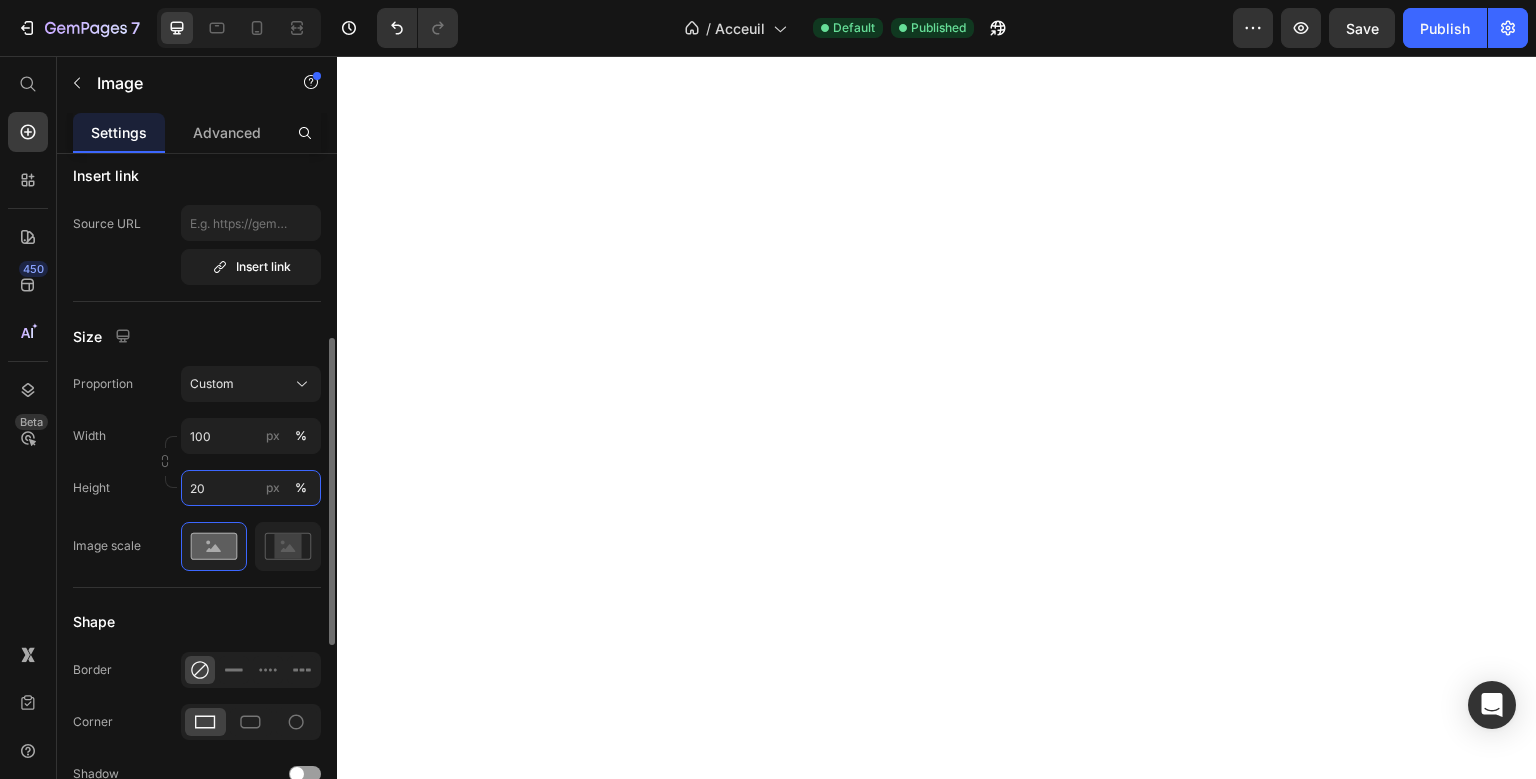 type on "2" 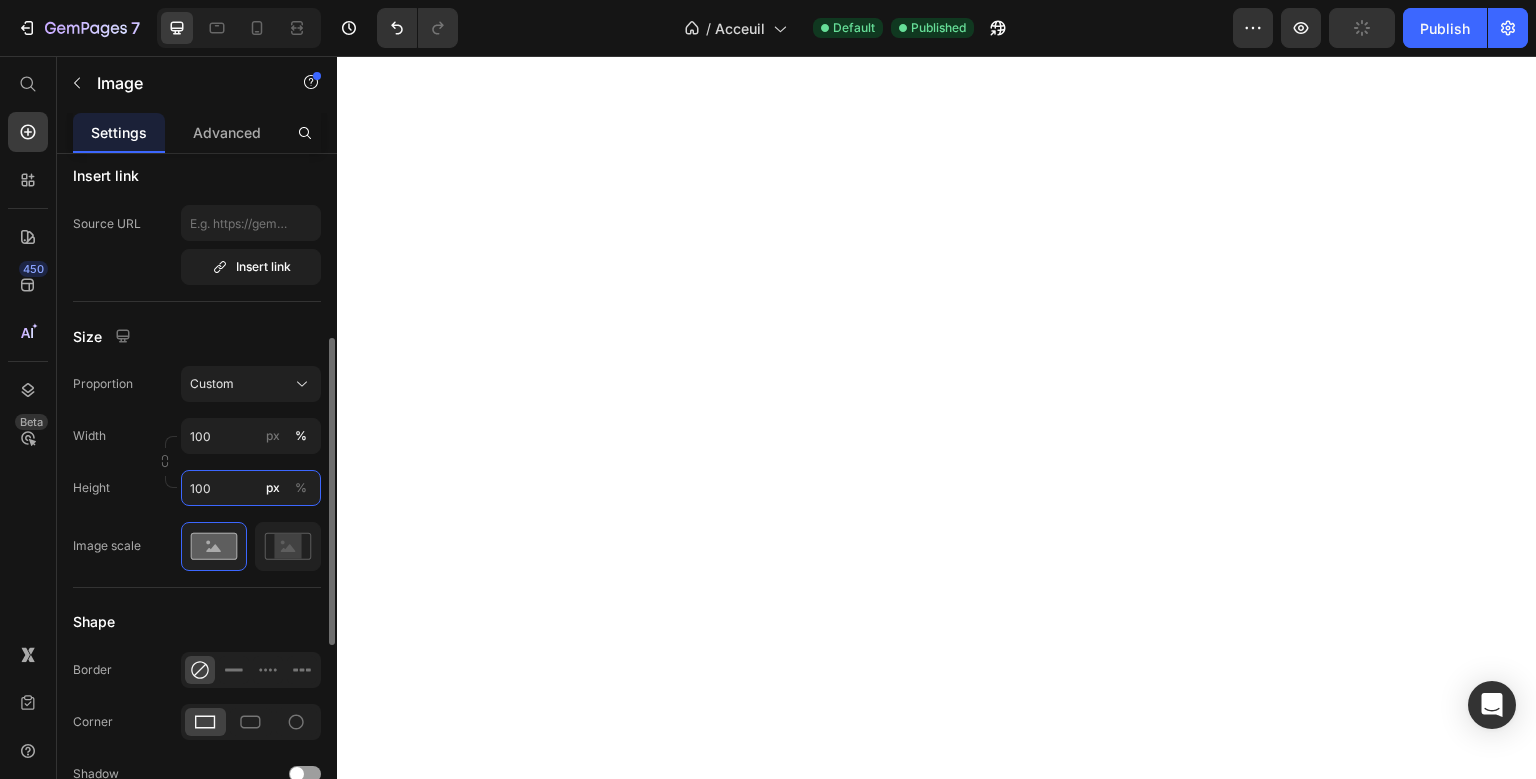 type on "190" 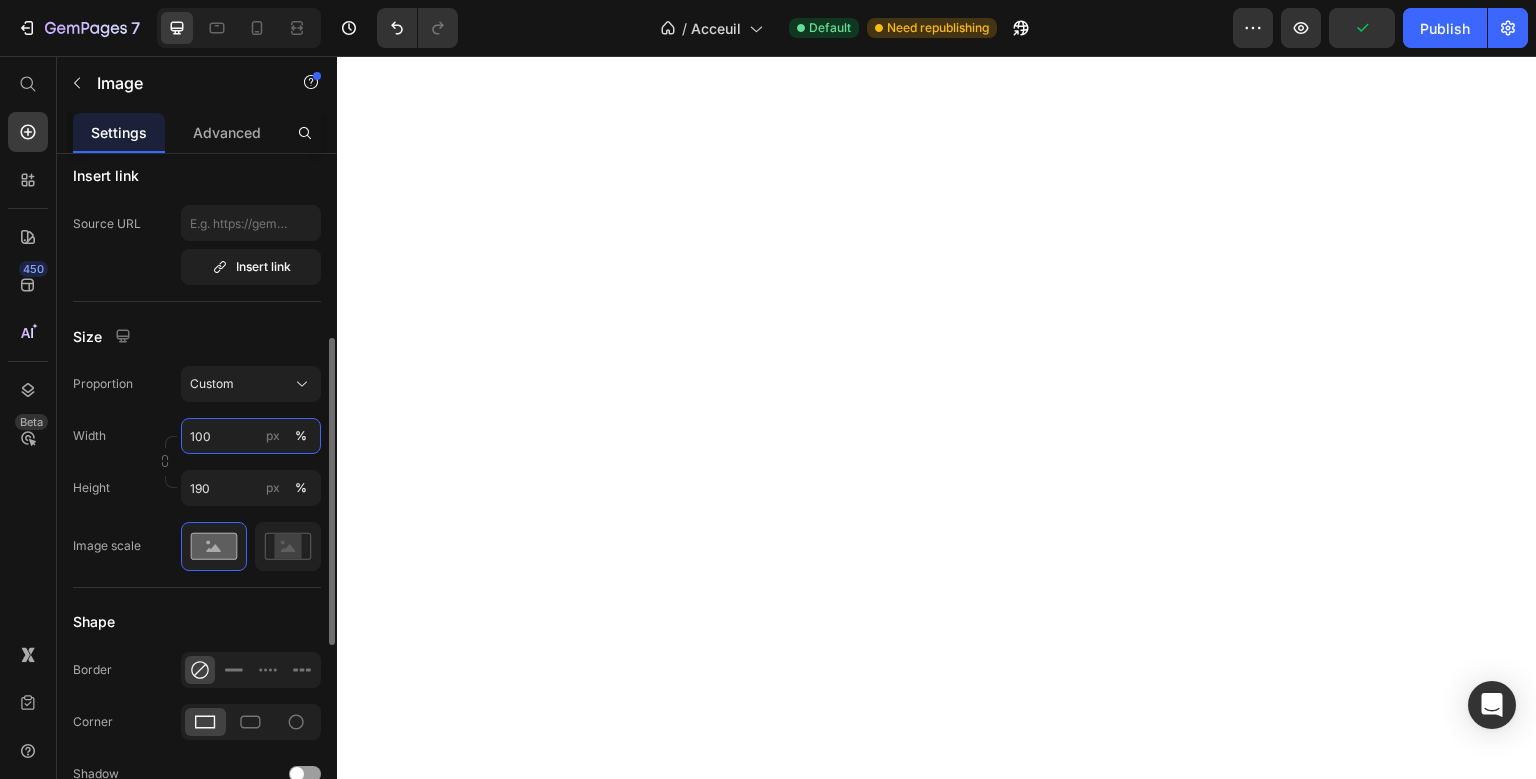 click on "100" at bounding box center (251, 436) 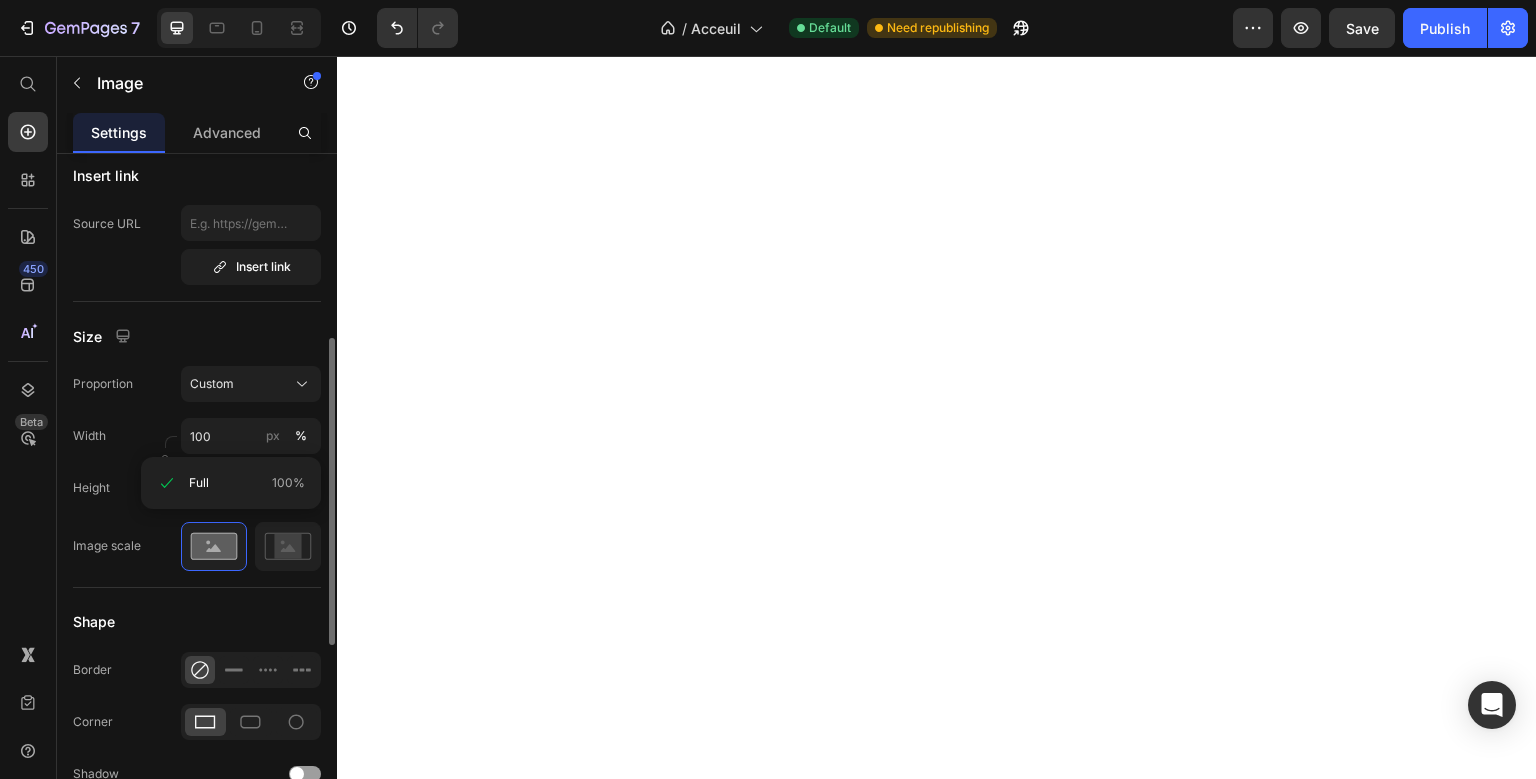 click on "Size" at bounding box center (197, 336) 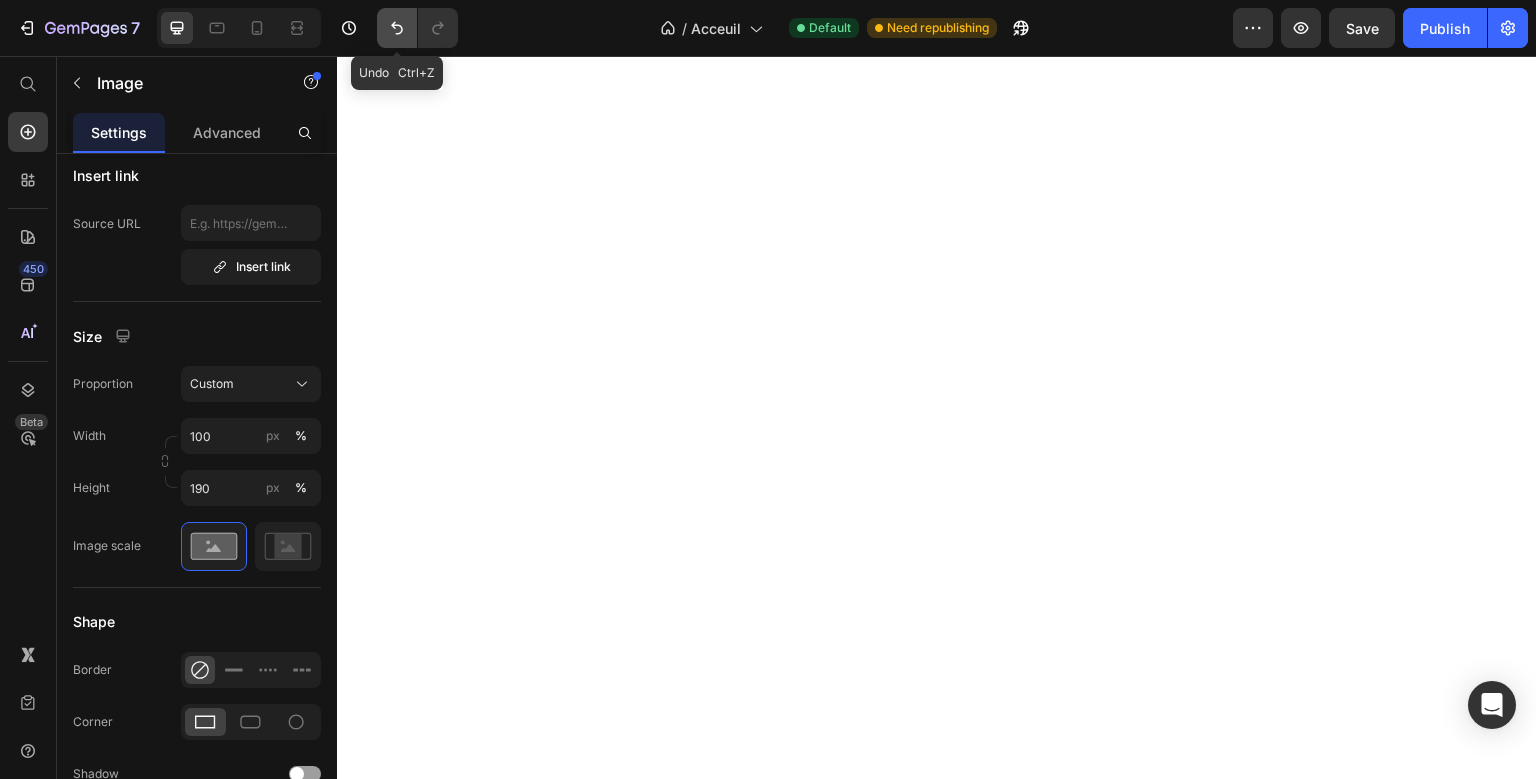 click 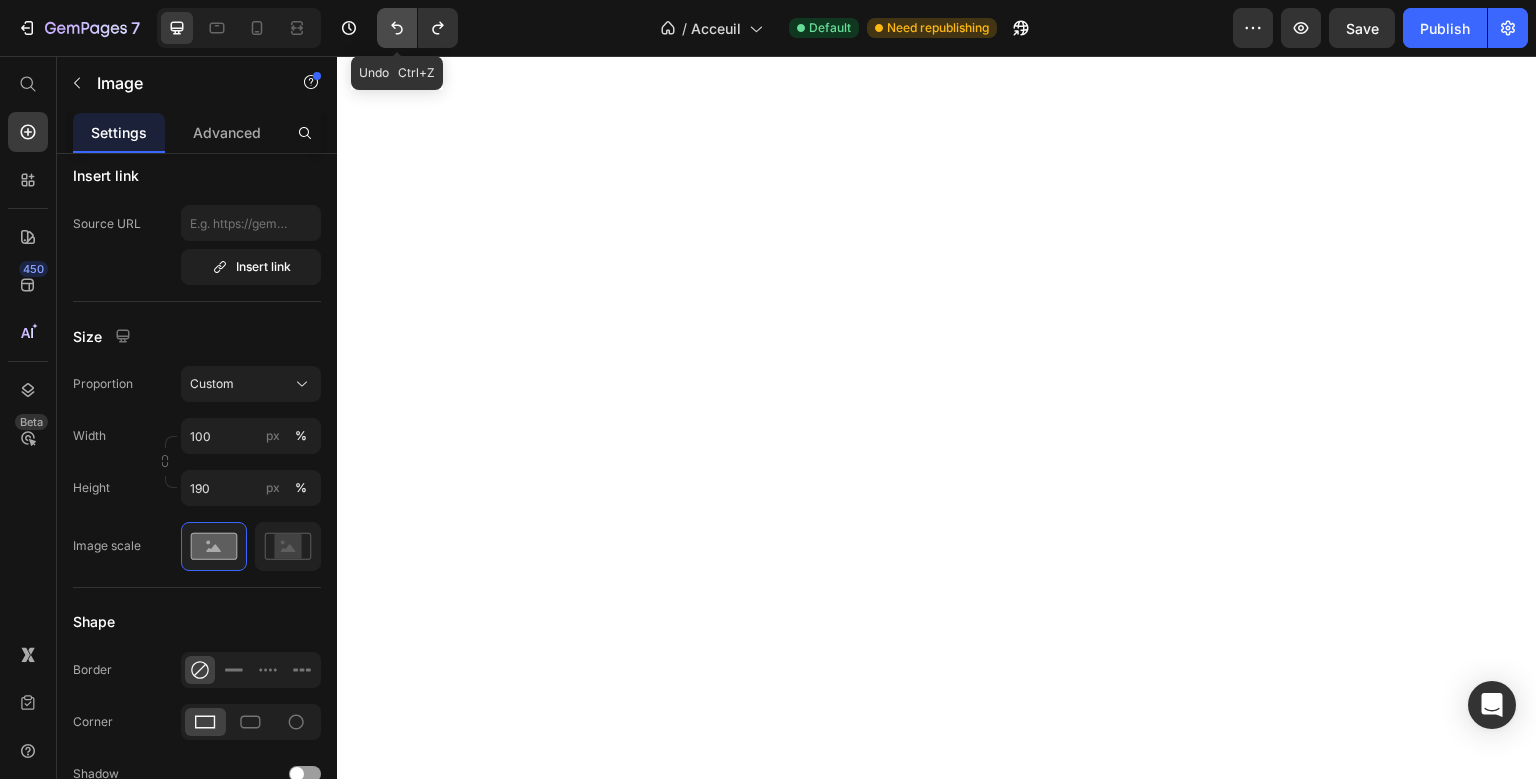 click 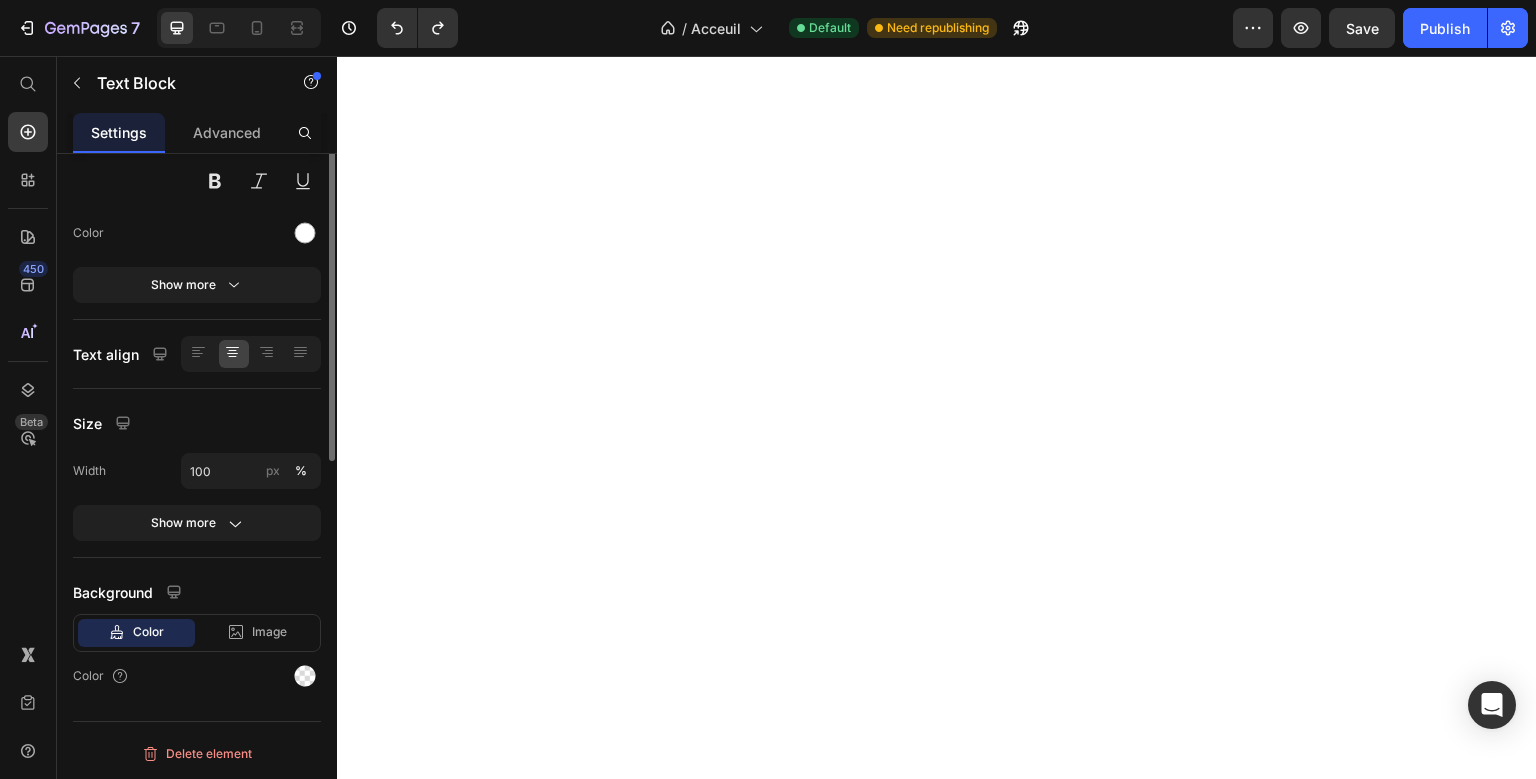 scroll, scrollTop: 0, scrollLeft: 0, axis: both 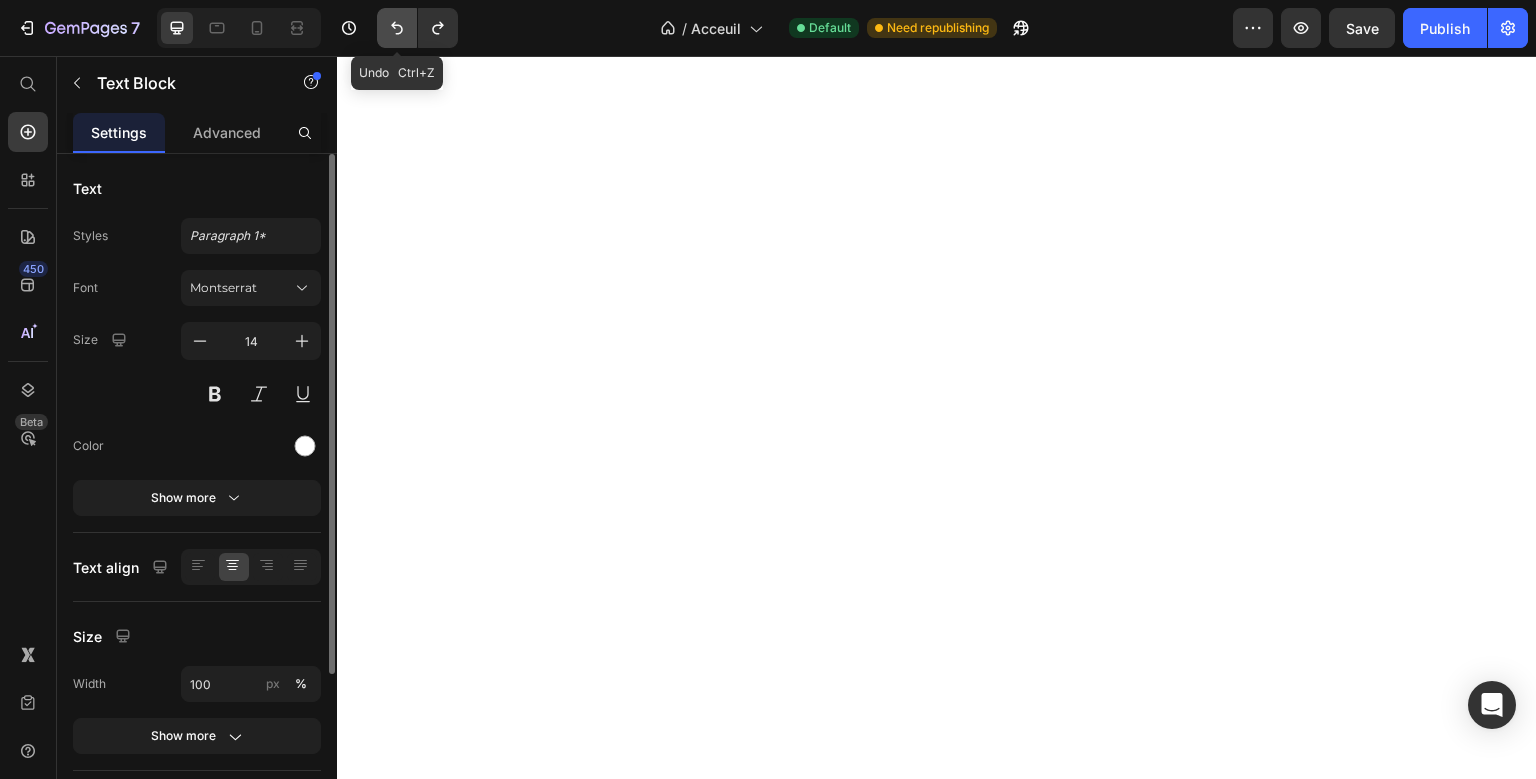 click 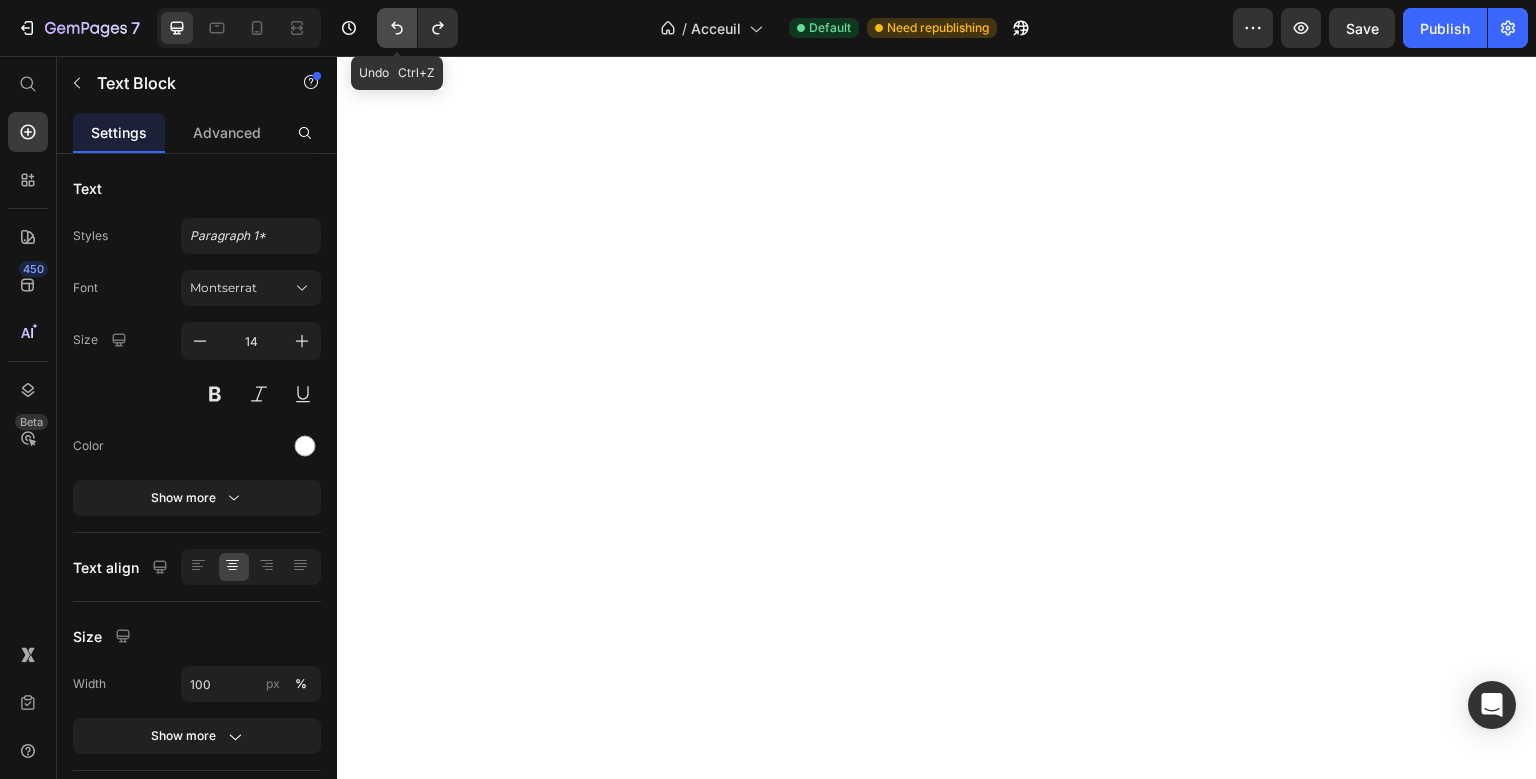 click 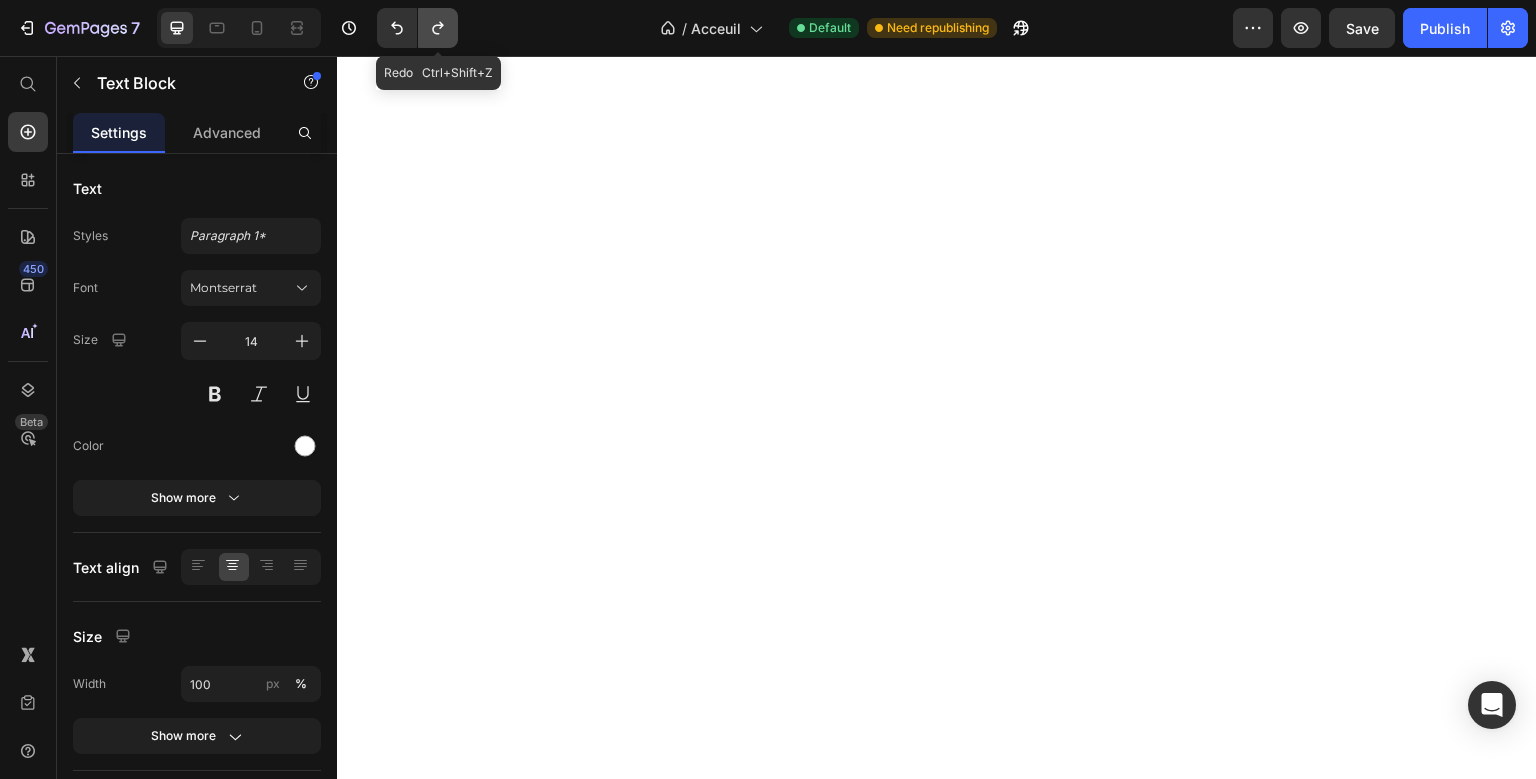 click 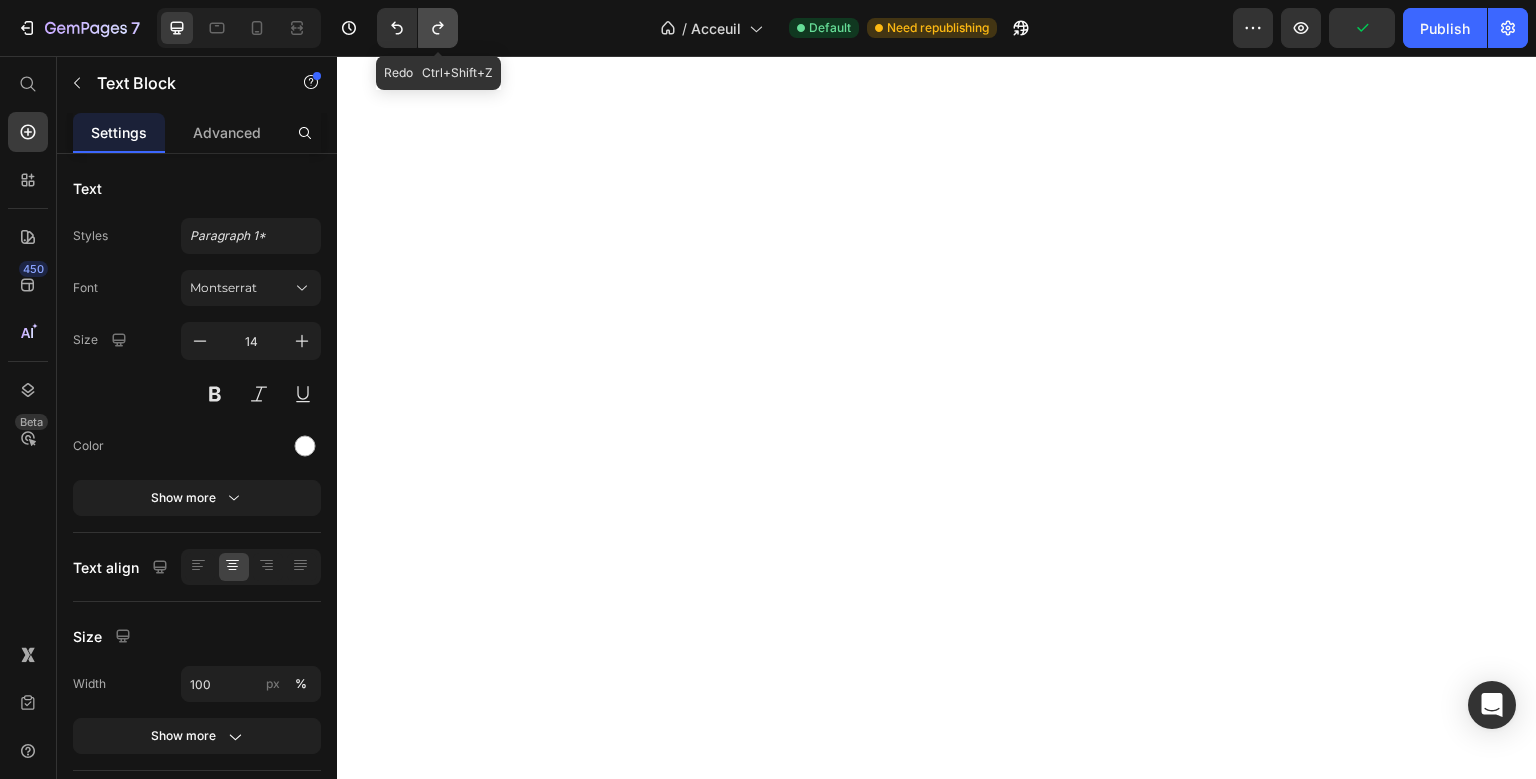 click 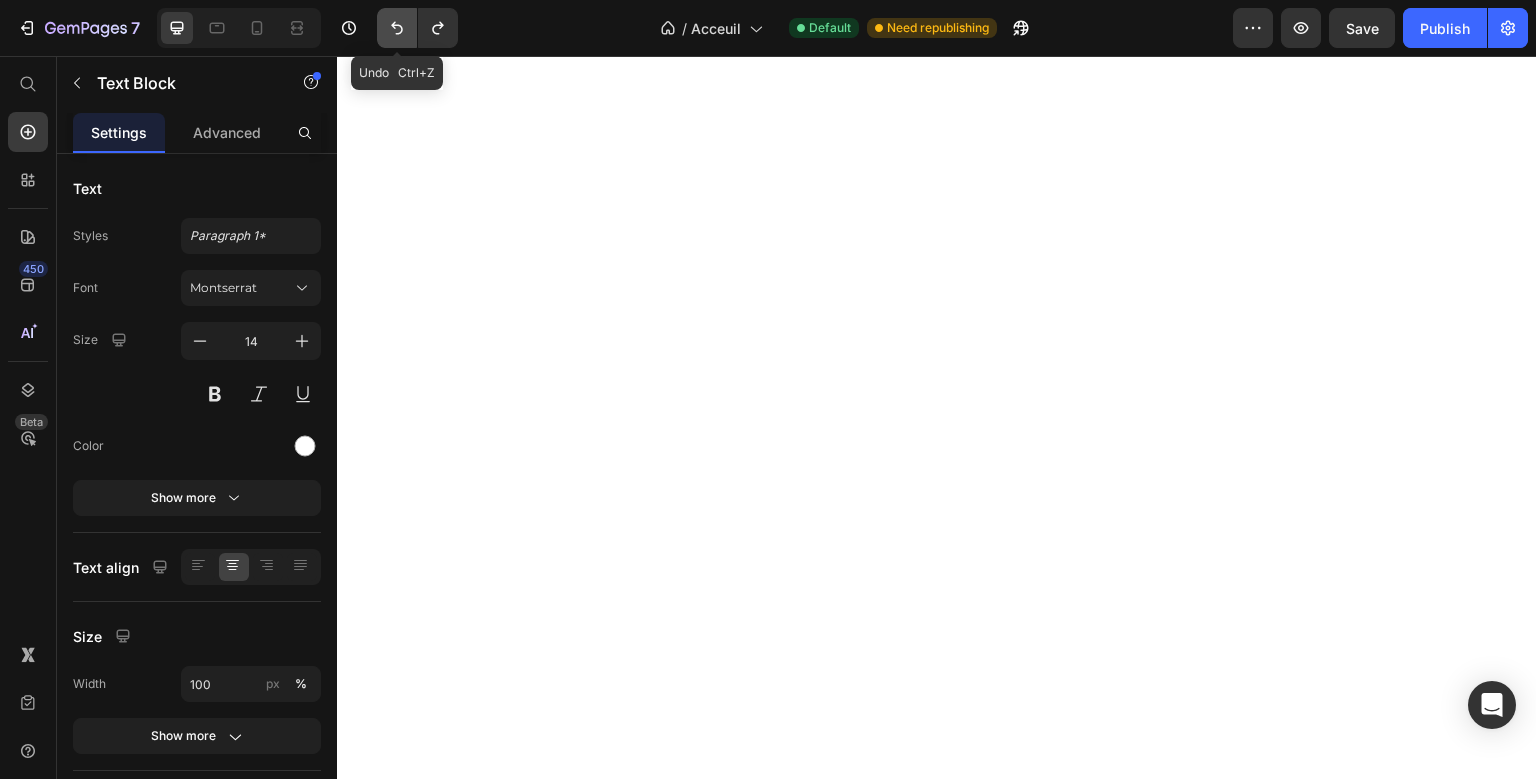 click 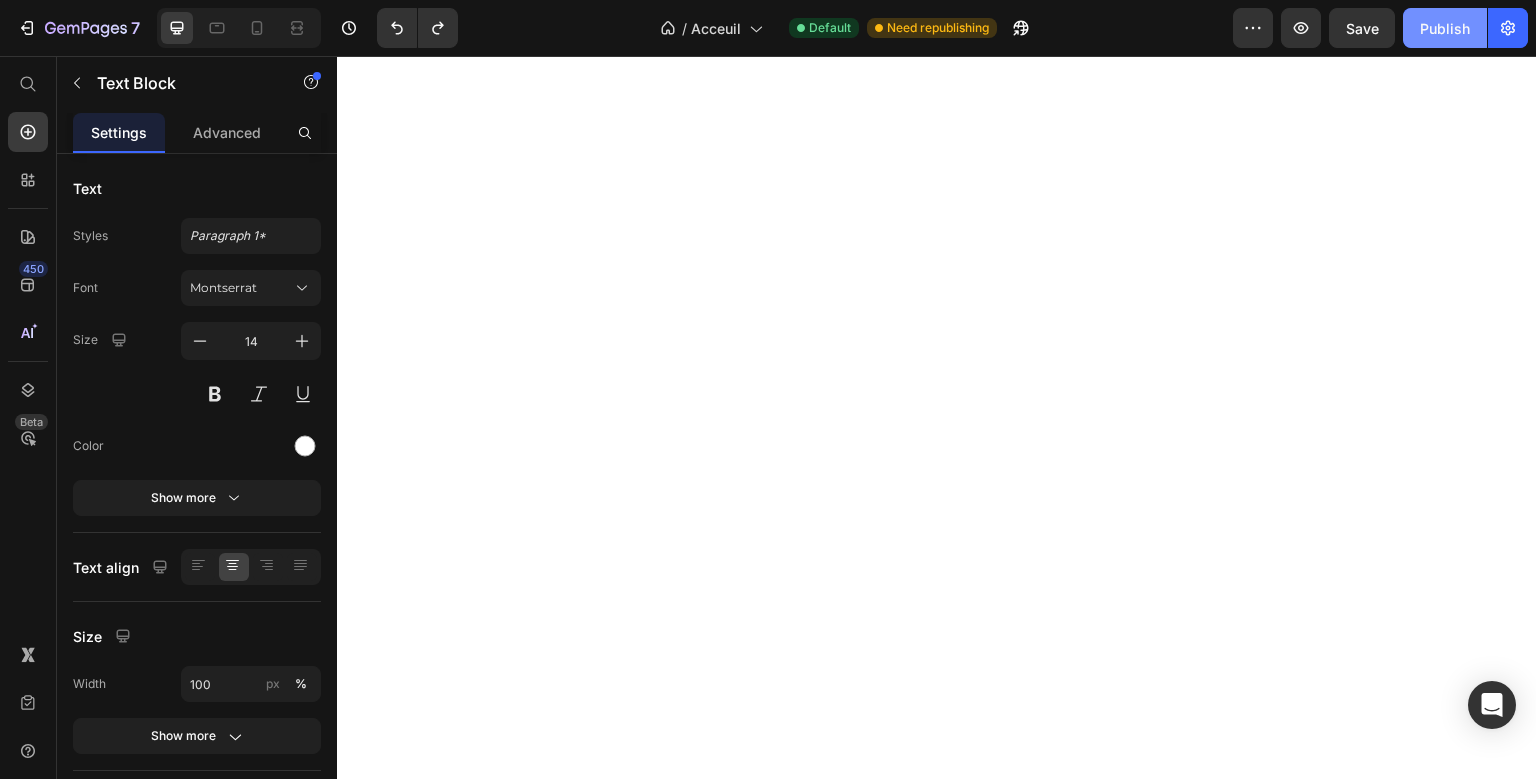 click on "Publish" at bounding box center (1445, 28) 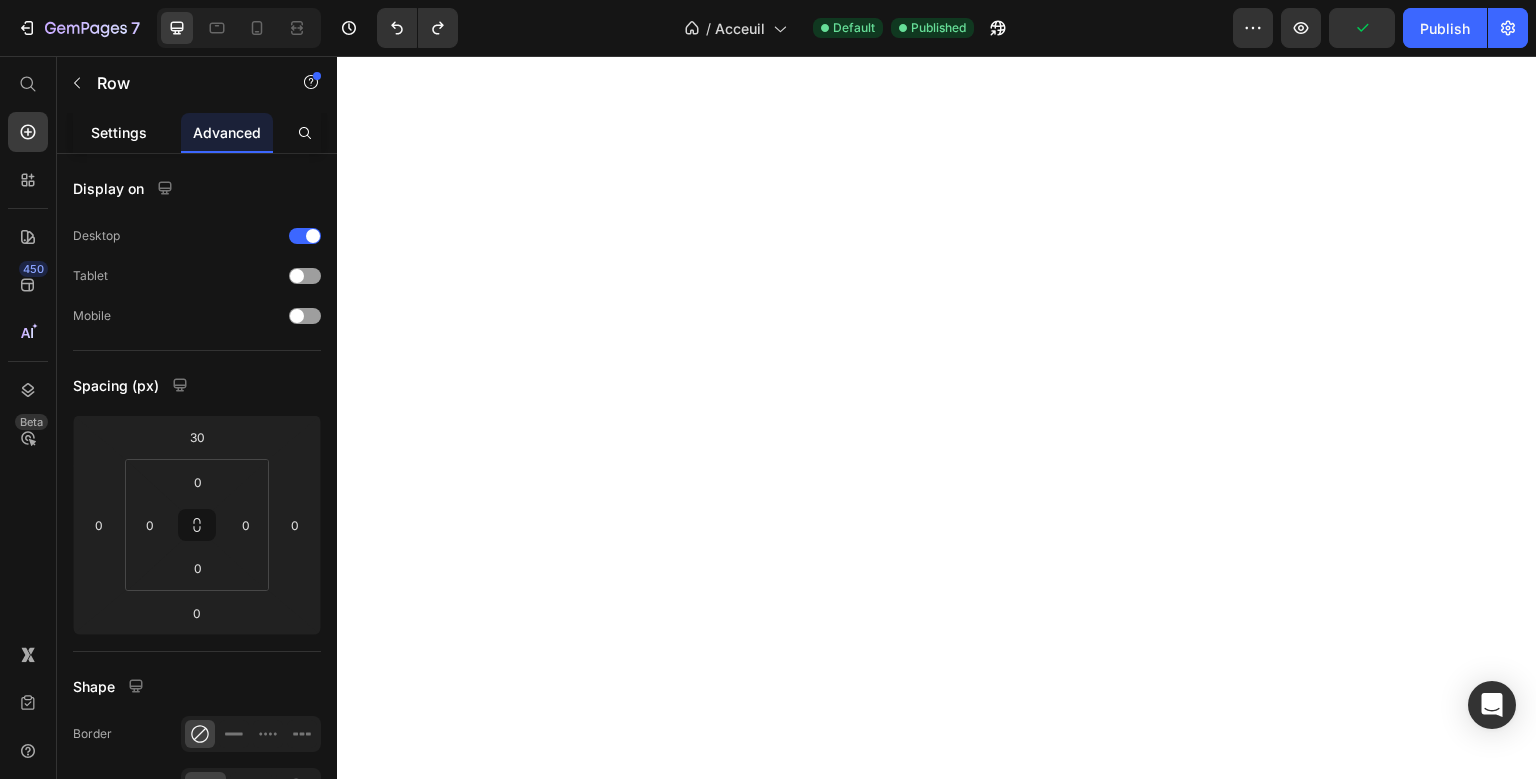 click on "Settings" at bounding box center [119, 132] 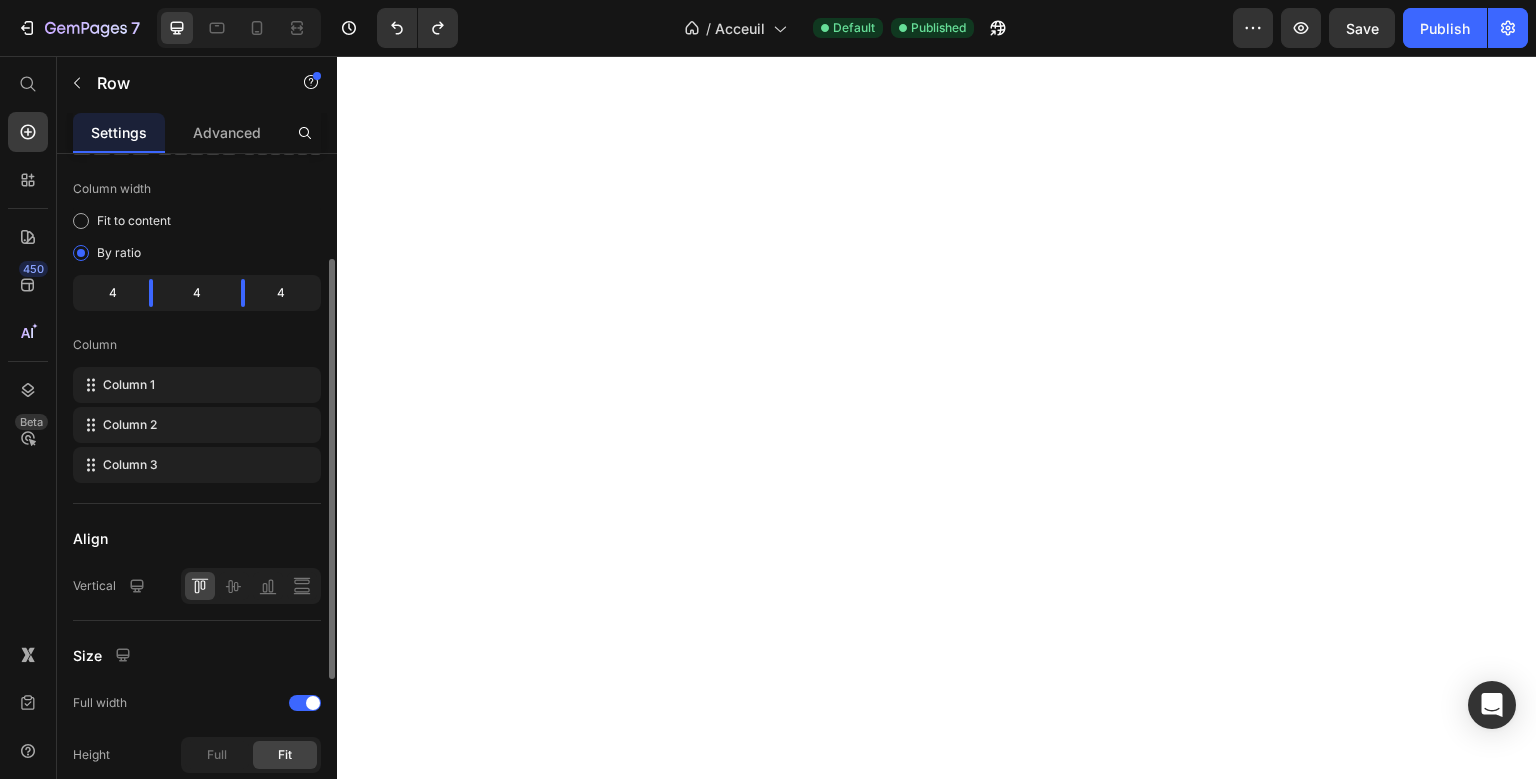 scroll, scrollTop: 158, scrollLeft: 0, axis: vertical 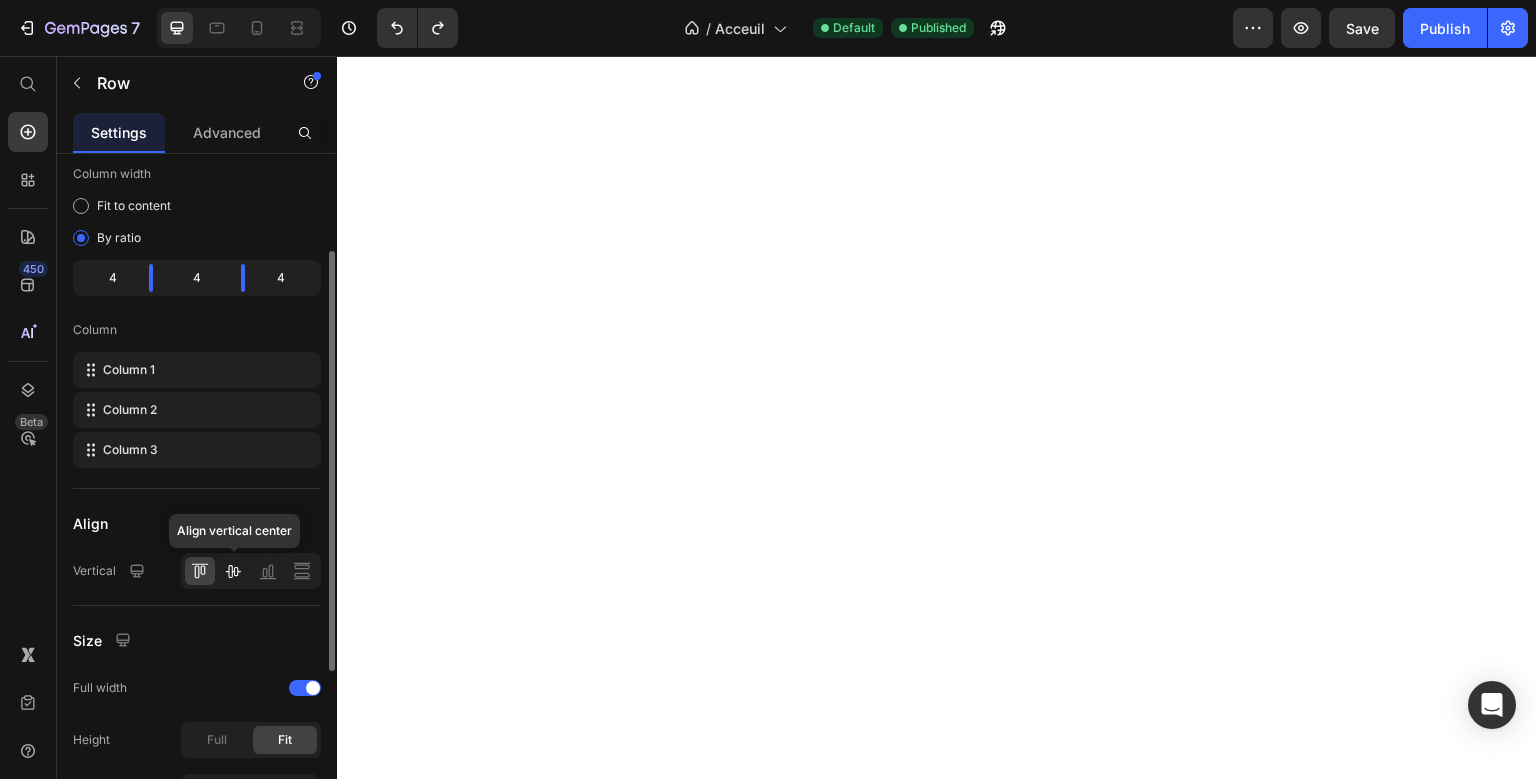 click 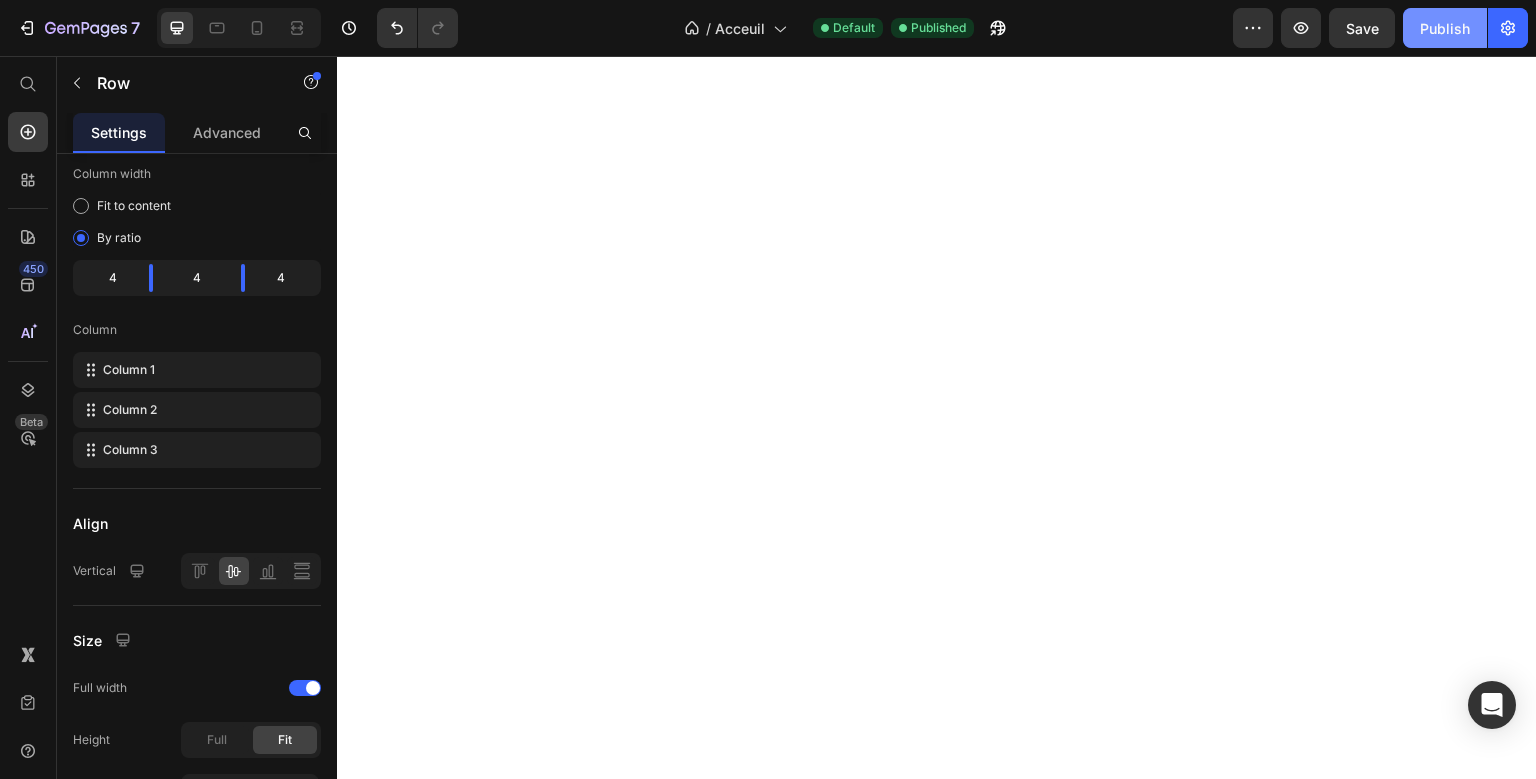 click on "Publish" 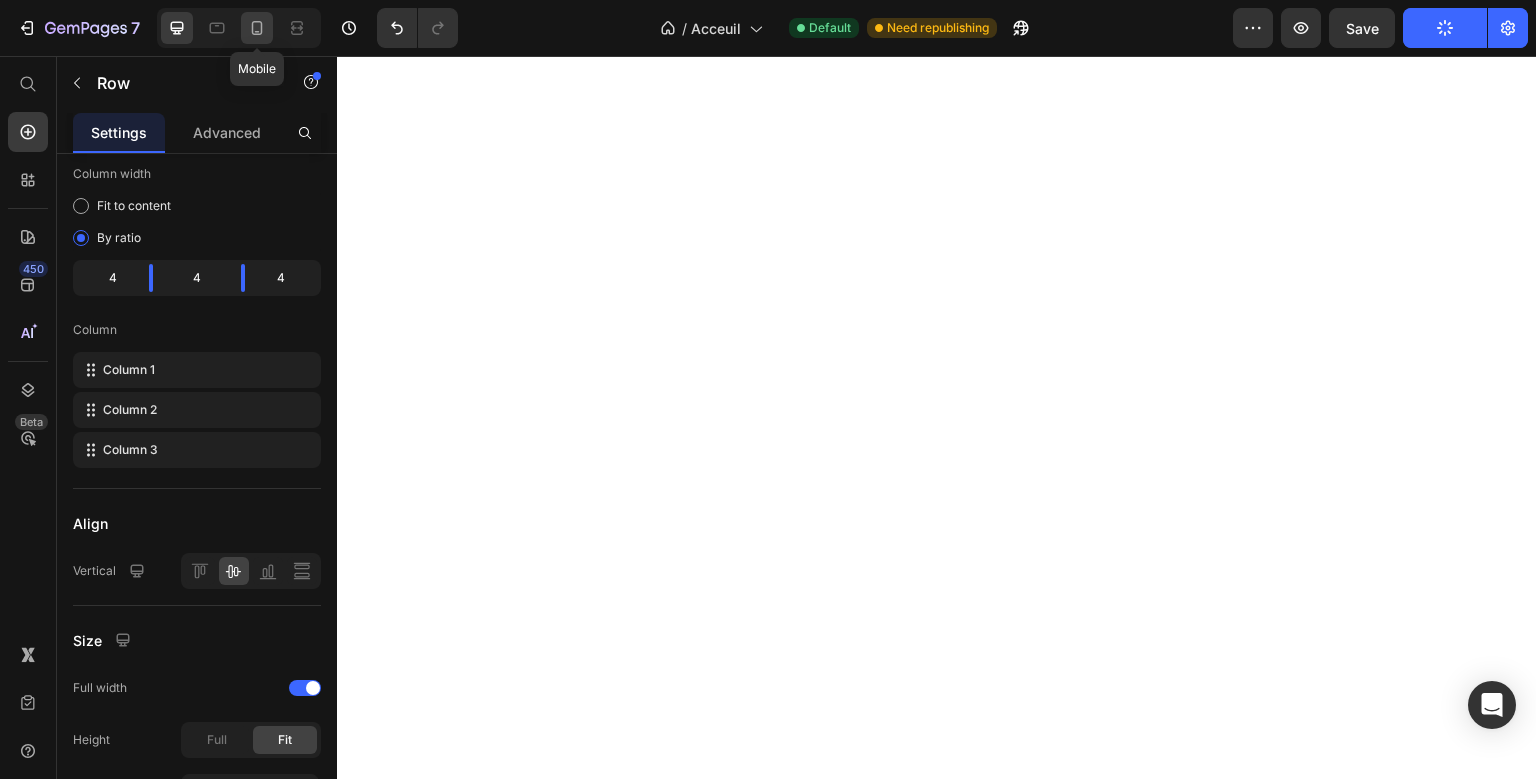 click 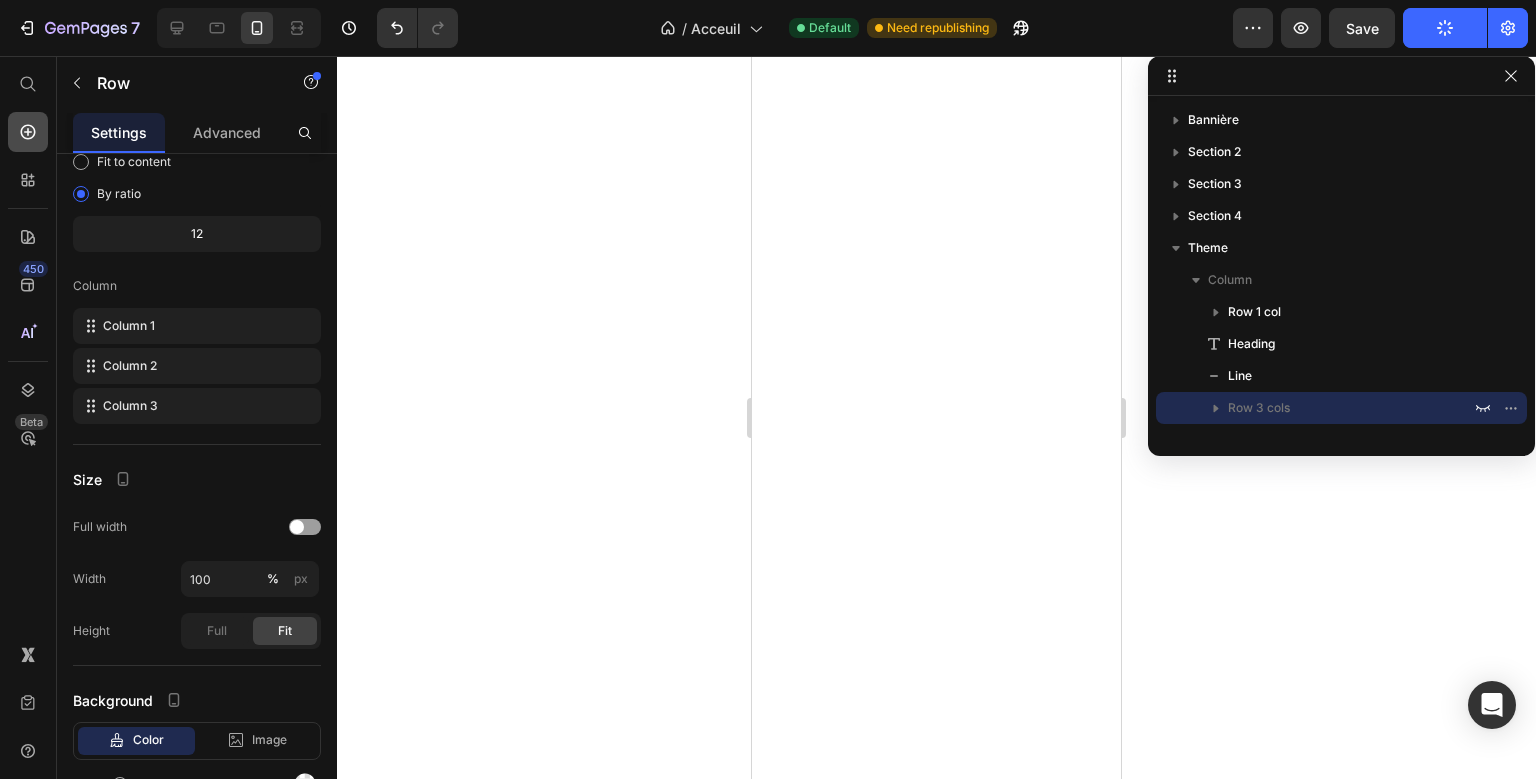 click 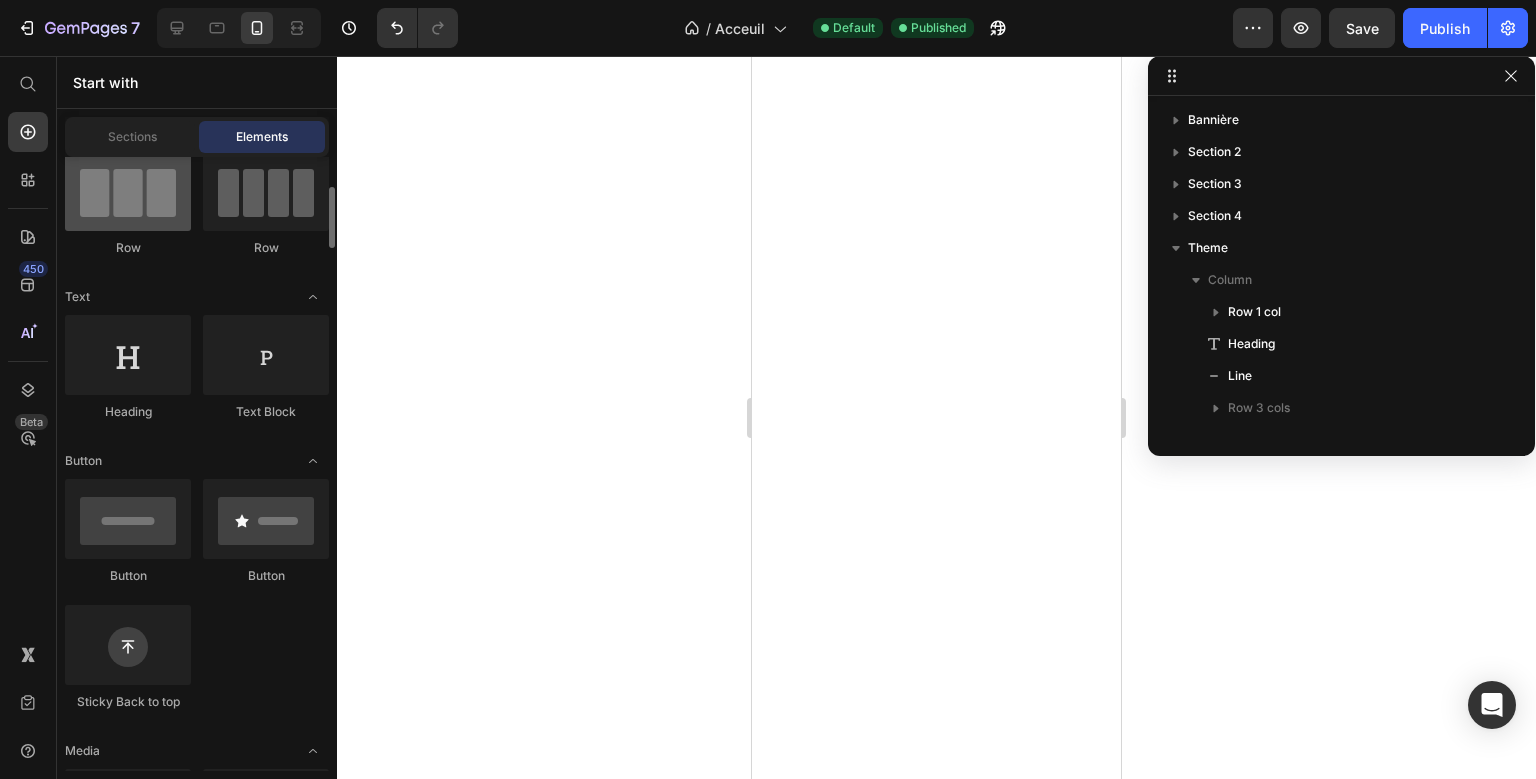 scroll, scrollTop: 189, scrollLeft: 0, axis: vertical 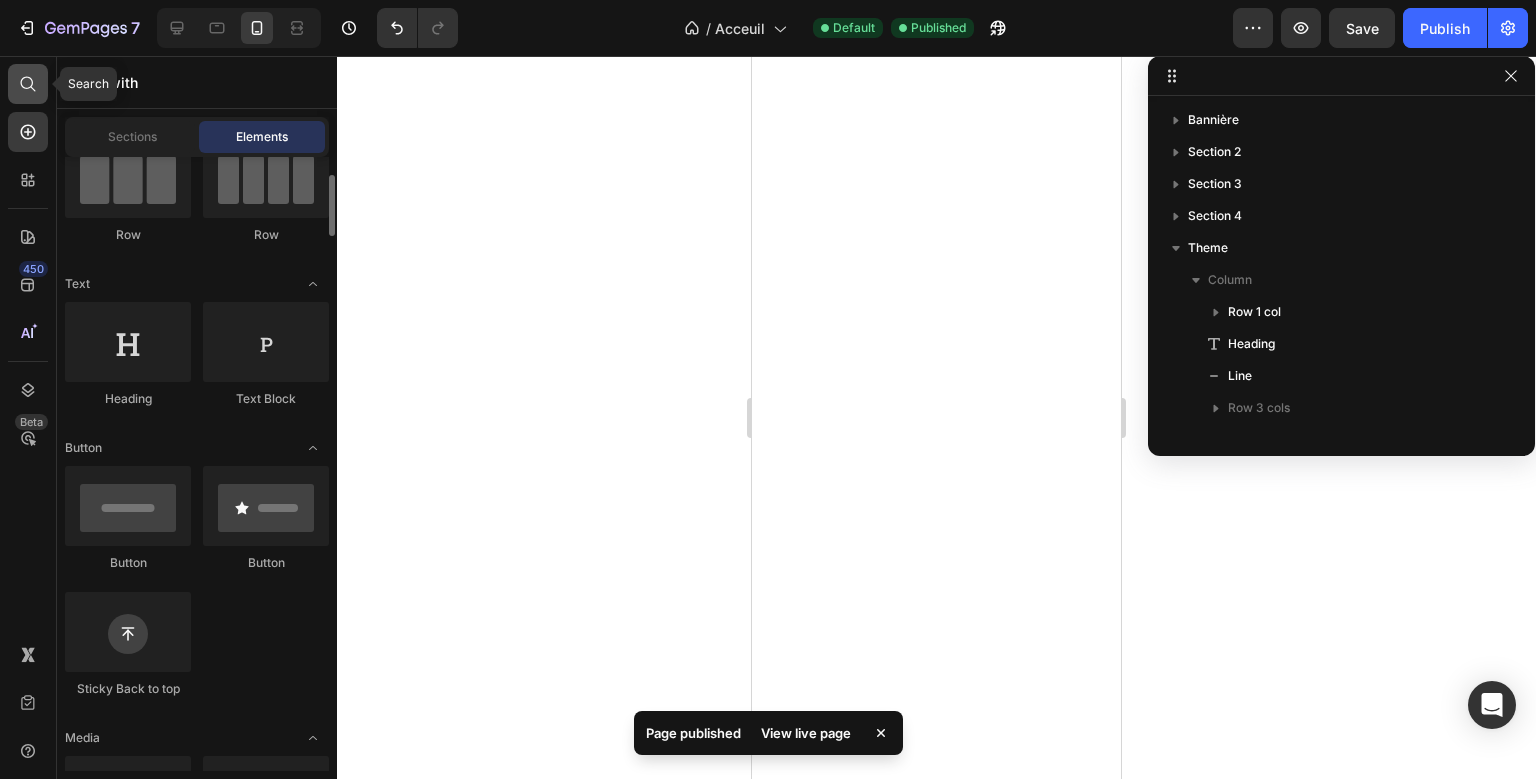 click 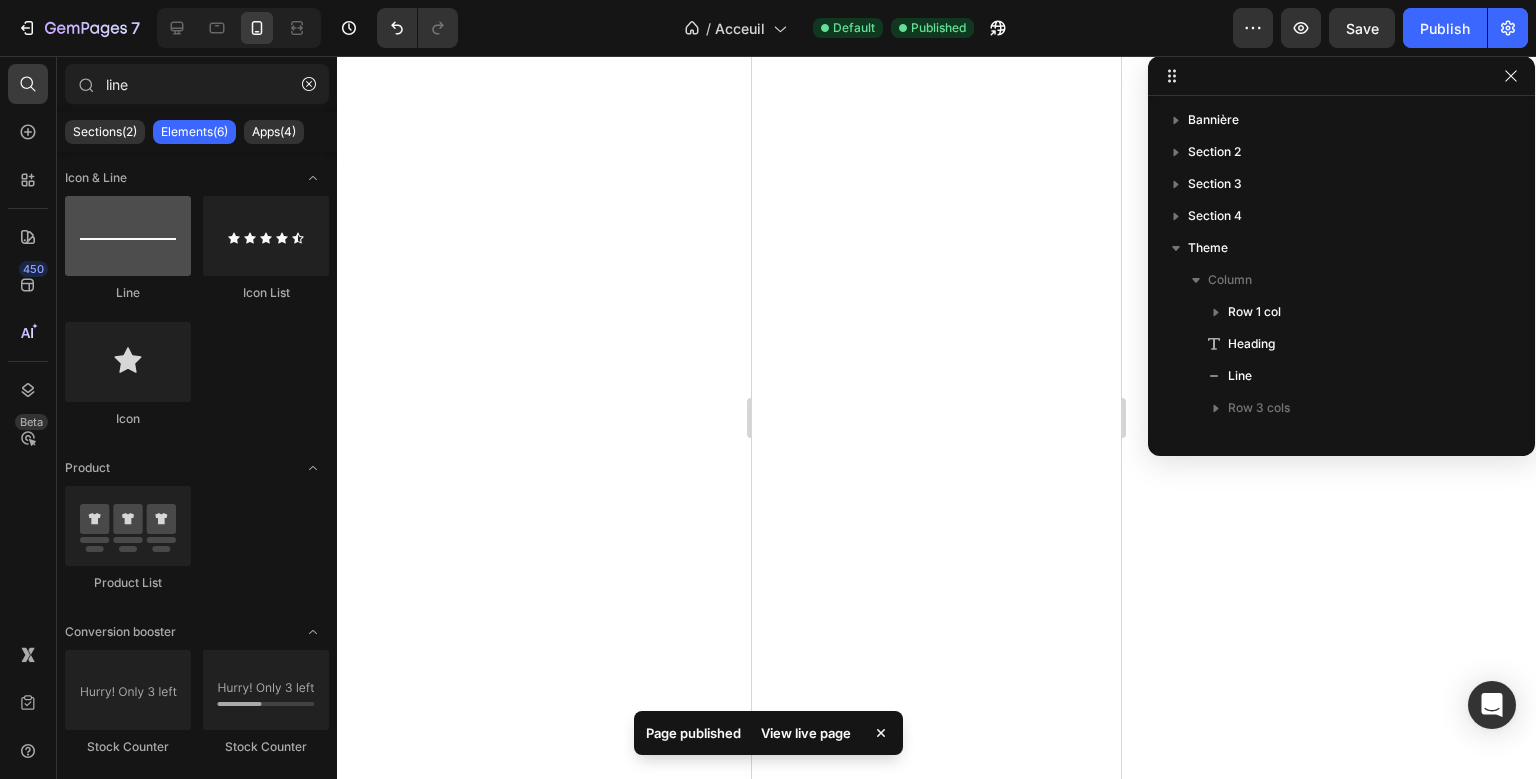 type on "line" 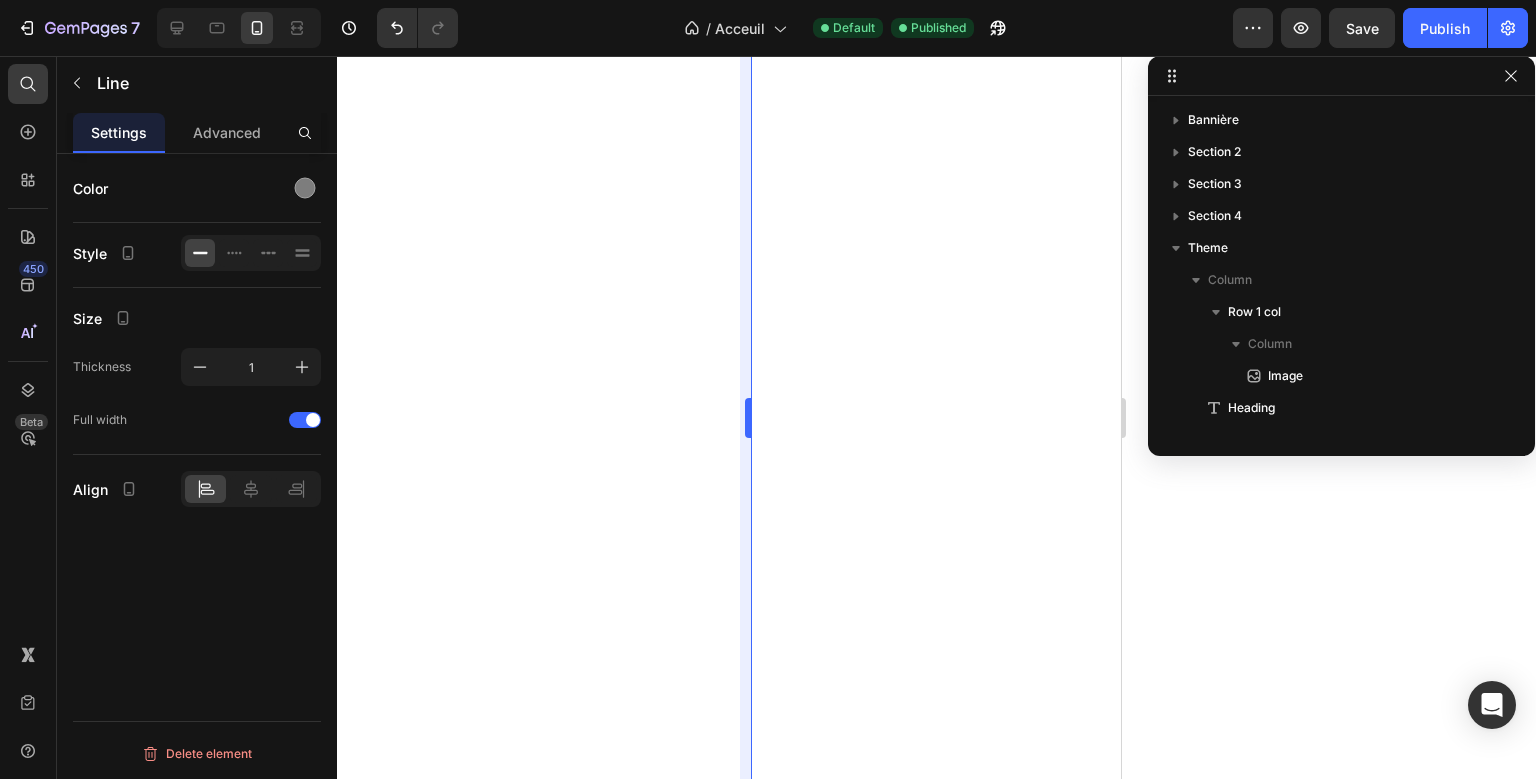 scroll, scrollTop: 538, scrollLeft: 0, axis: vertical 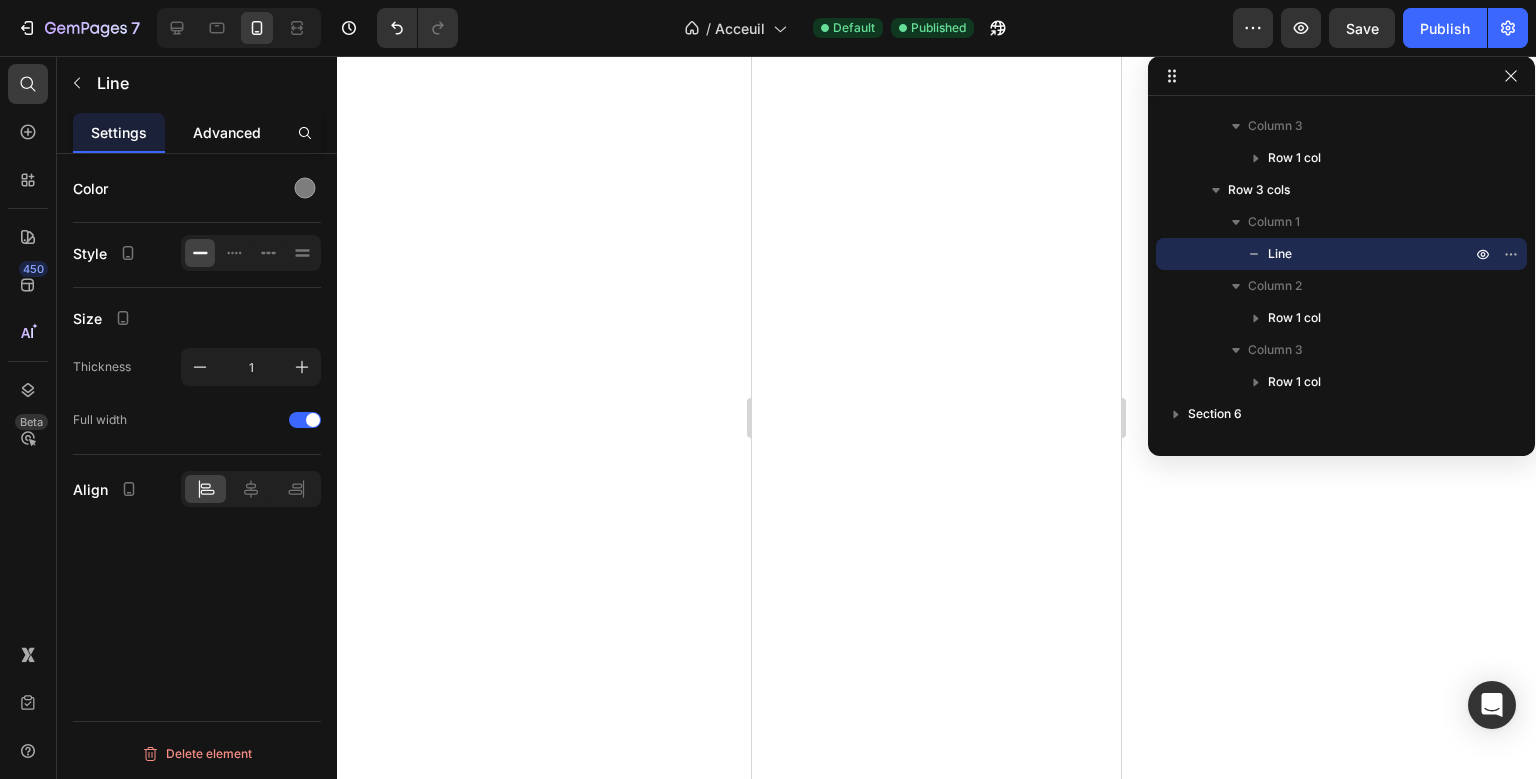 click on "Advanced" at bounding box center (227, 132) 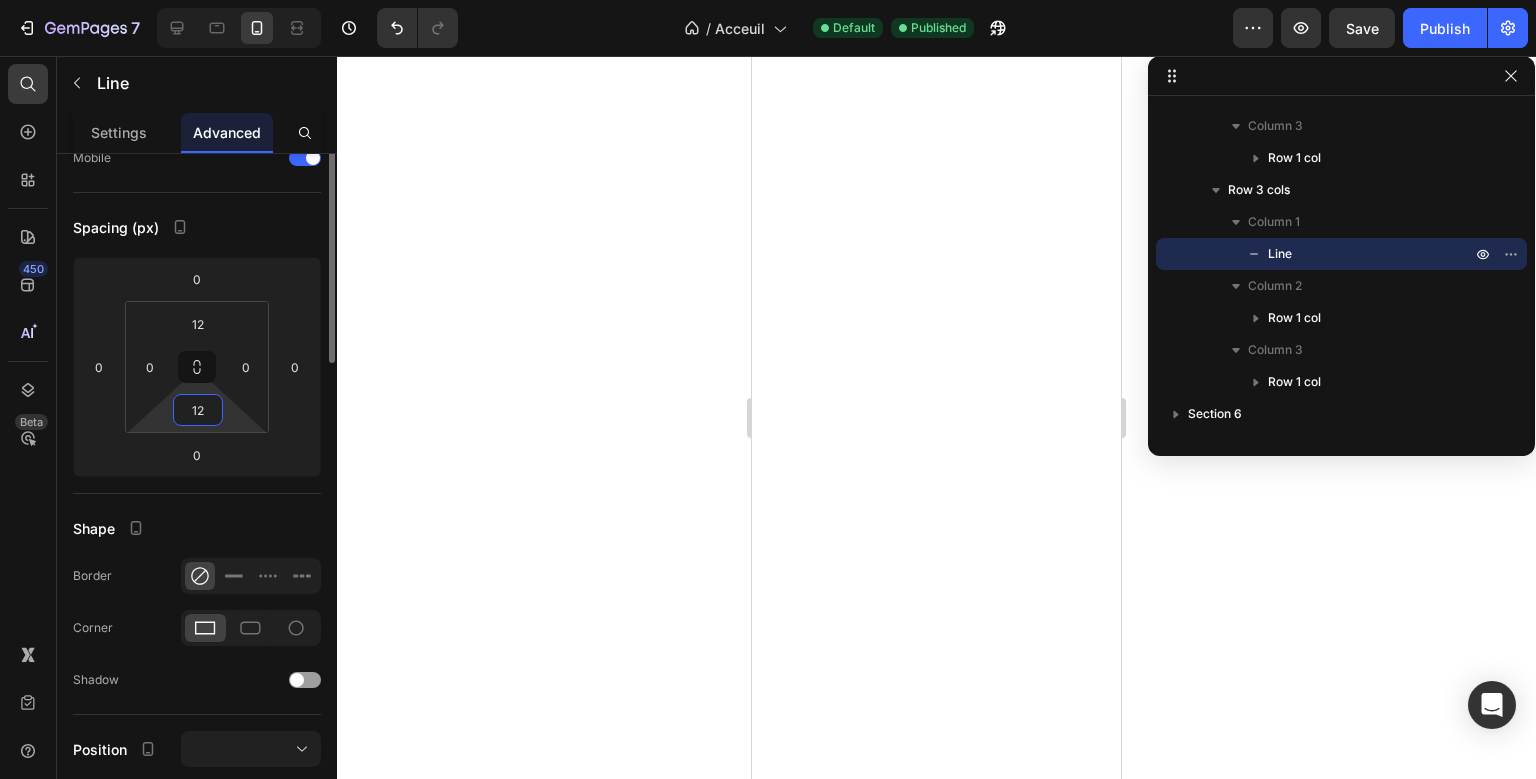 click on "12" at bounding box center (198, 410) 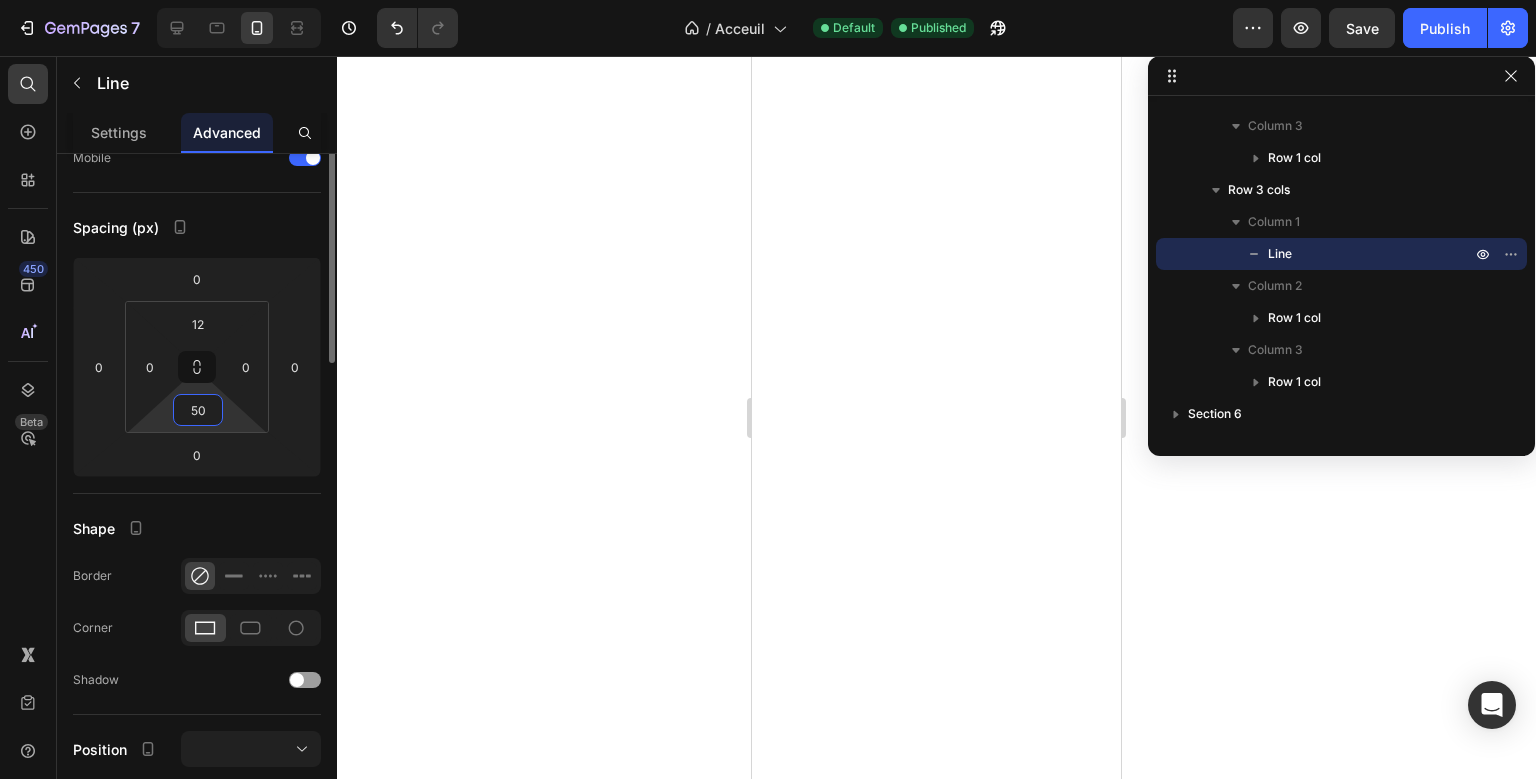type on "5" 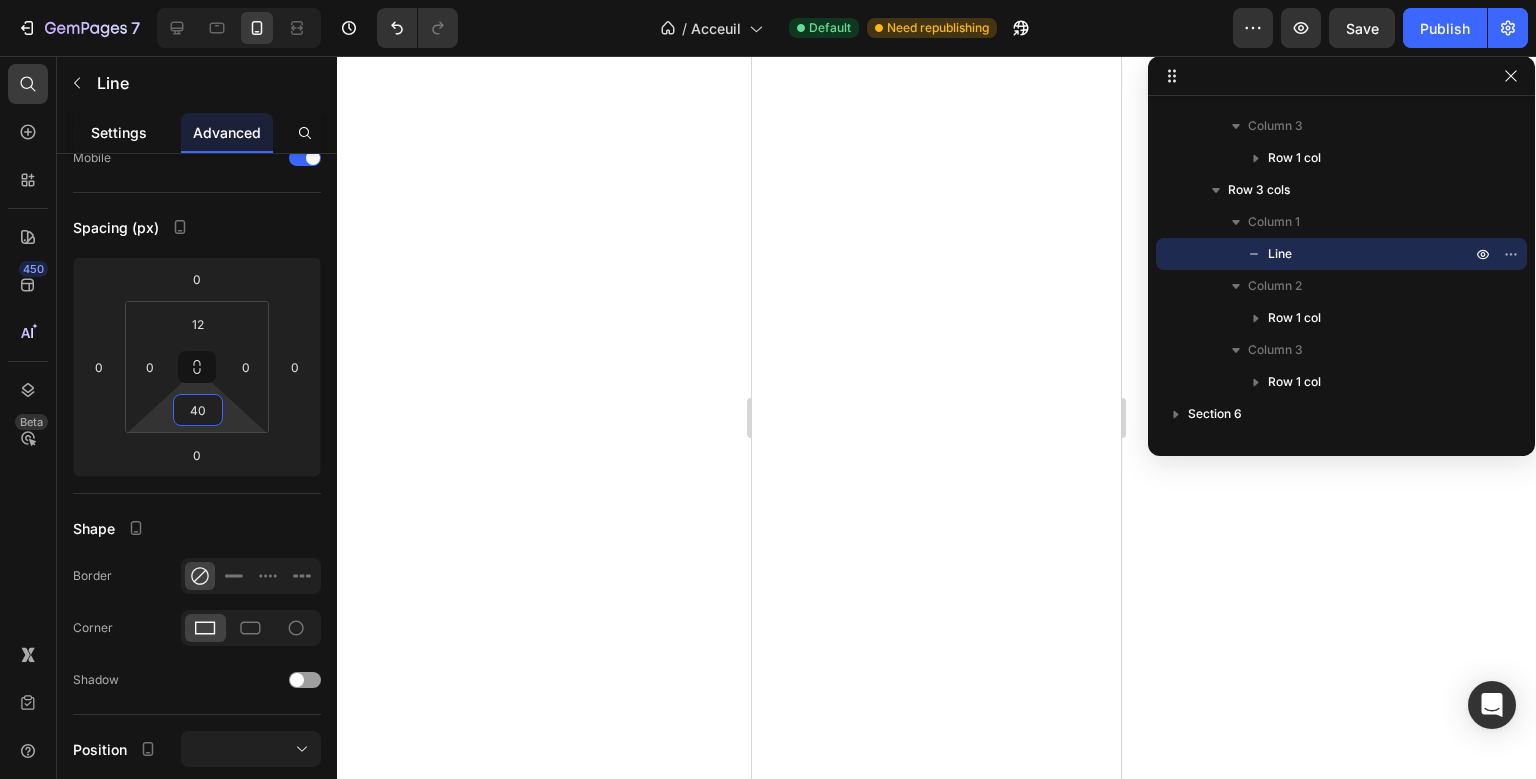 type on "40" 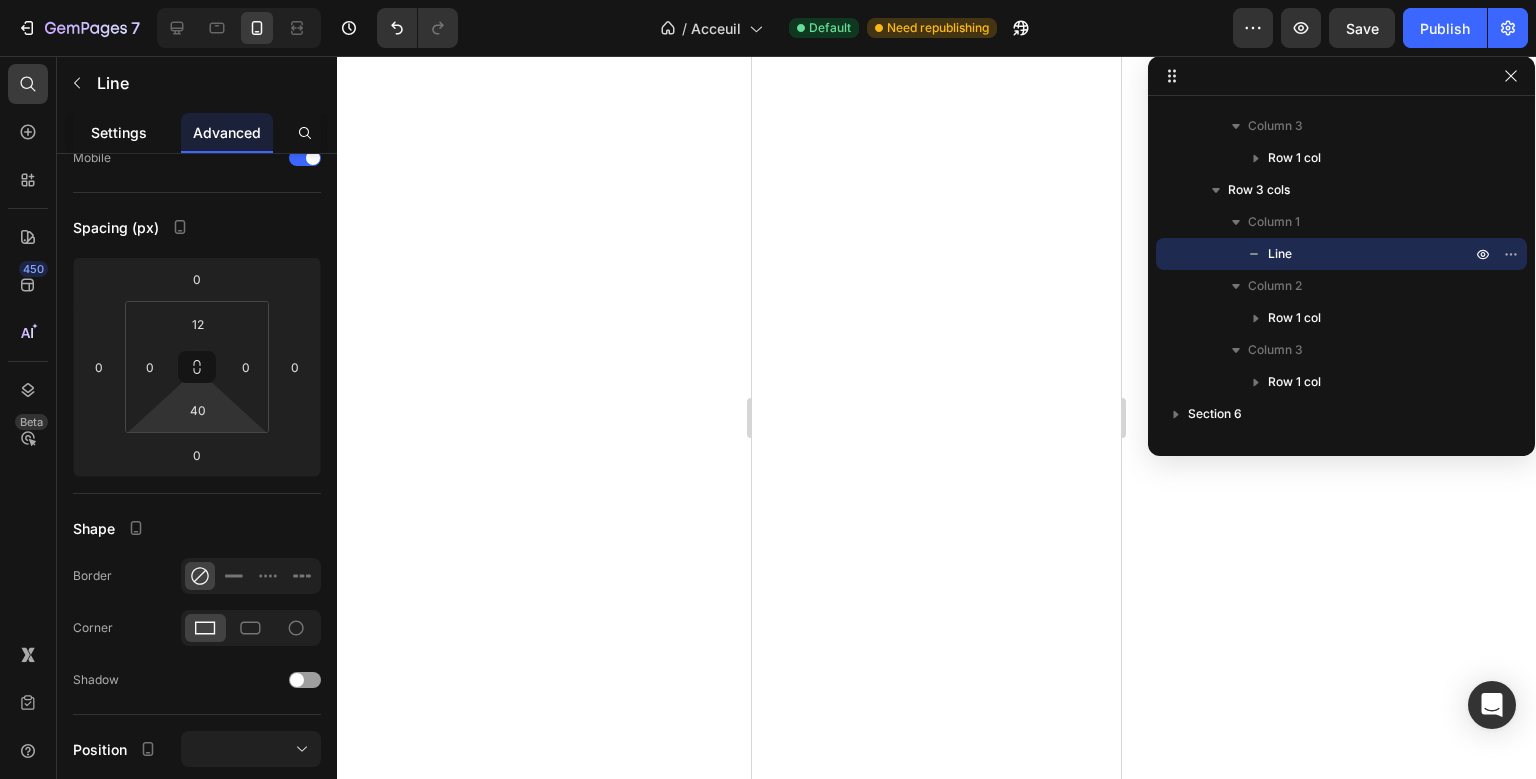 click on "Settings" at bounding box center [119, 132] 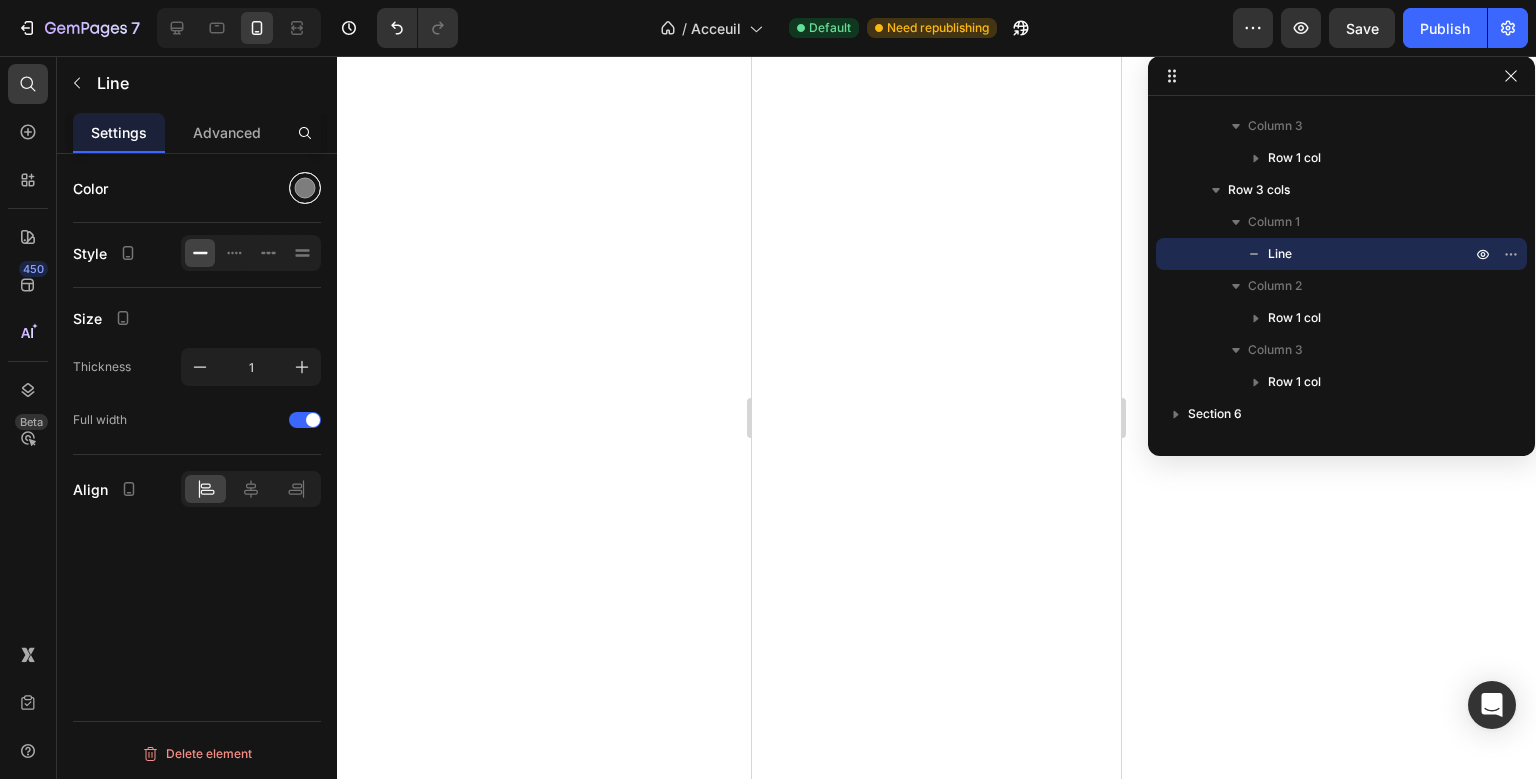 click at bounding box center (305, 188) 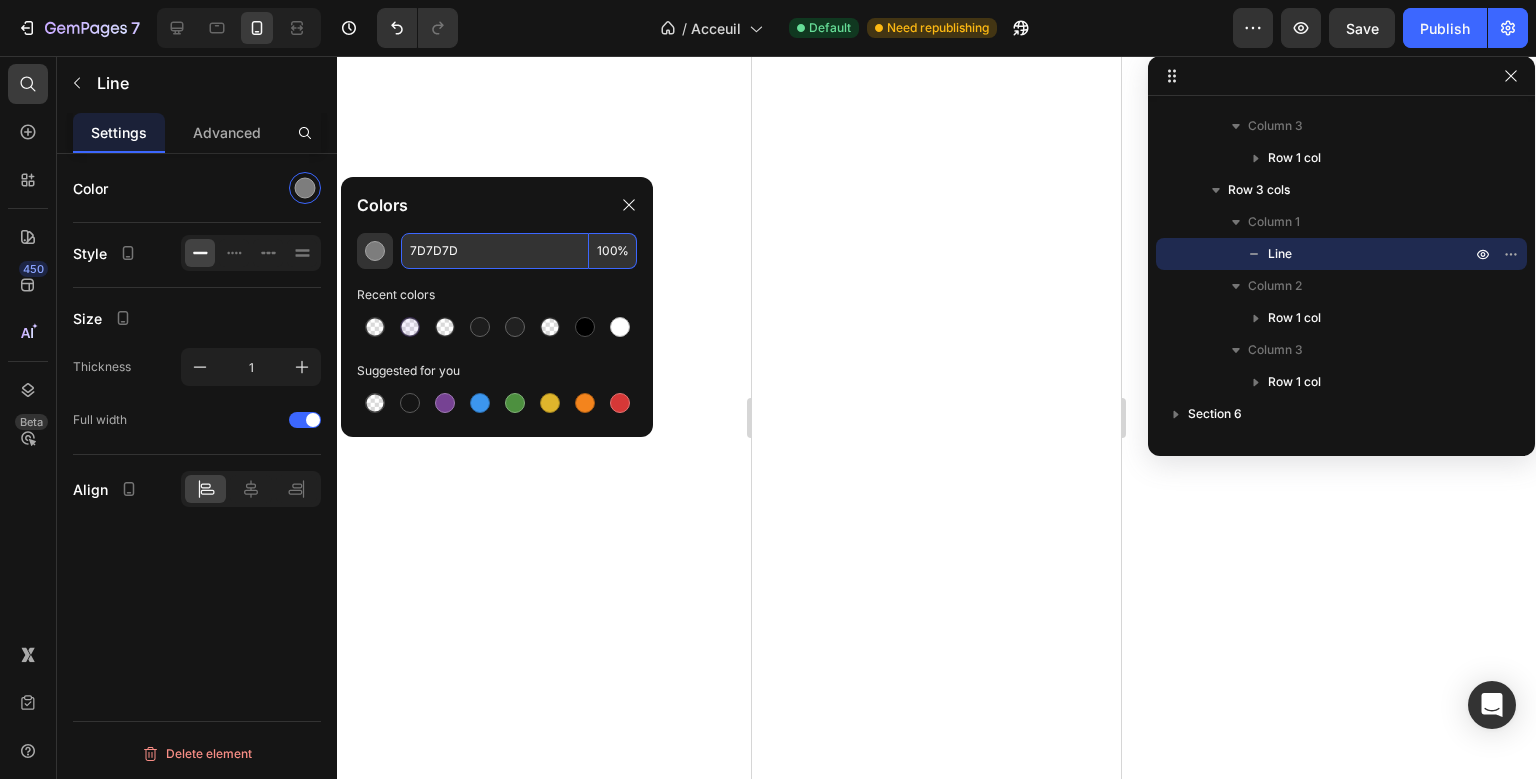 click on "%" at bounding box center (623, 251) 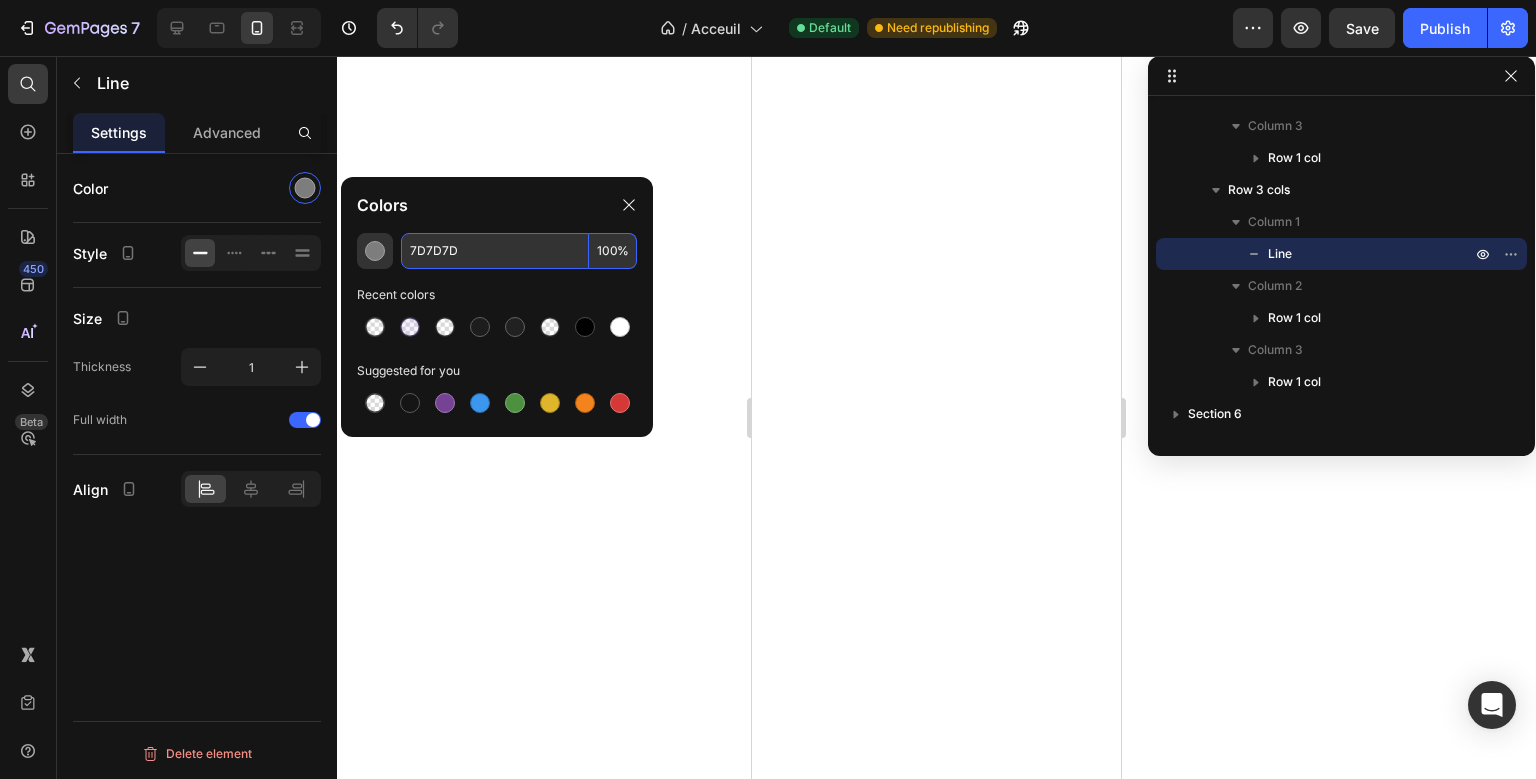 click on "%" at bounding box center (623, 251) 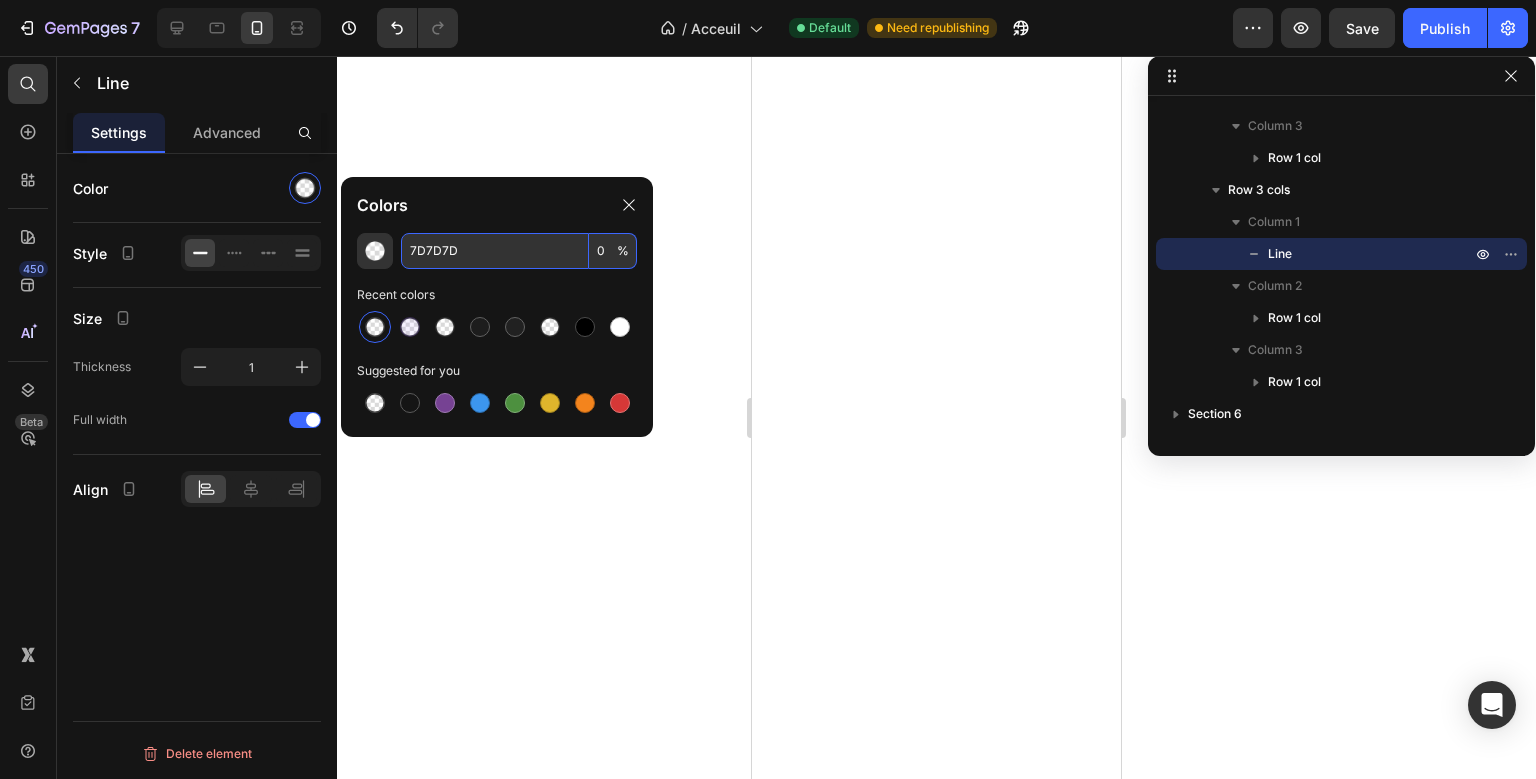type on "0" 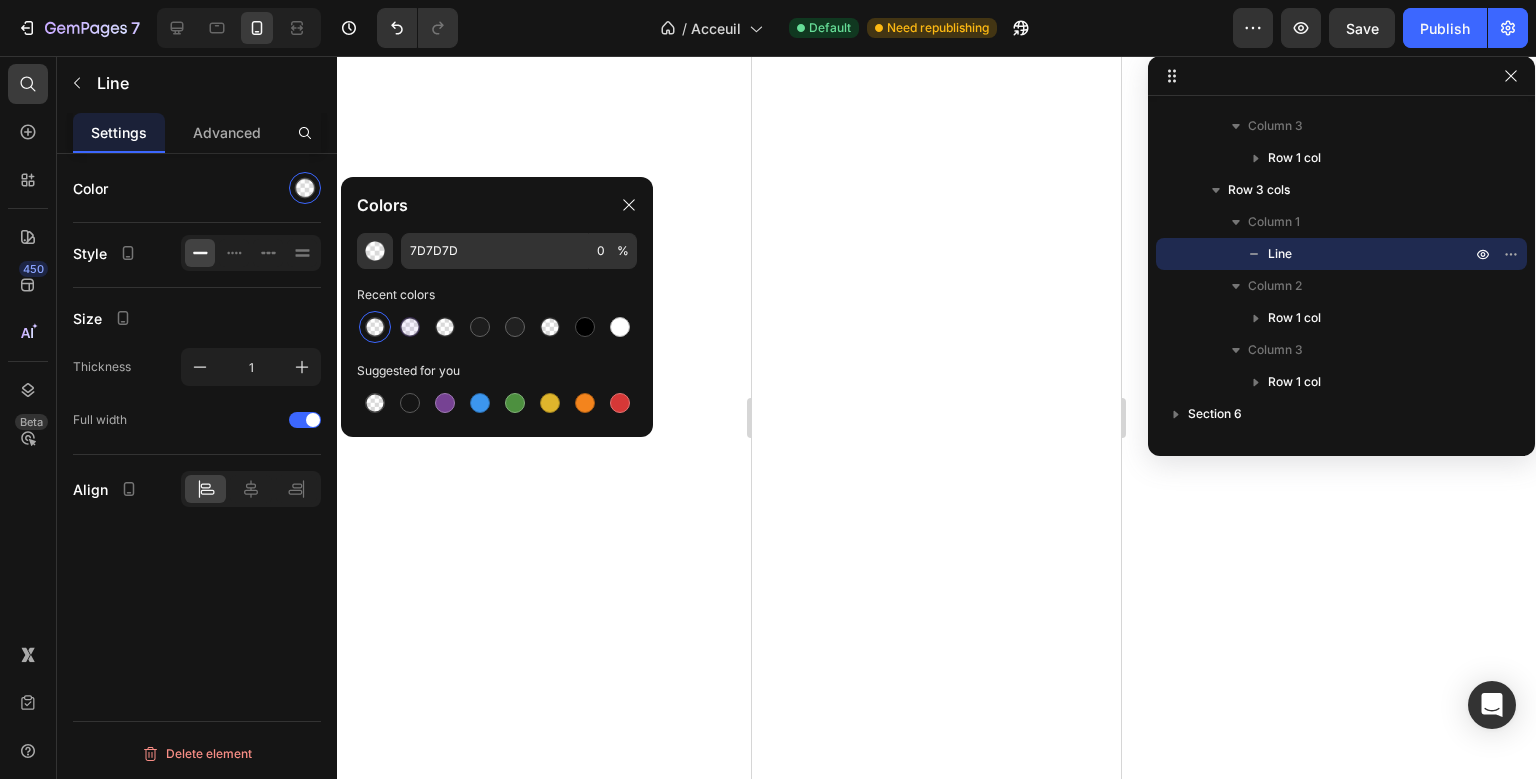click on "Color Style                             Size Thickness 1 Full width Align" at bounding box center (197, 353) 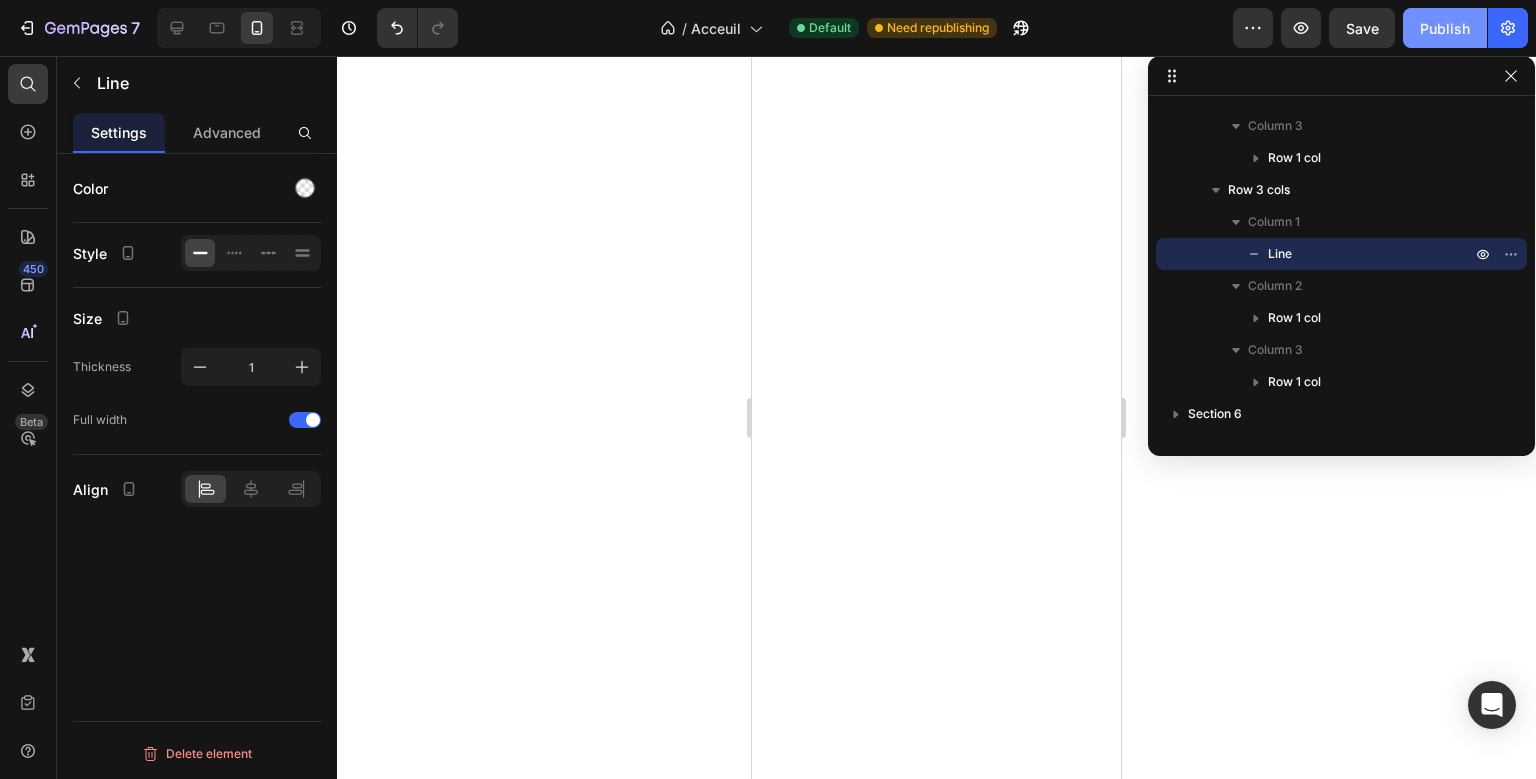 click on "Publish" 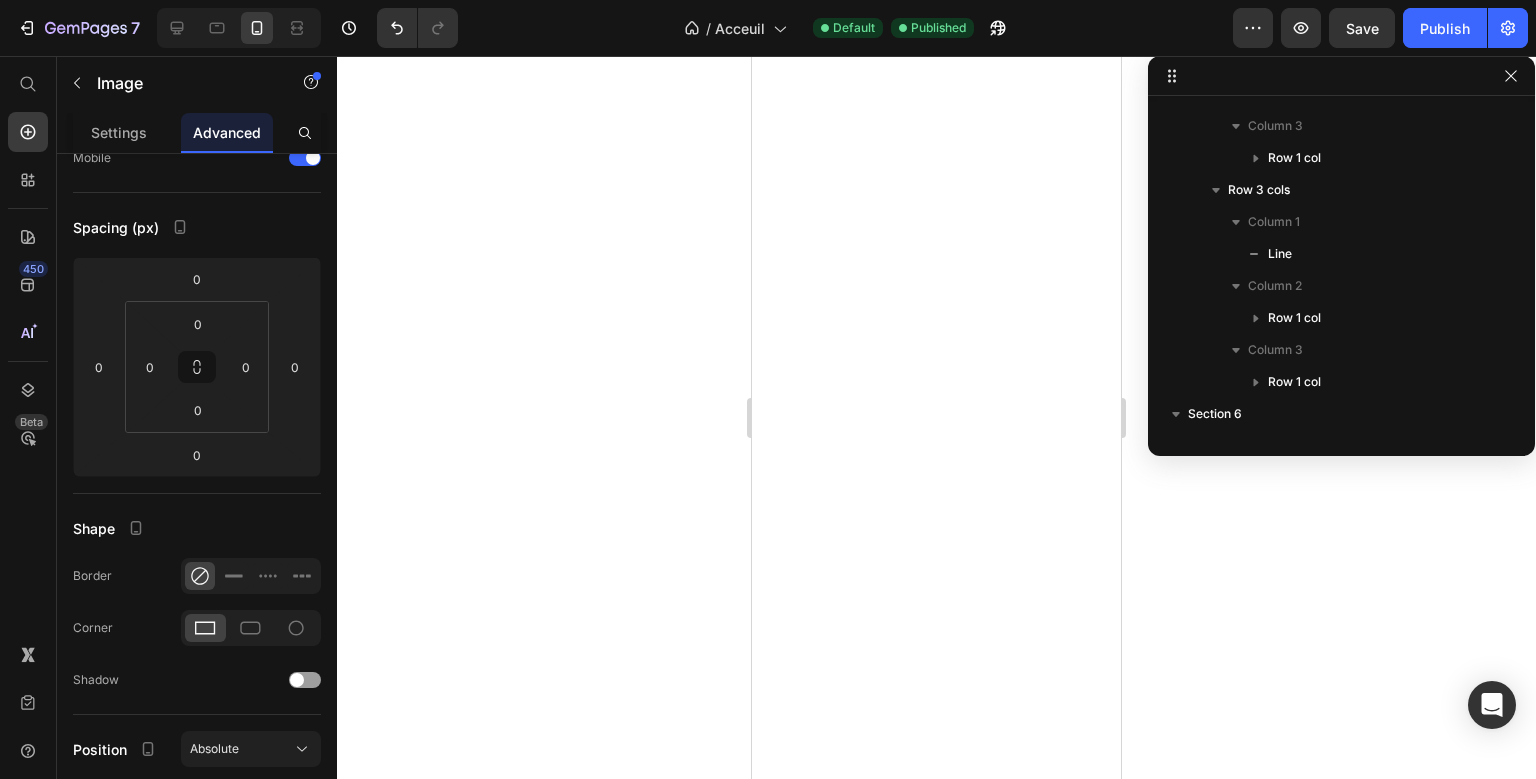 scroll, scrollTop: 826, scrollLeft: 0, axis: vertical 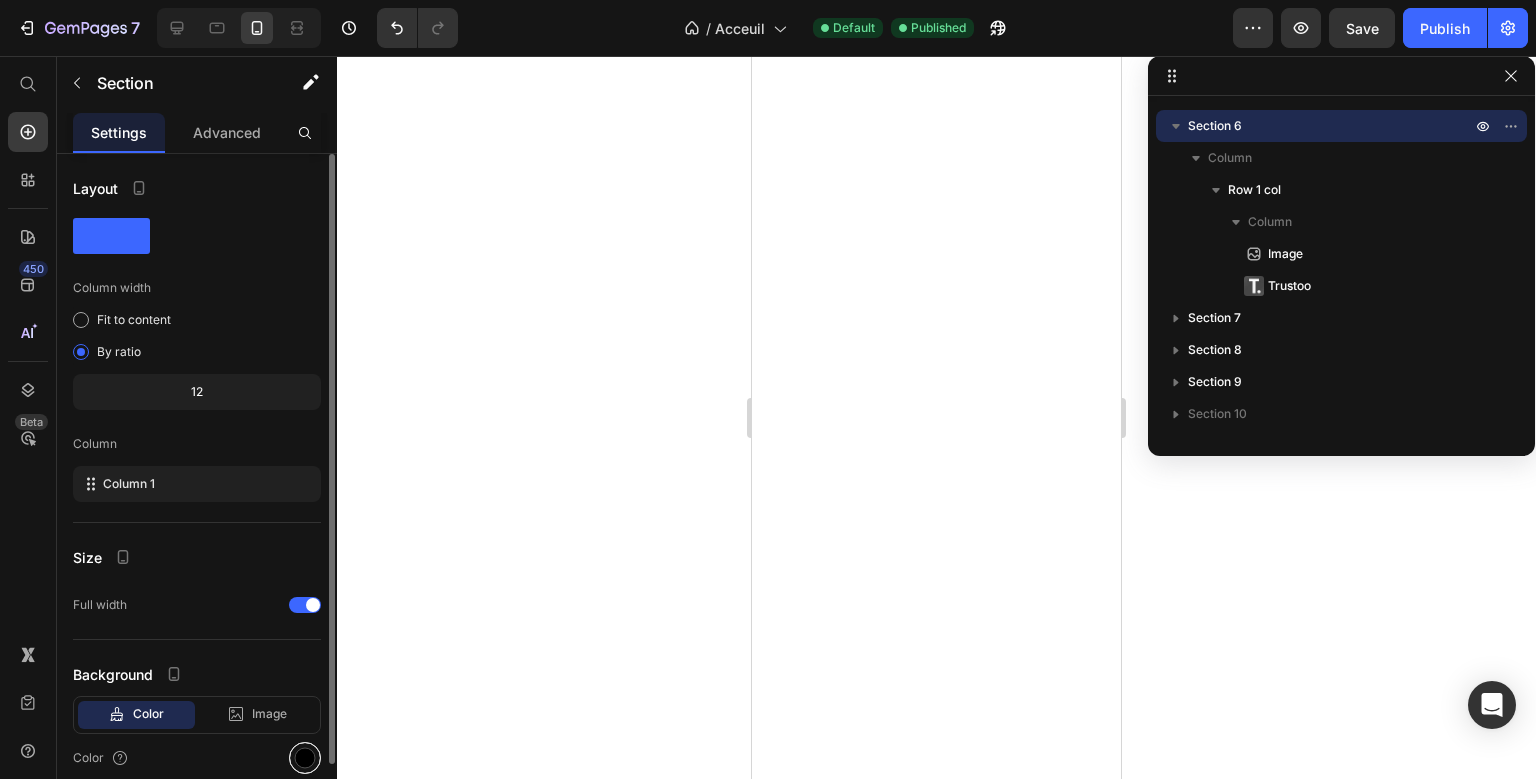 click at bounding box center (305, 758) 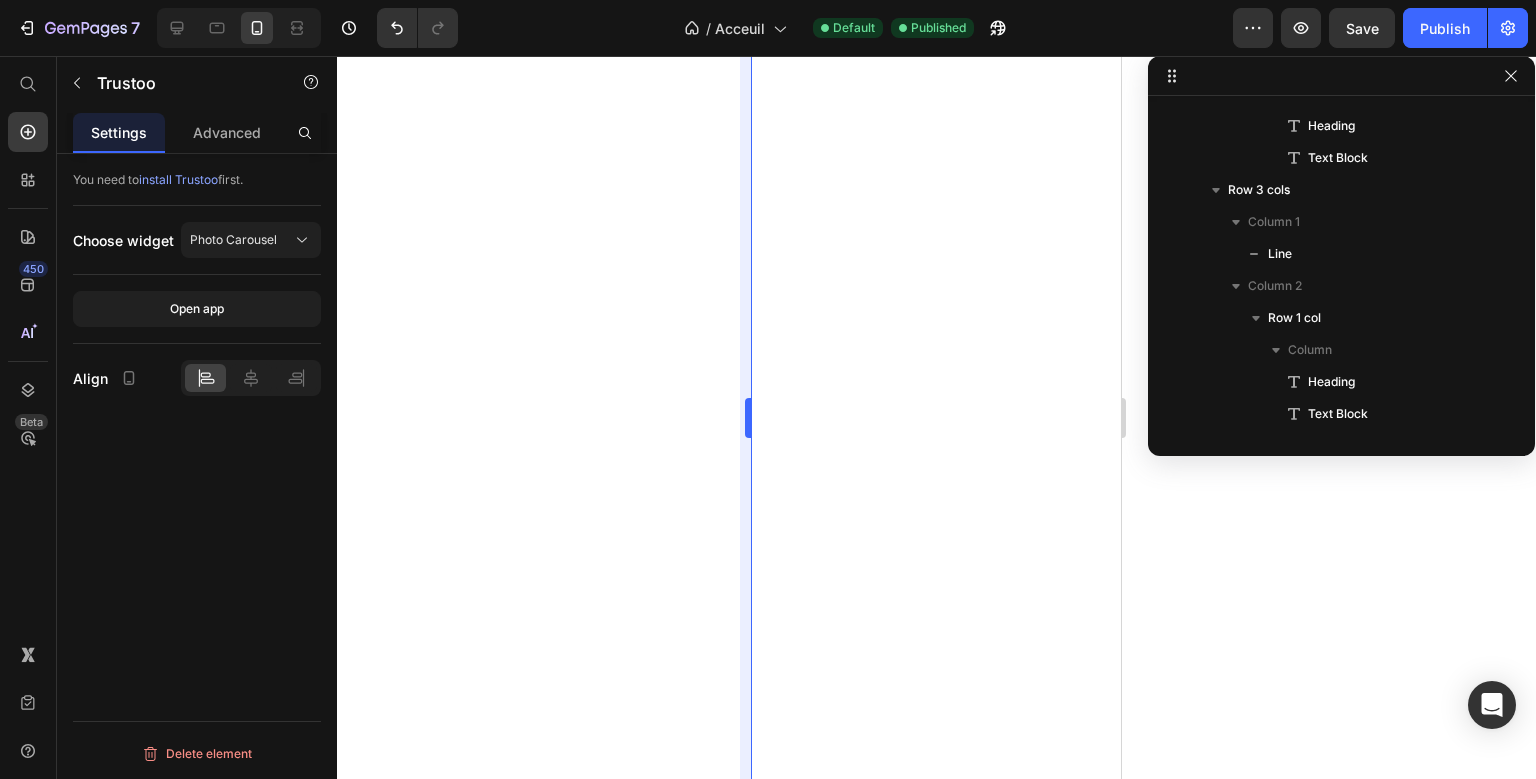 scroll, scrollTop: 1302, scrollLeft: 0, axis: vertical 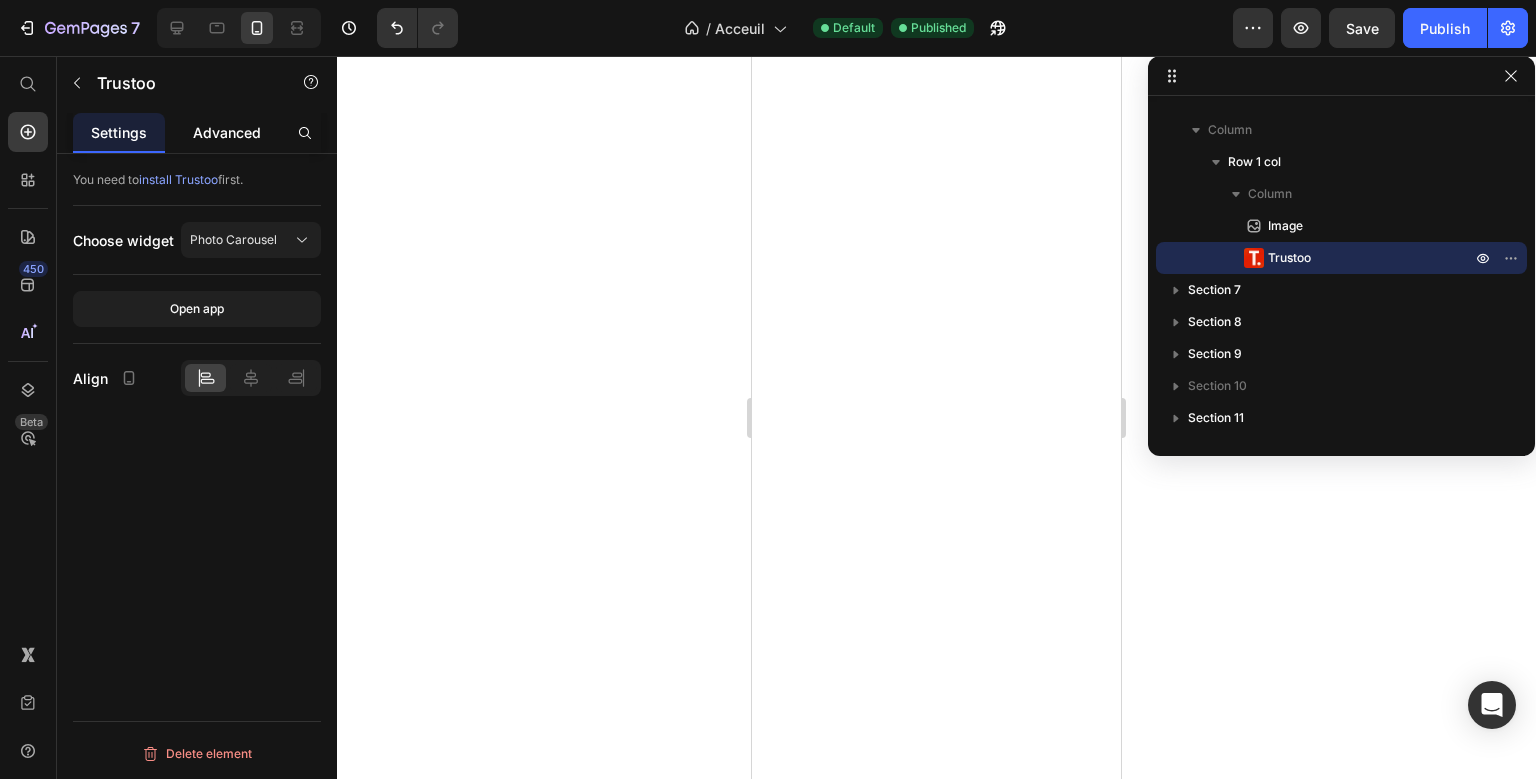 click on "Advanced" 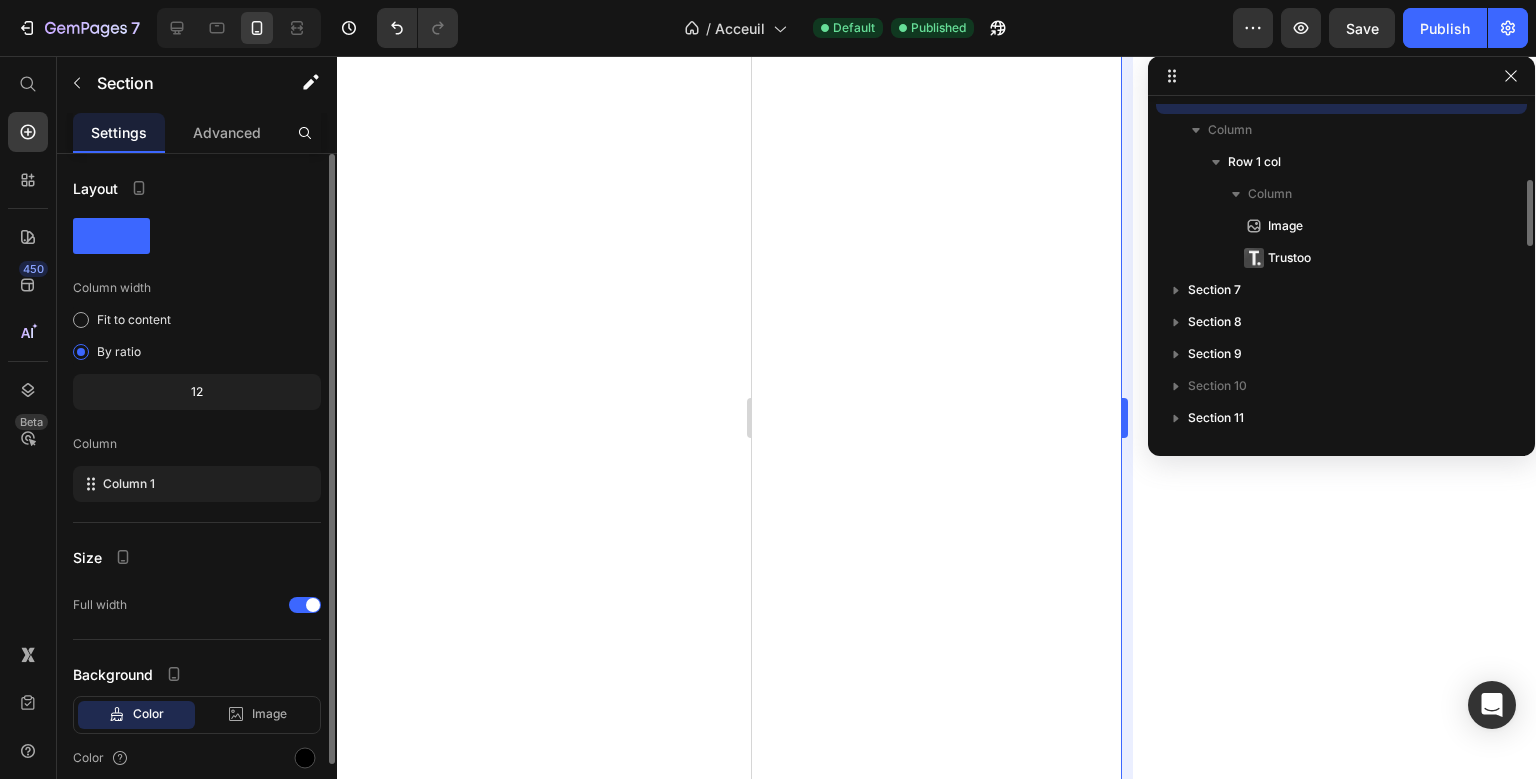 scroll, scrollTop: 1146, scrollLeft: 0, axis: vertical 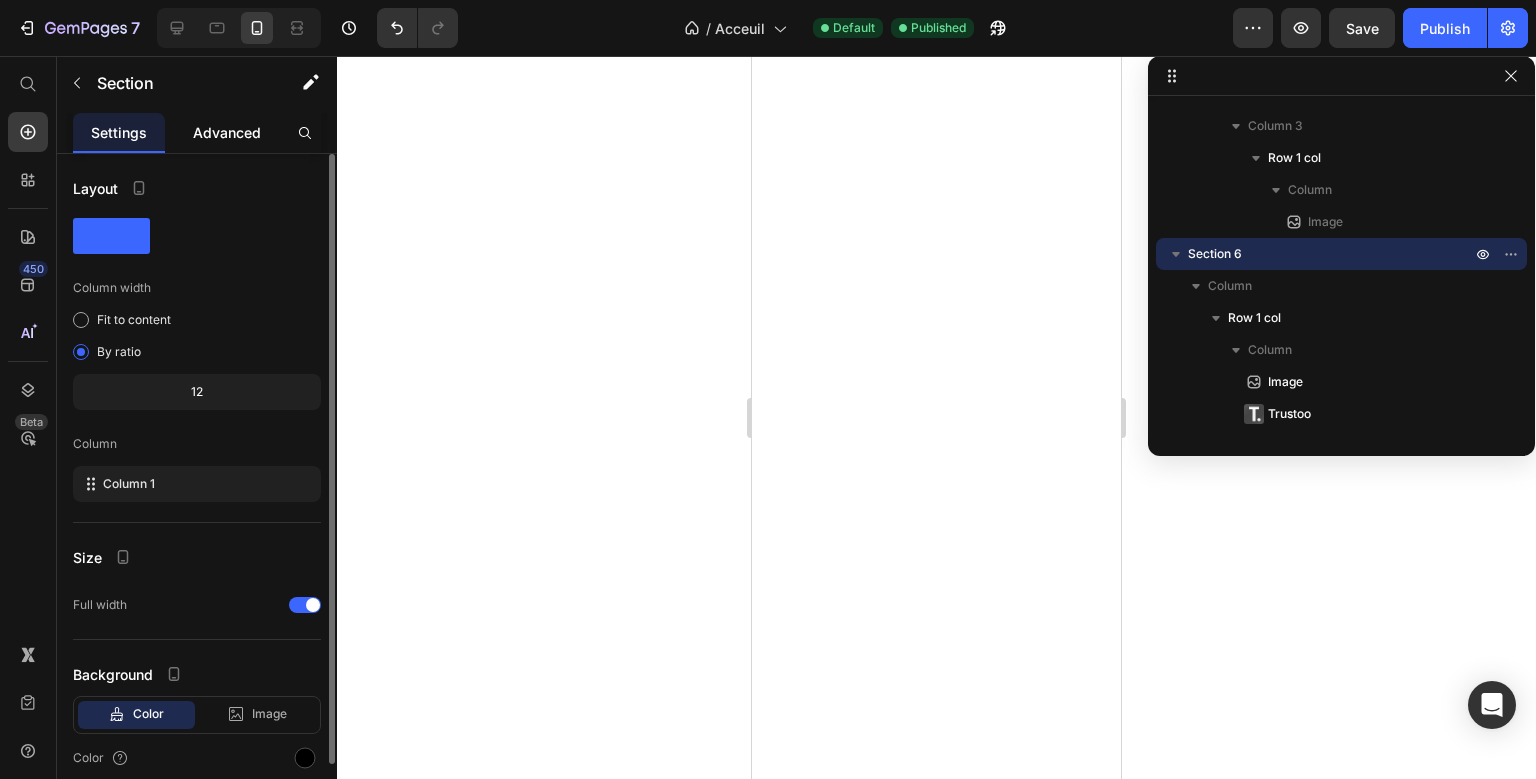 click on "Advanced" 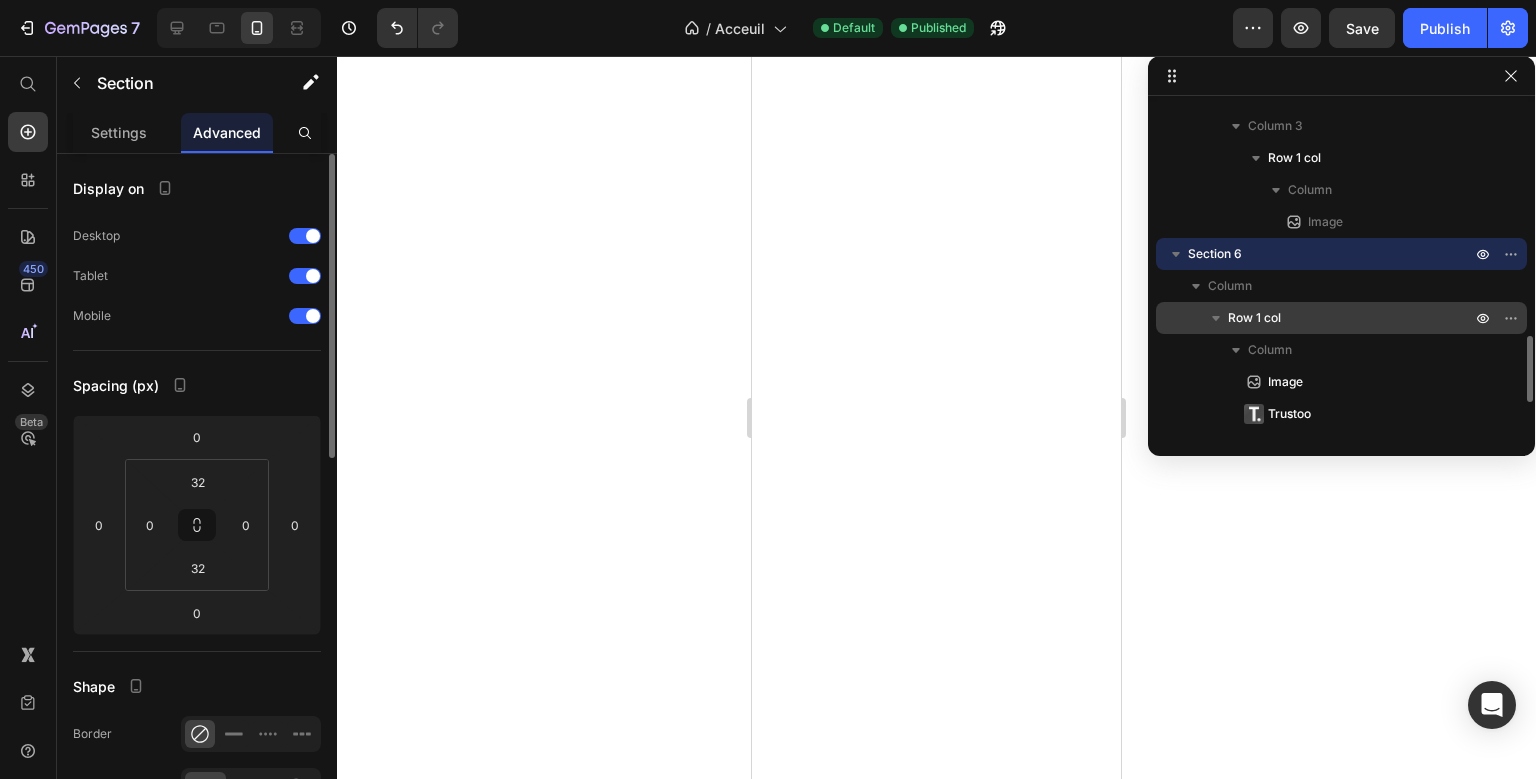 click on "Row 1 col" at bounding box center [1341, 318] 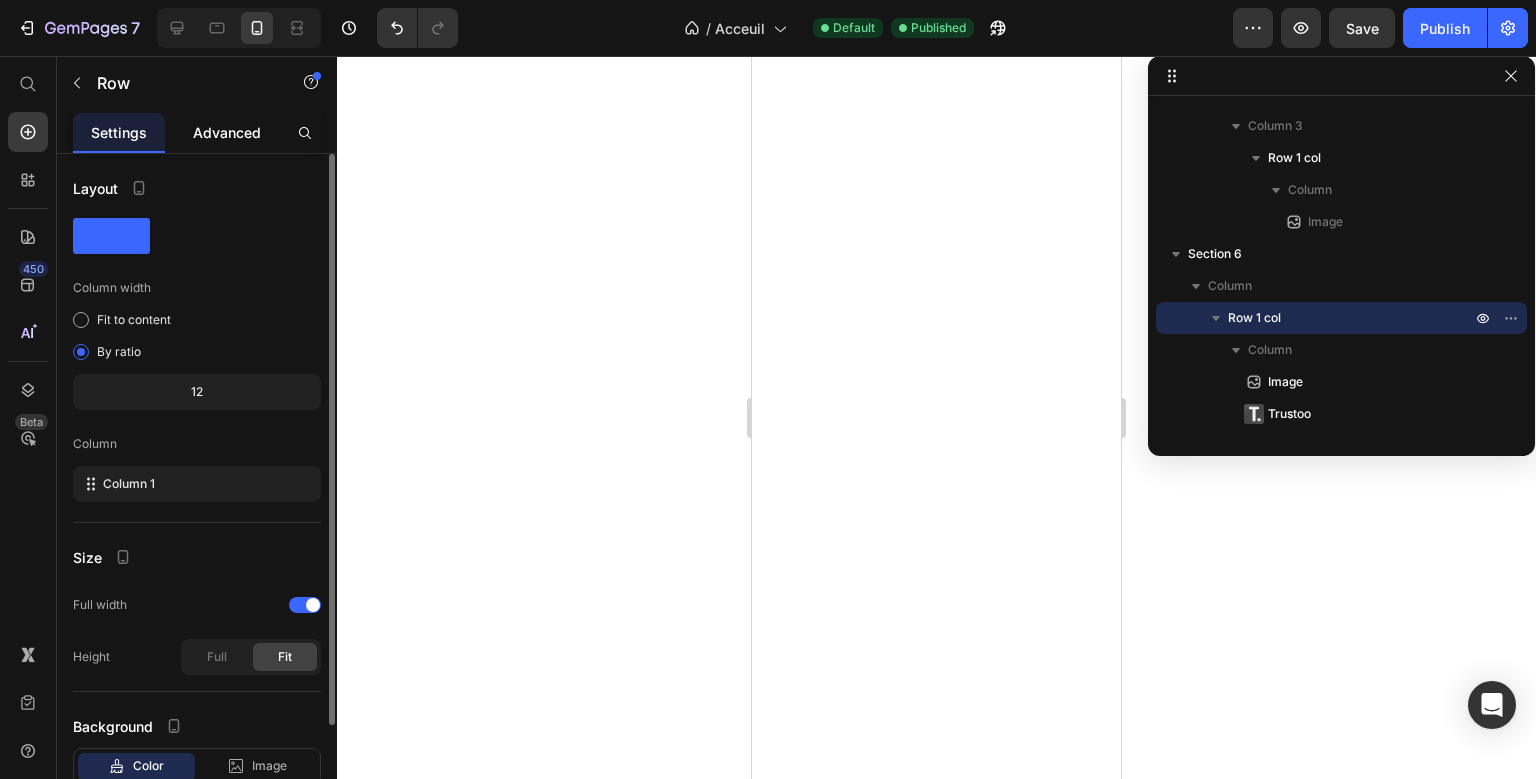 click on "Advanced" at bounding box center [227, 132] 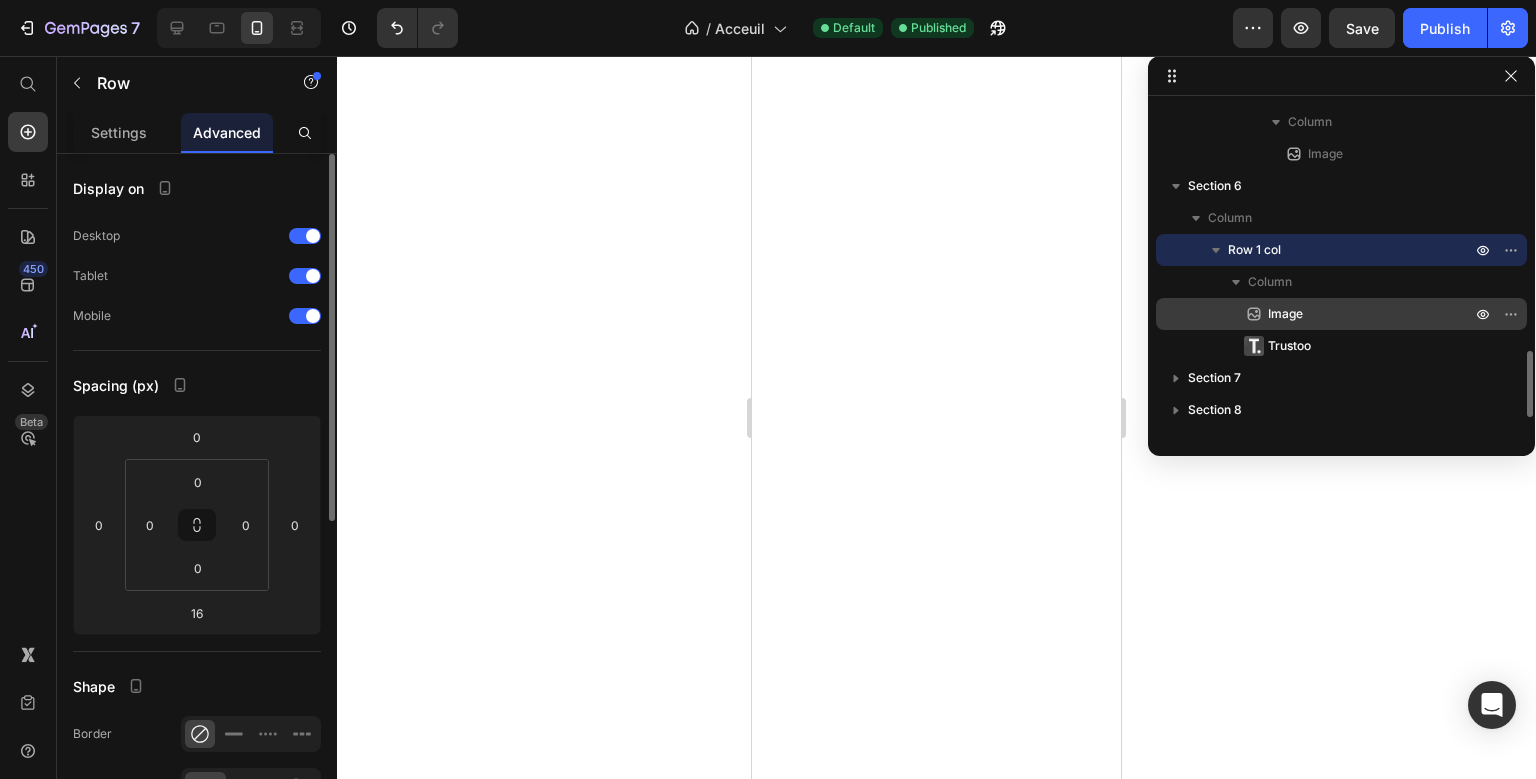 scroll, scrollTop: 1215, scrollLeft: 0, axis: vertical 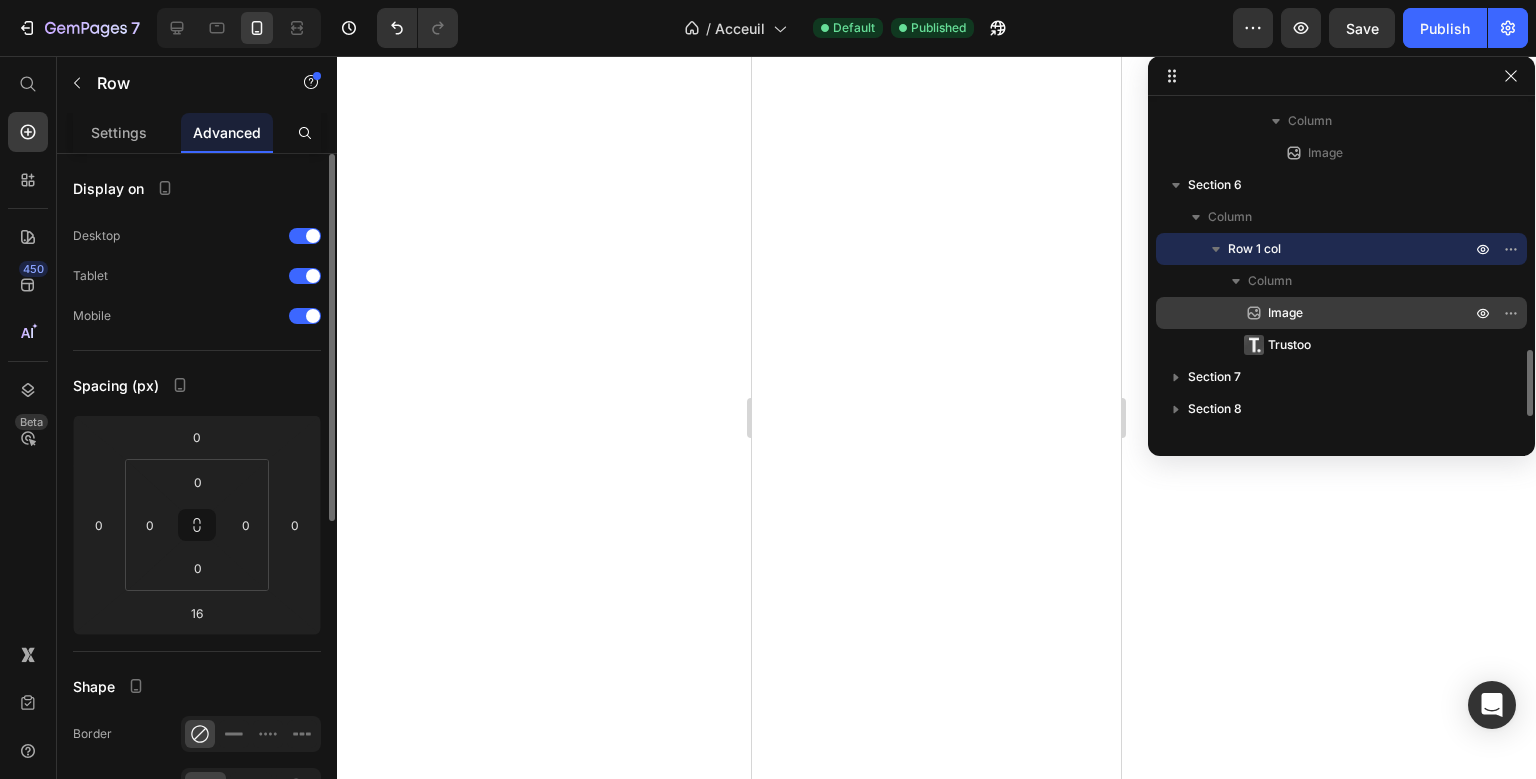click on "Image" at bounding box center (1285, 313) 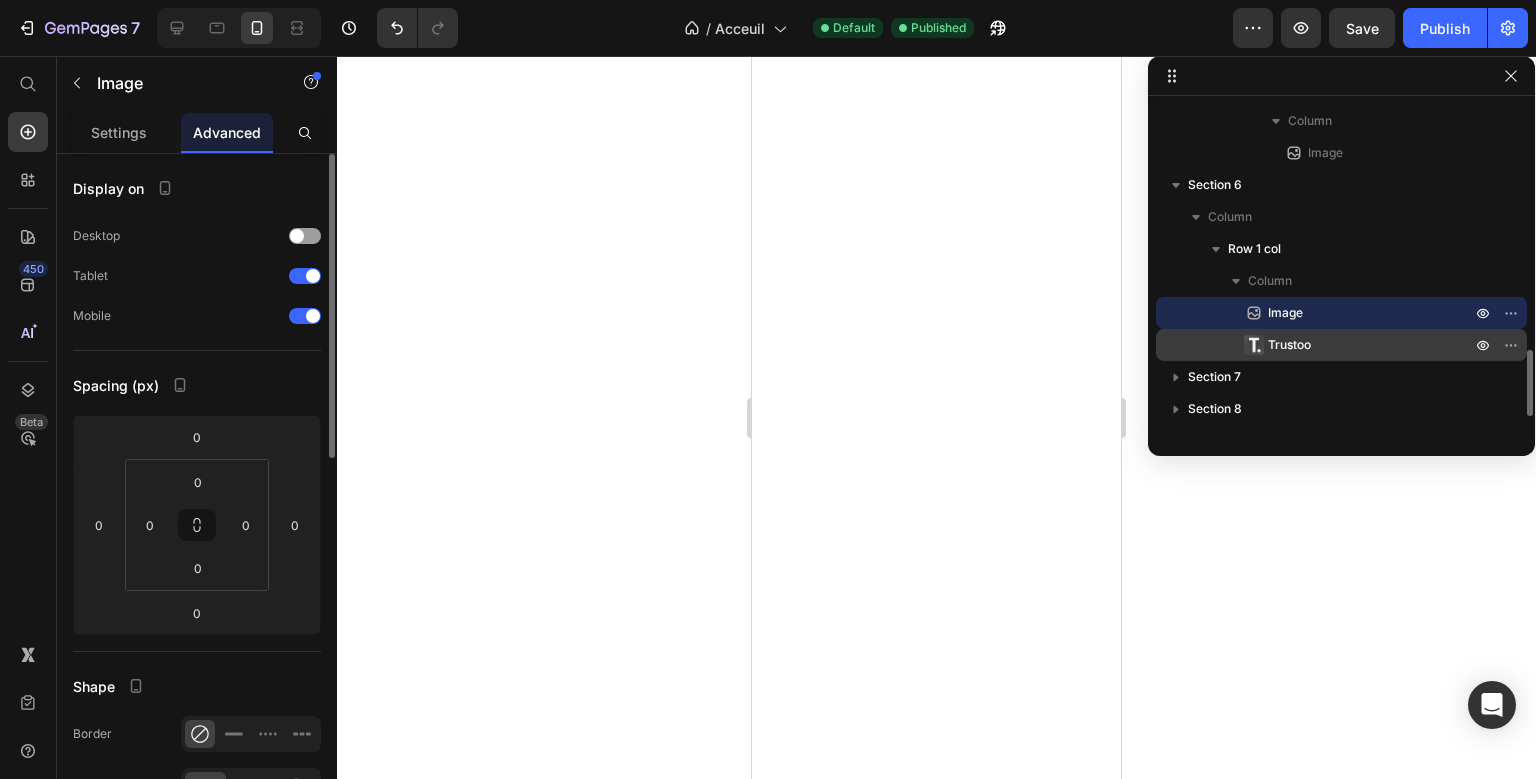 click on "Trustoo" at bounding box center (1289, 345) 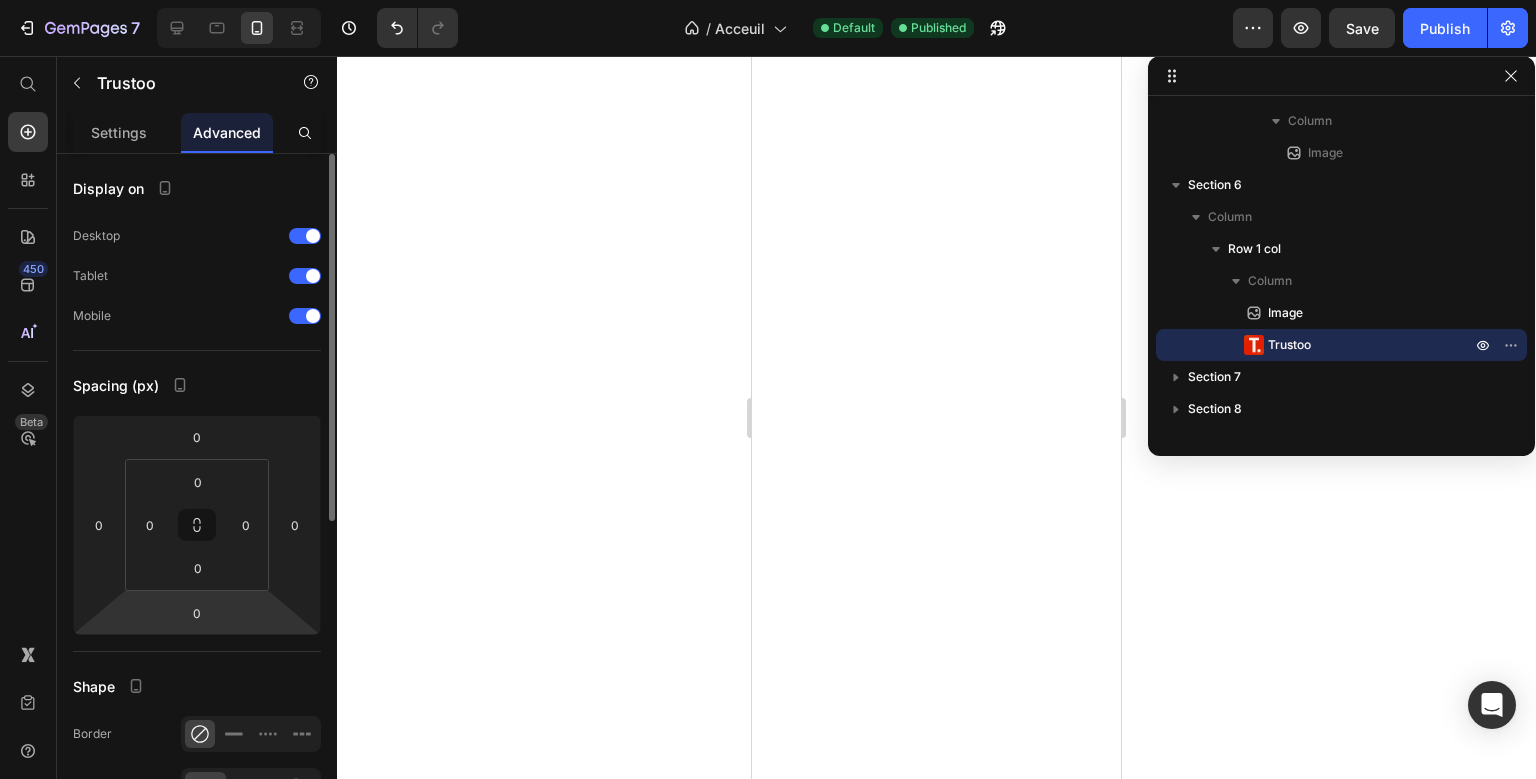scroll, scrollTop: 340, scrollLeft: 0, axis: vertical 